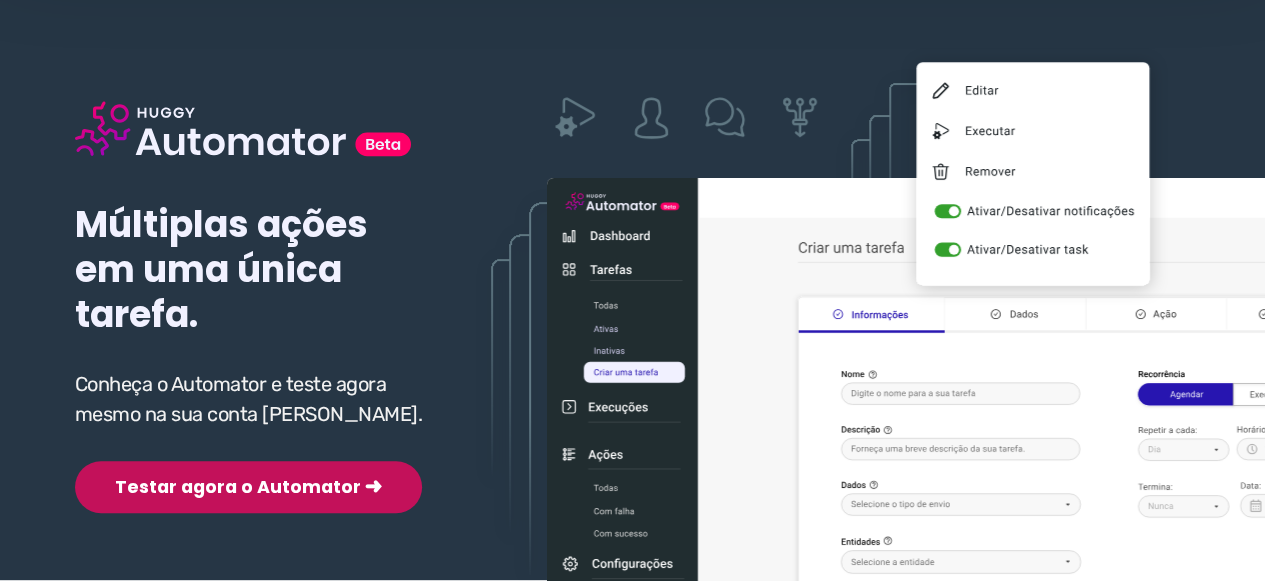 scroll, scrollTop: 200, scrollLeft: 0, axis: vertical 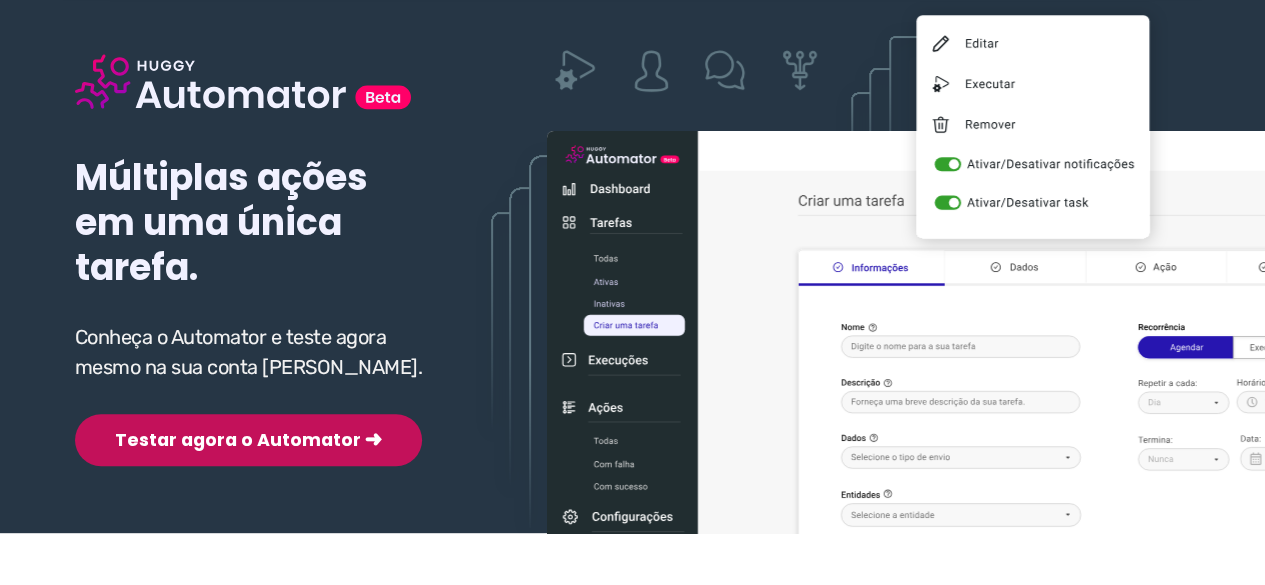 click on "Testar agora o Automator ➜" at bounding box center (248, 440) 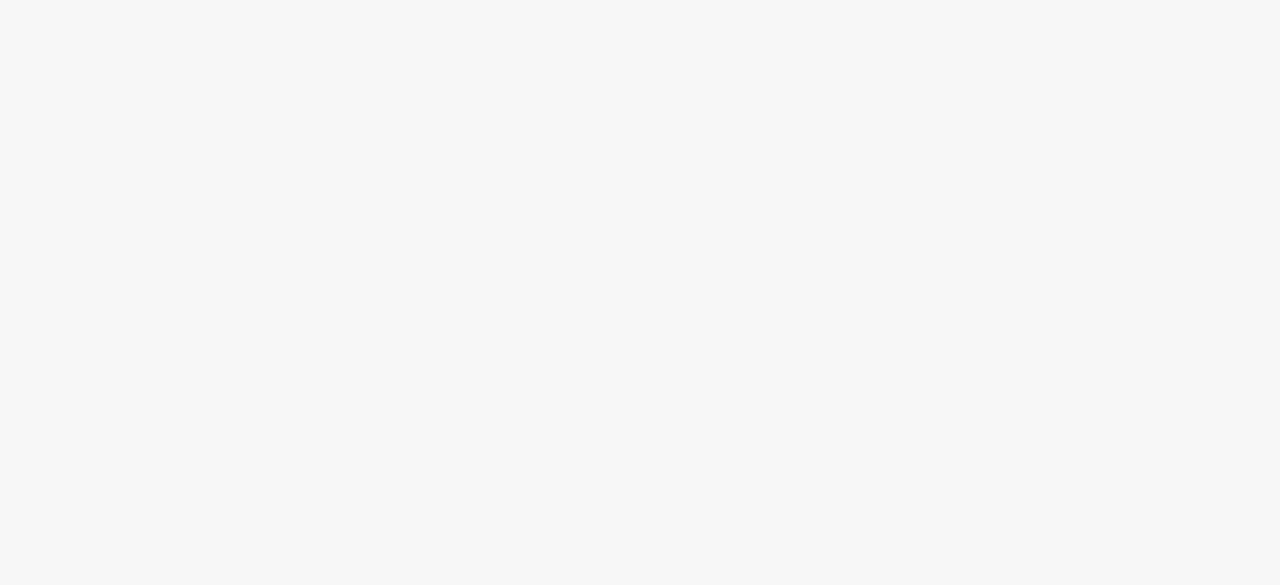 scroll, scrollTop: 0, scrollLeft: 0, axis: both 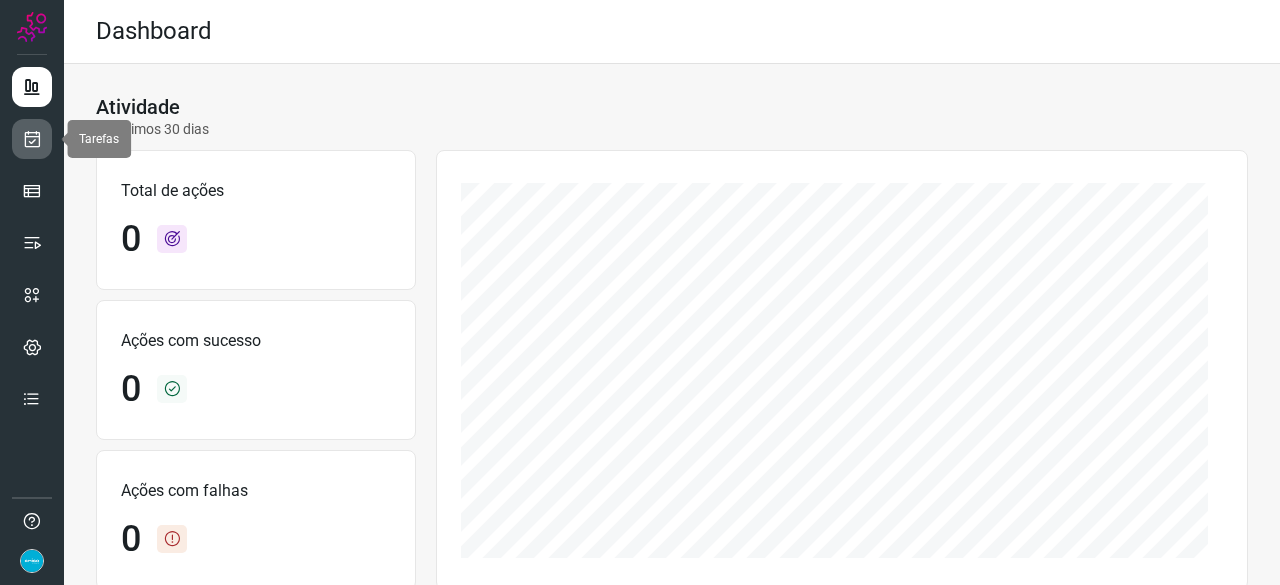 click at bounding box center (32, 139) 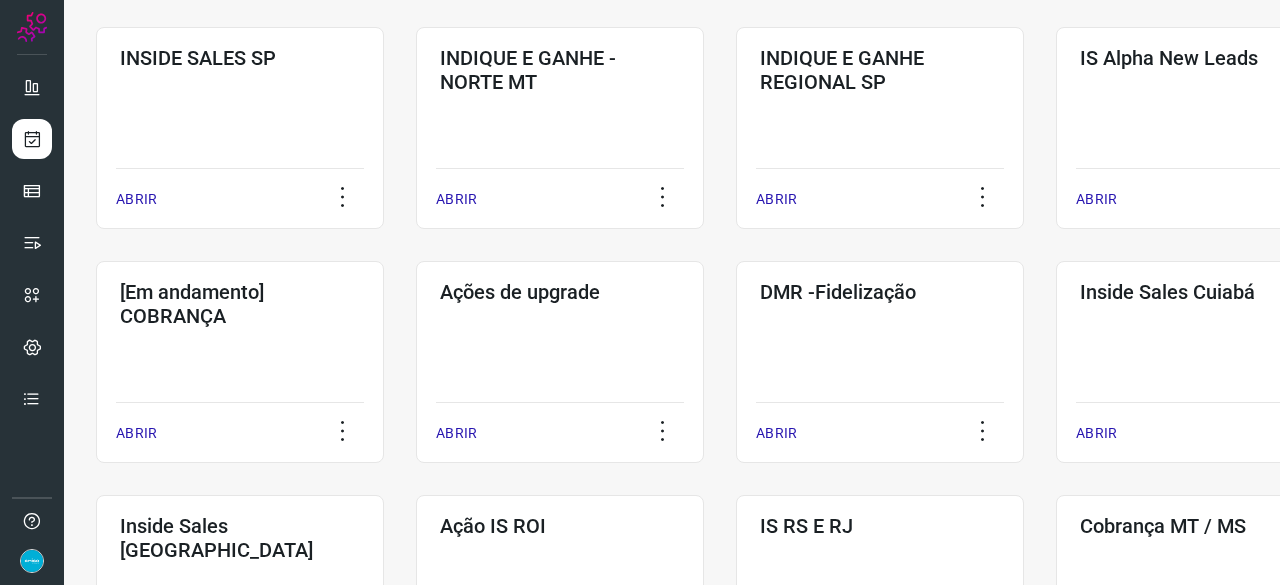 scroll, scrollTop: 700, scrollLeft: 0, axis: vertical 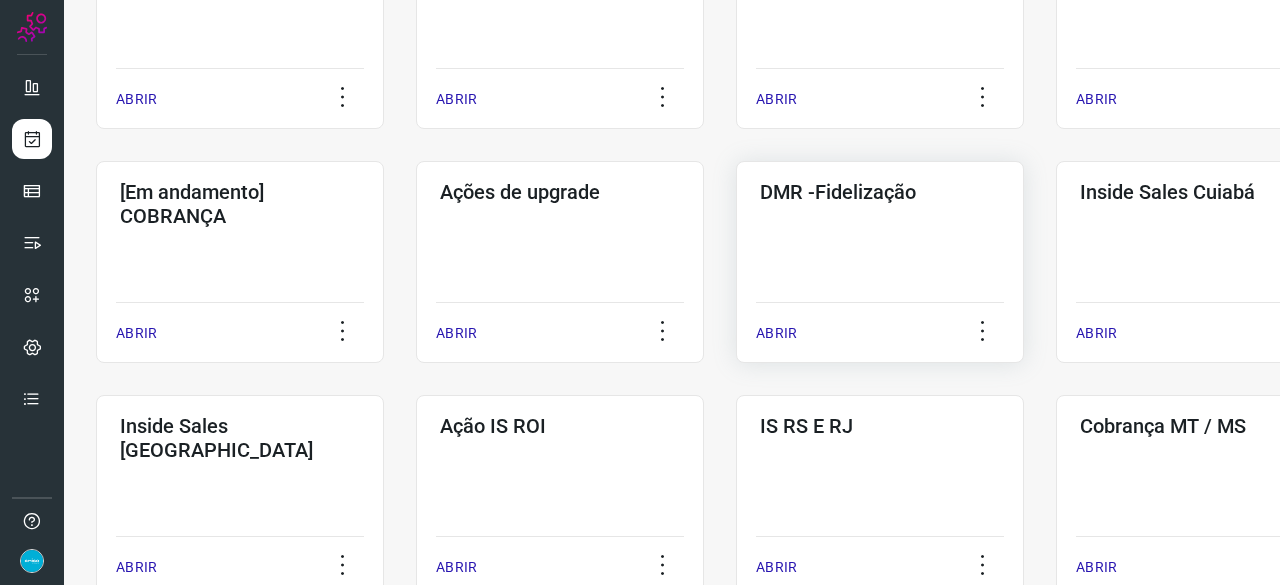 click on "ABRIR" at bounding box center (776, 333) 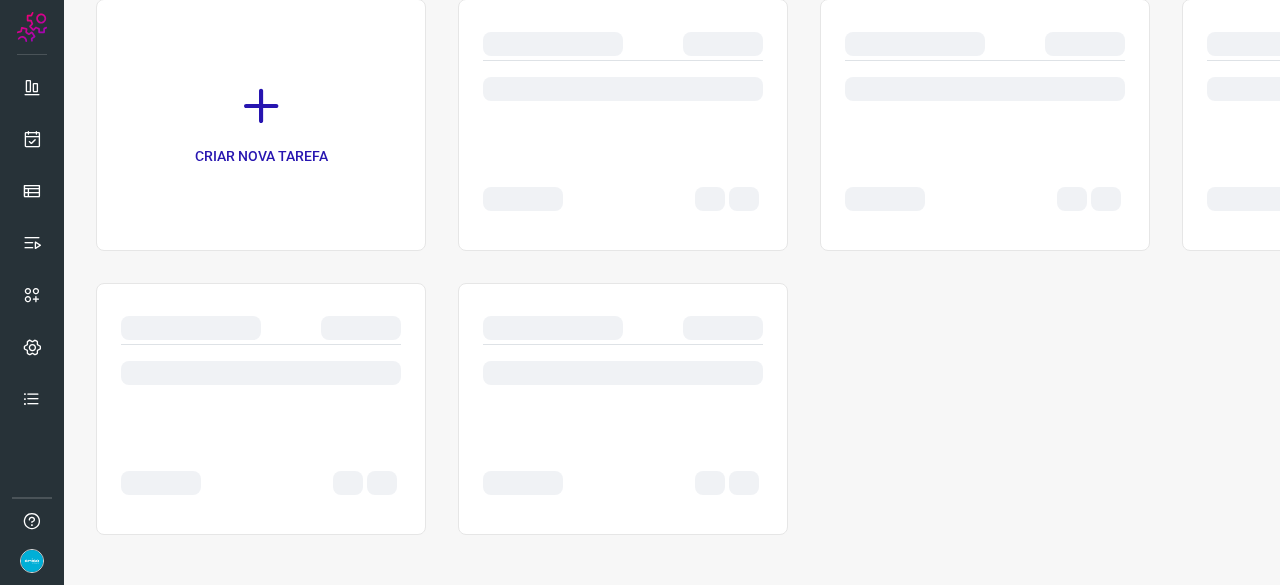 scroll, scrollTop: 0, scrollLeft: 0, axis: both 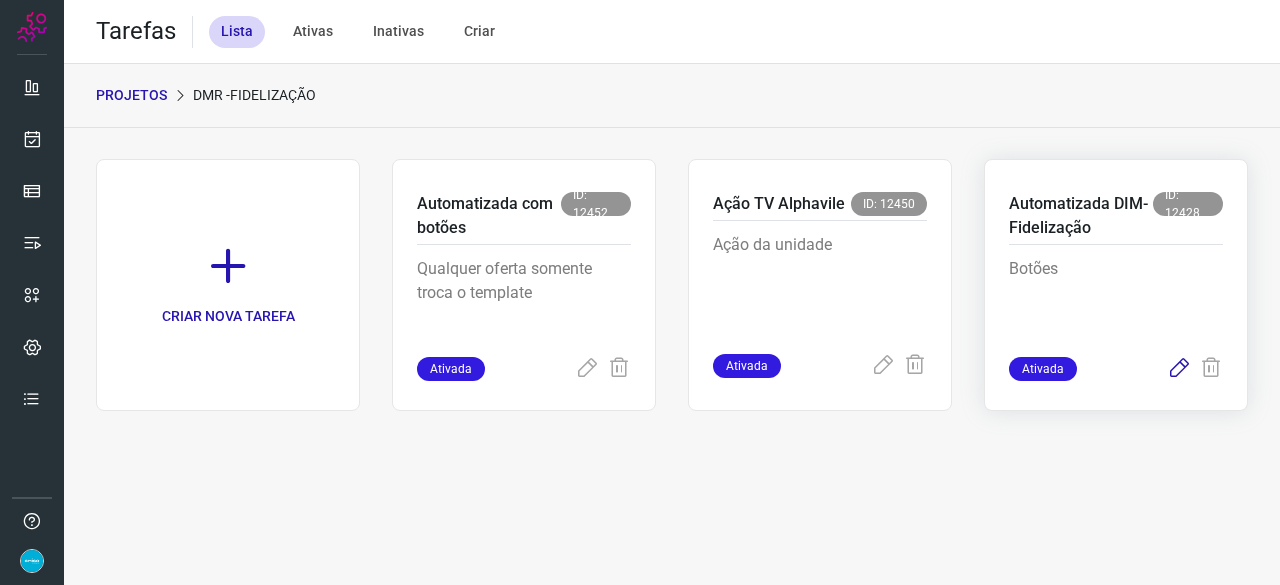 click at bounding box center [1179, 369] 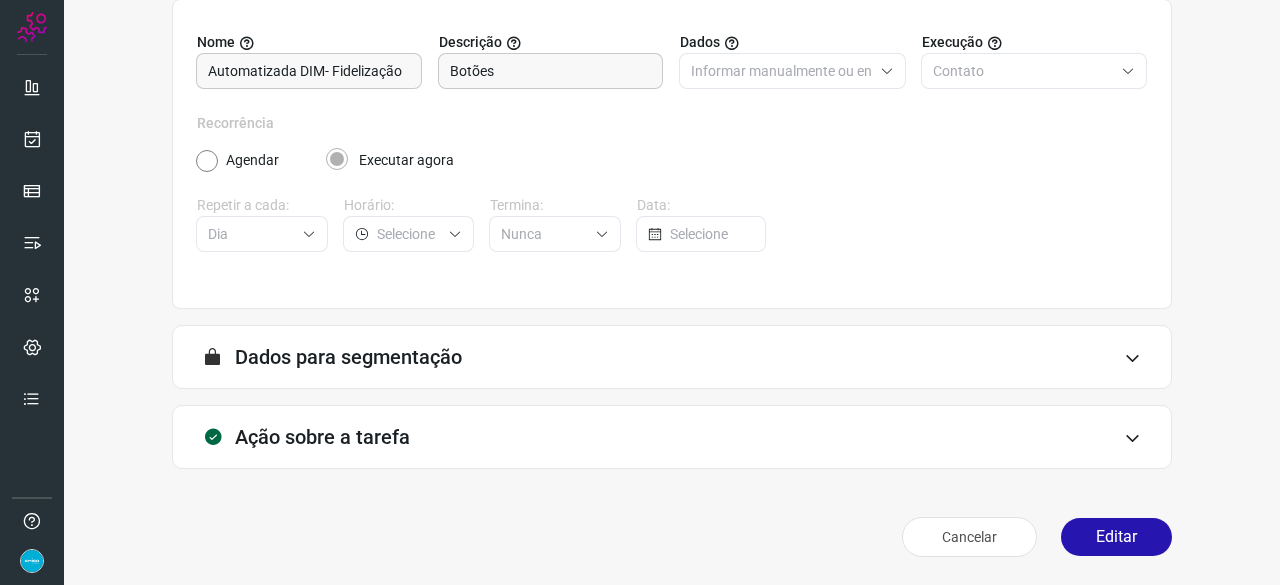 scroll, scrollTop: 195, scrollLeft: 0, axis: vertical 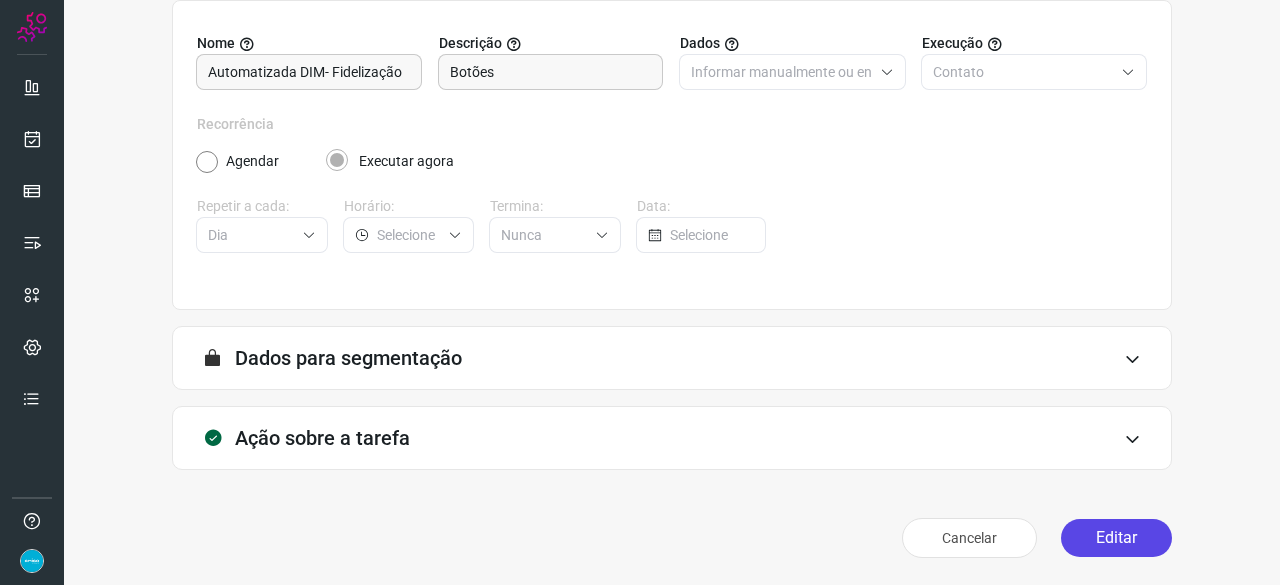 click on "Editar" at bounding box center (1116, 538) 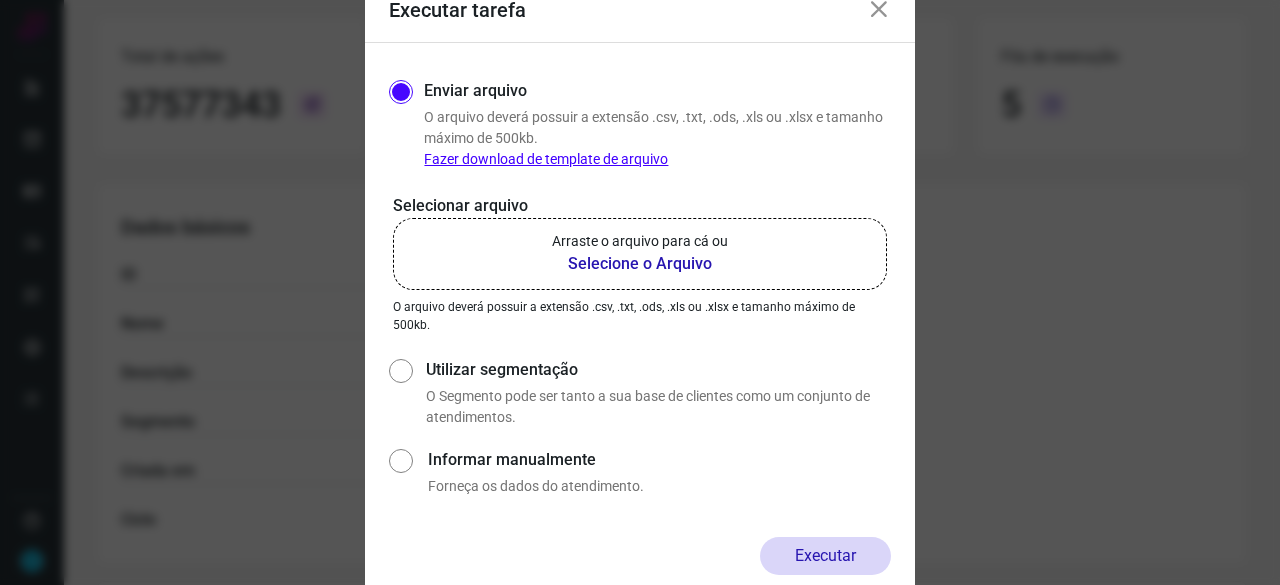 click on "Selecione o Arquivo" at bounding box center [640, 264] 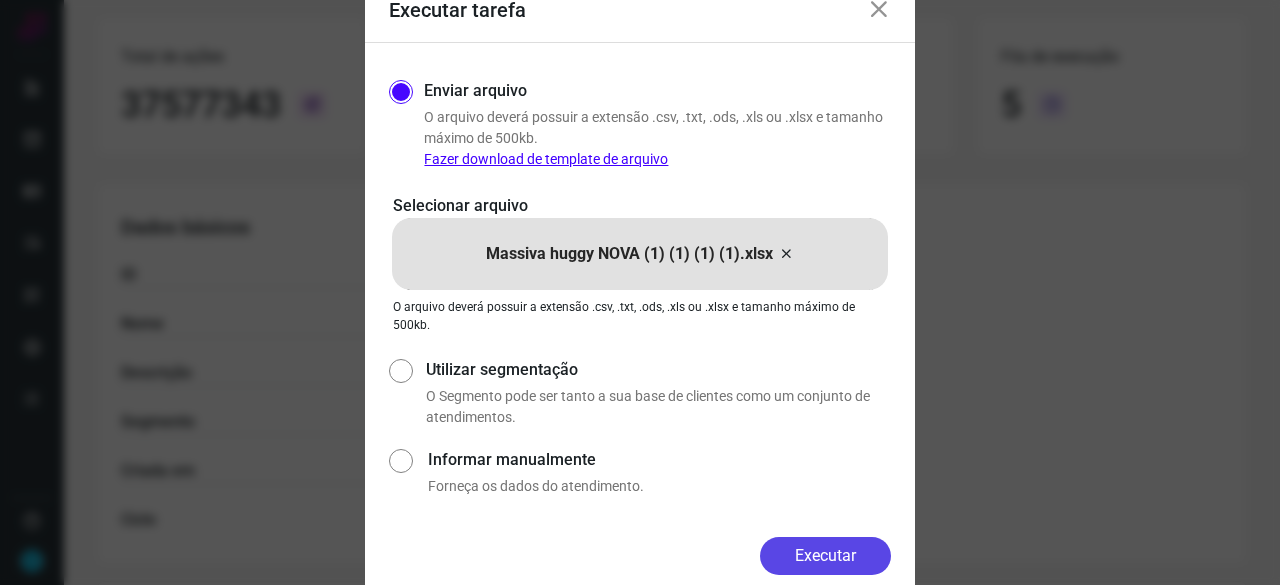 click on "Executar" at bounding box center (825, 556) 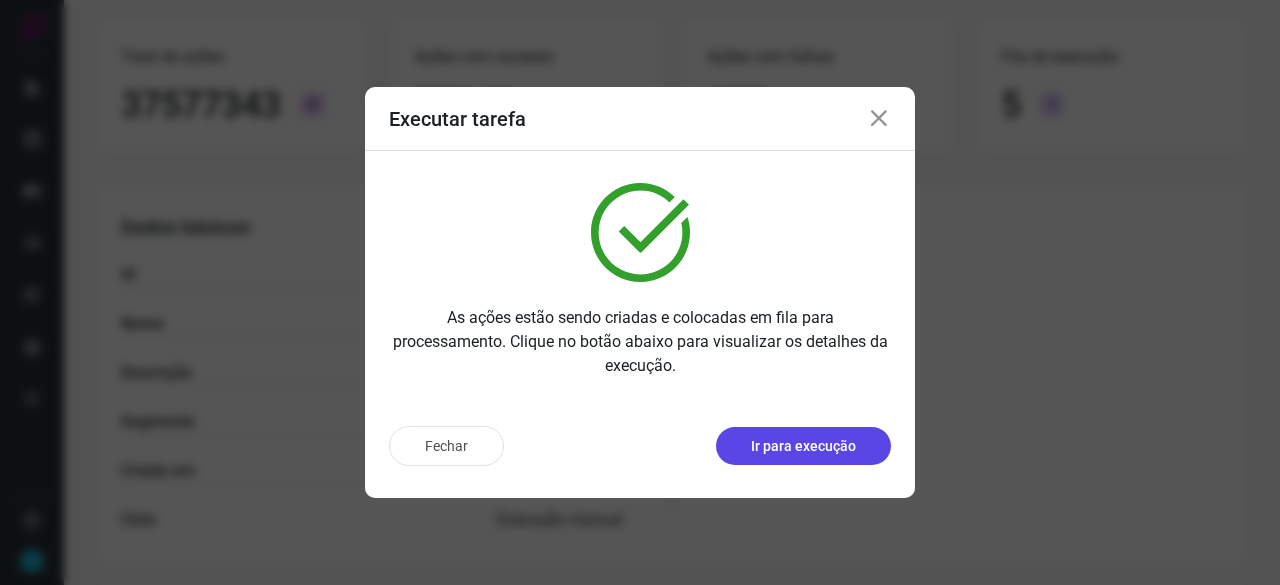 click on "Ir para execução" at bounding box center (803, 446) 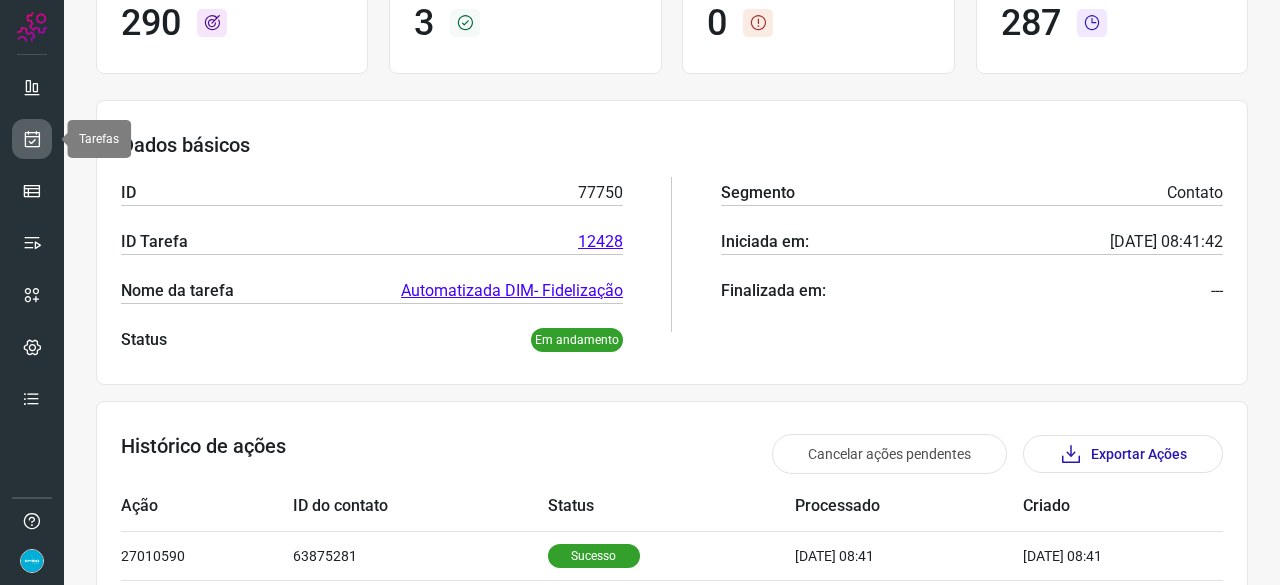 click at bounding box center (32, 139) 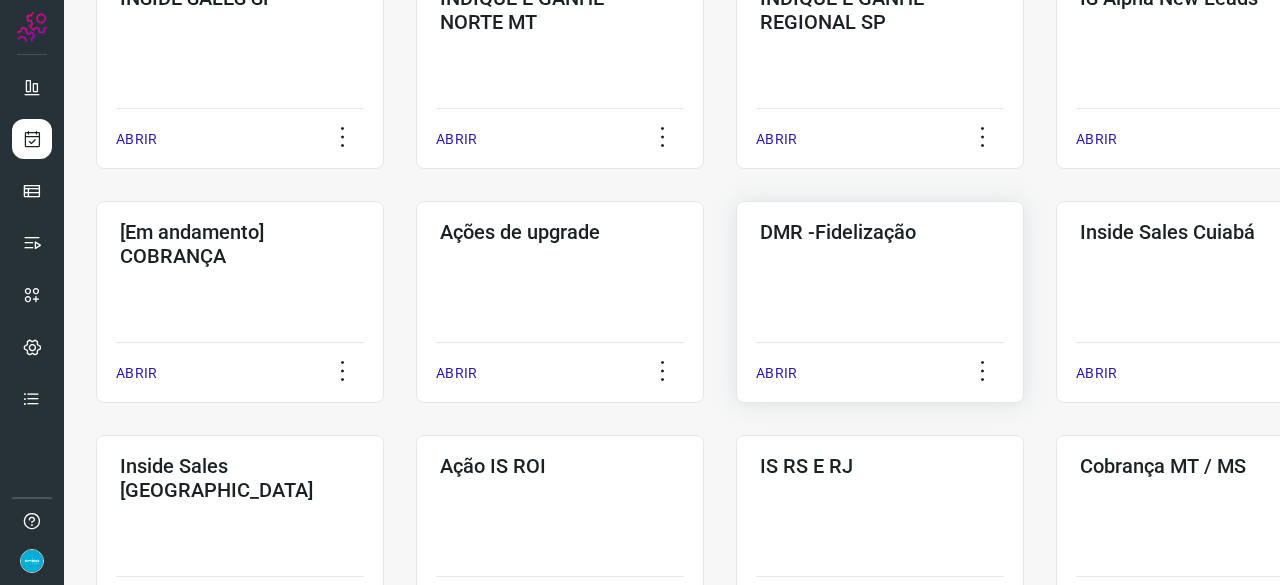 click on "ABRIR" at bounding box center (776, 373) 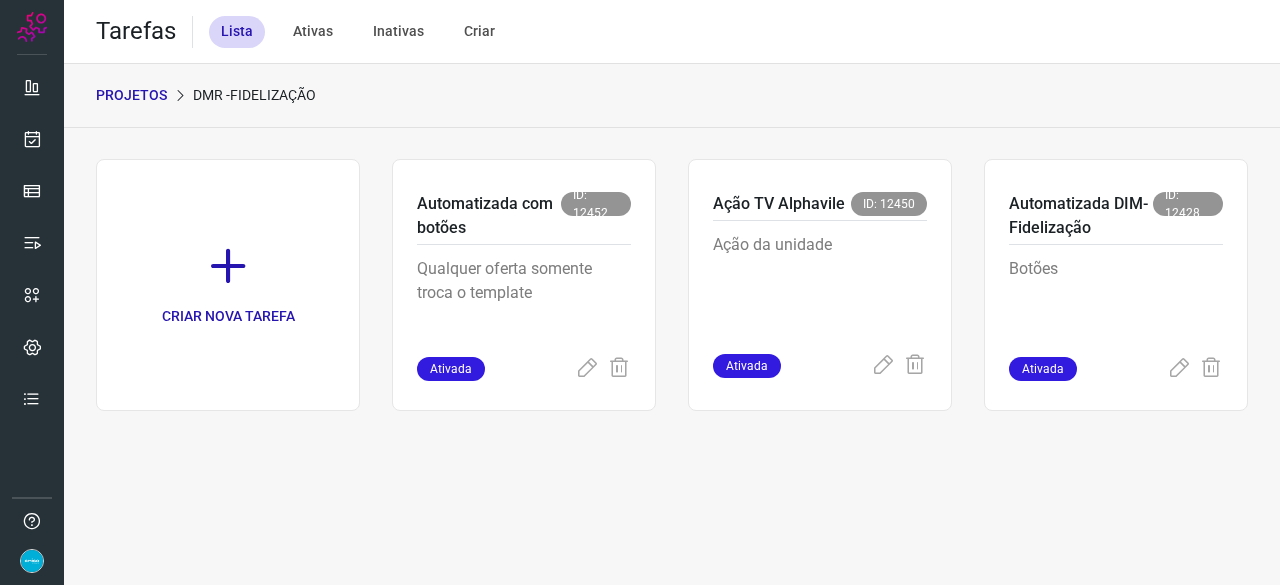 scroll, scrollTop: 0, scrollLeft: 0, axis: both 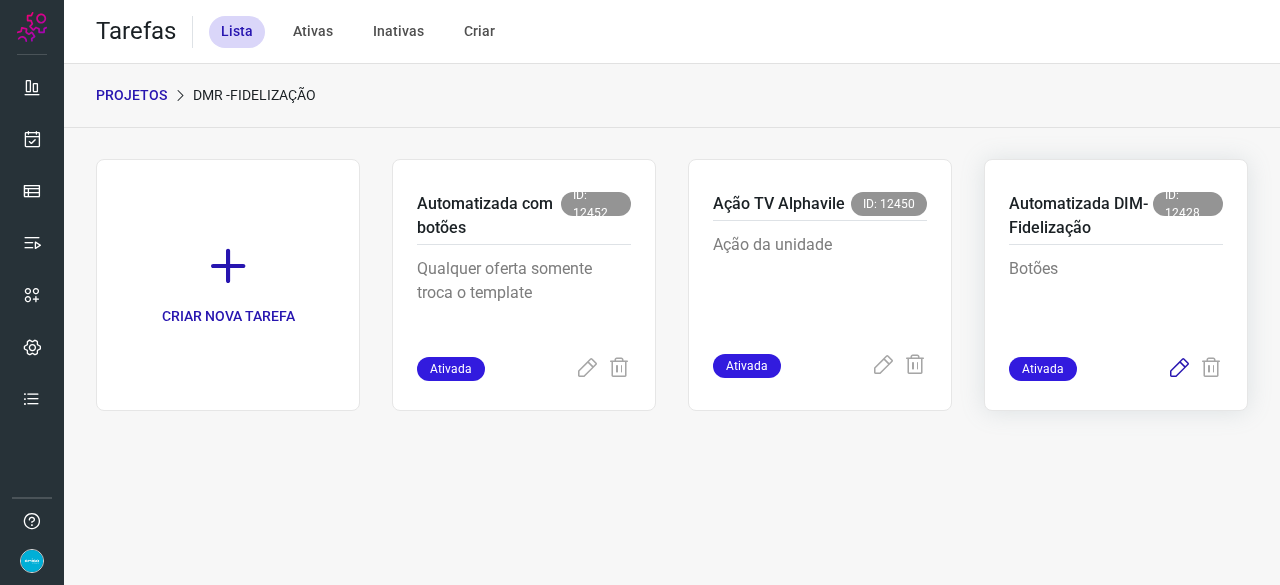 click at bounding box center [1179, 369] 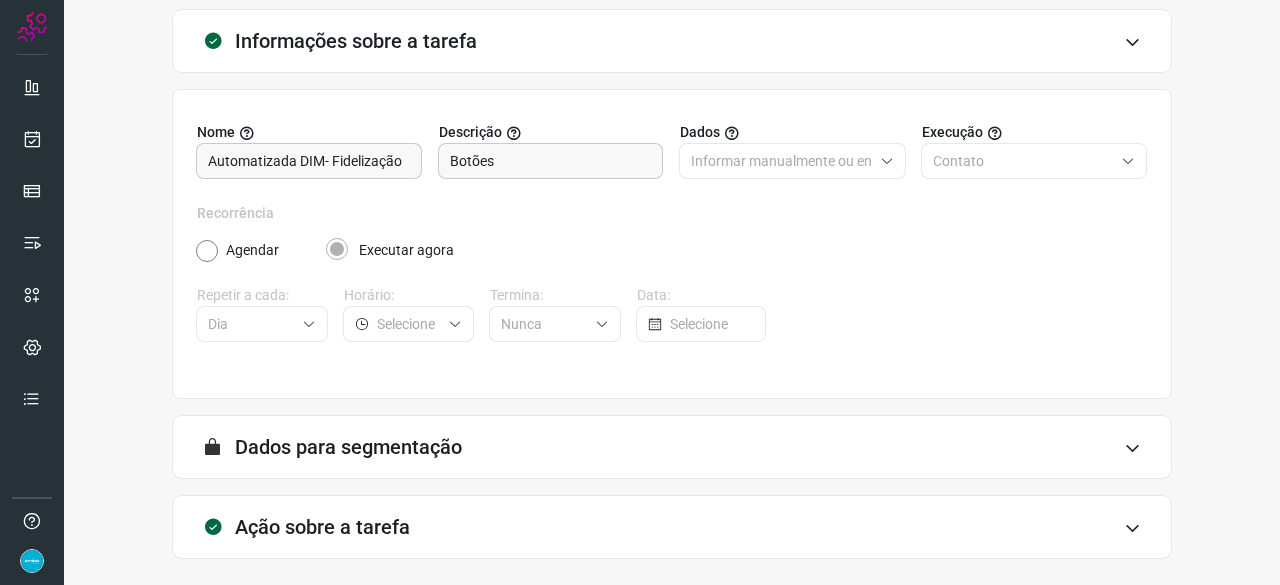 scroll, scrollTop: 195, scrollLeft: 0, axis: vertical 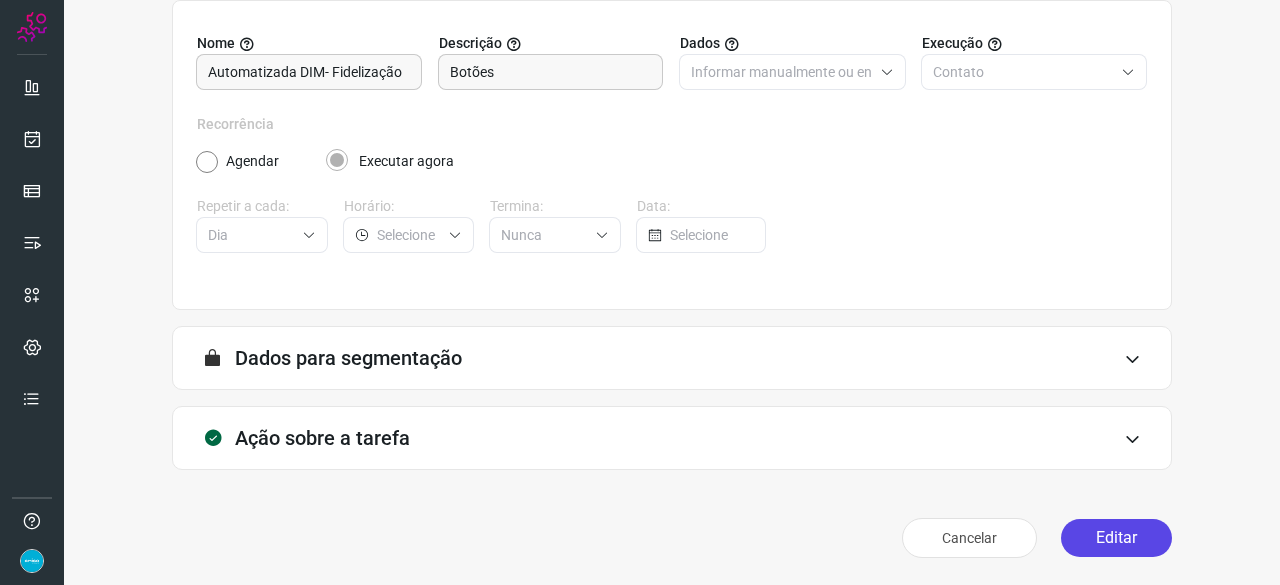 click on "Editar" at bounding box center (1116, 538) 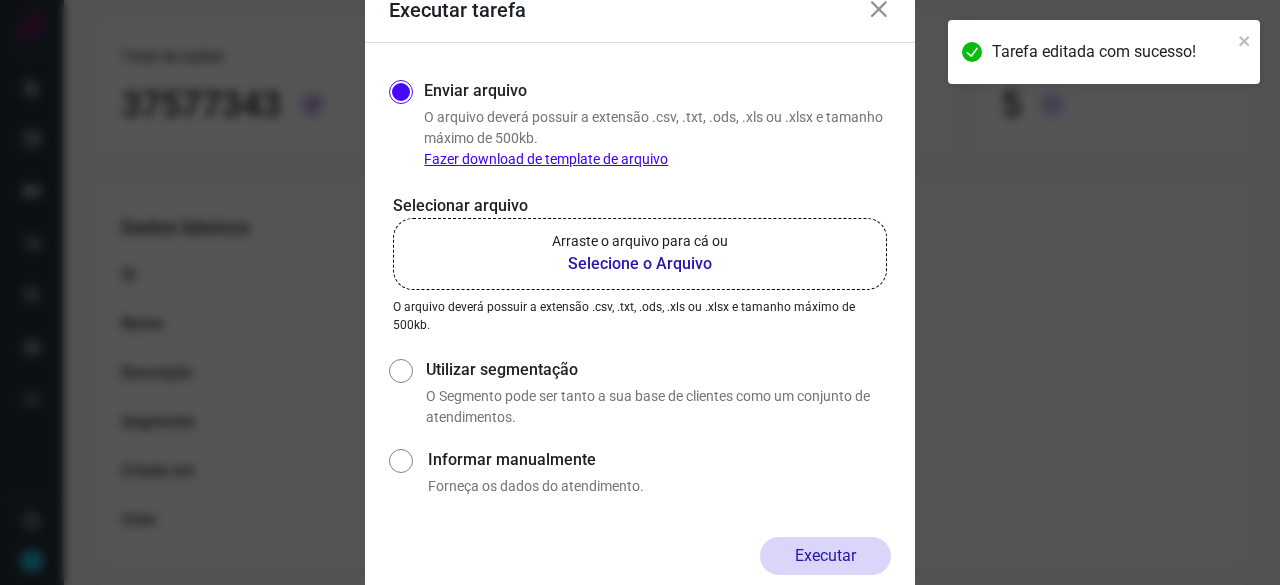 click on "Selecione o Arquivo" at bounding box center [640, 264] 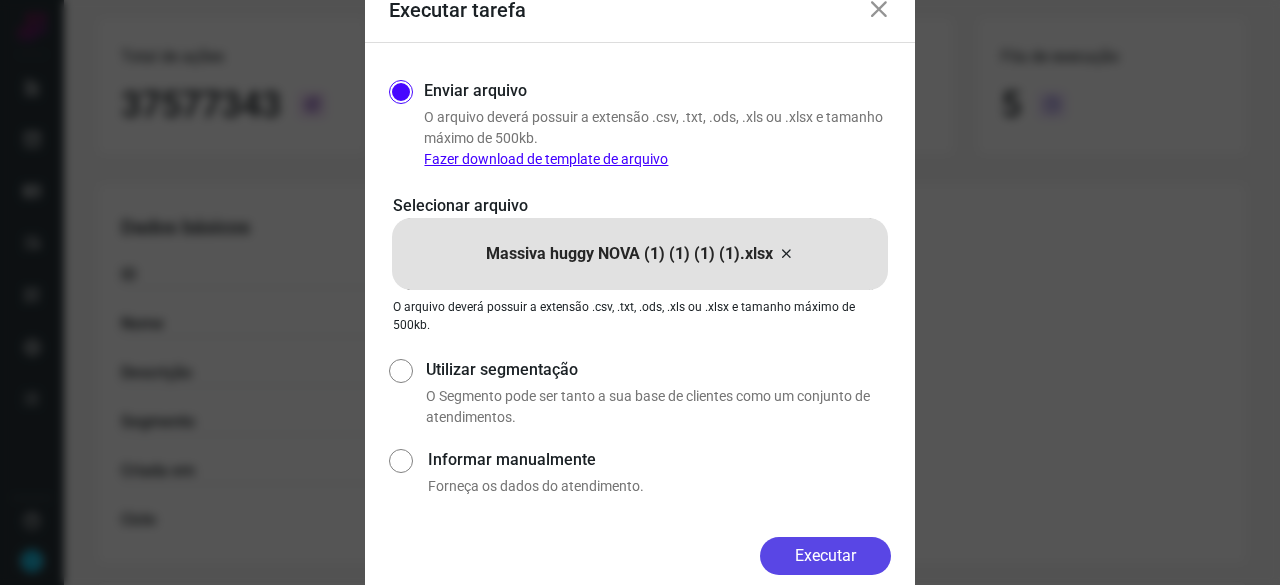 click on "Executar" at bounding box center [825, 556] 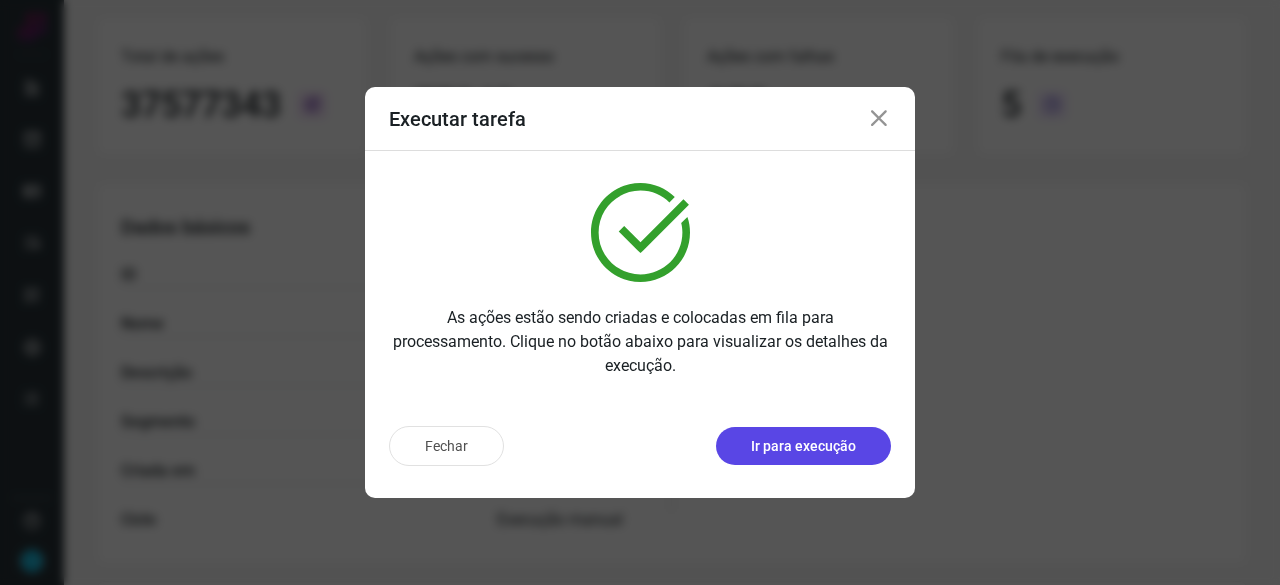 click on "Ir para execução" at bounding box center [803, 446] 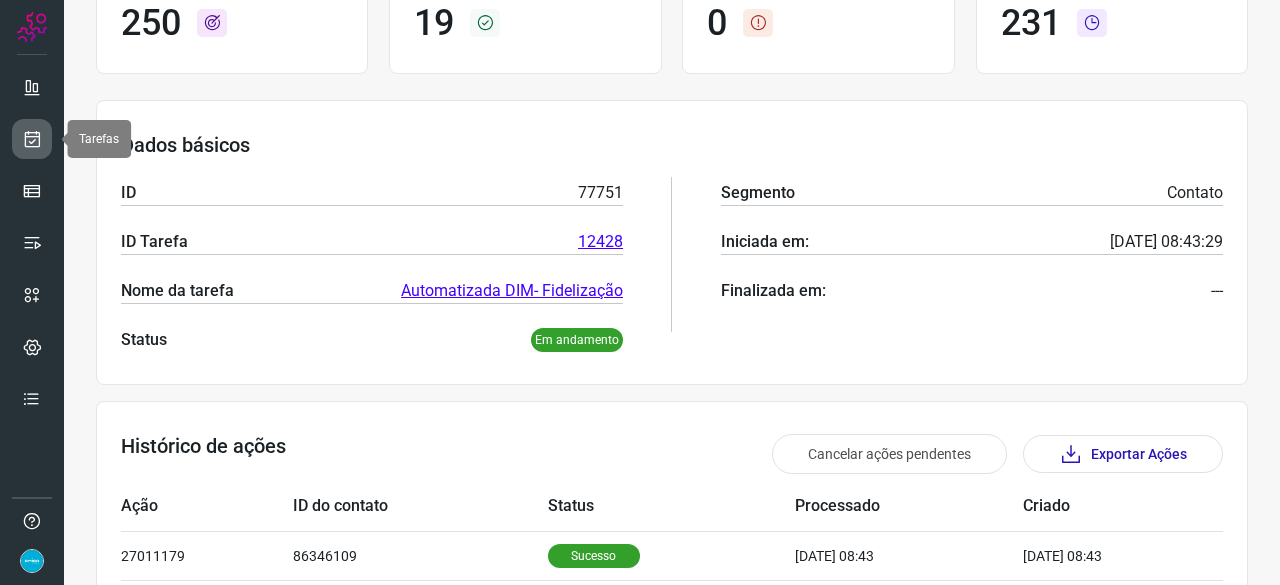 click at bounding box center [32, 139] 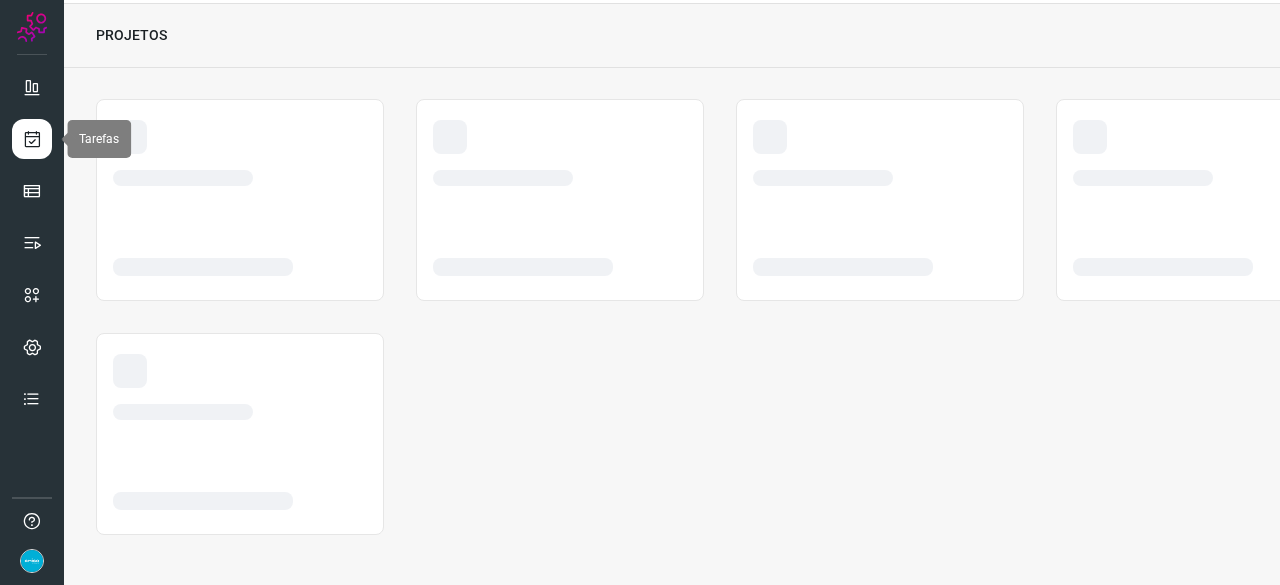 scroll, scrollTop: 60, scrollLeft: 0, axis: vertical 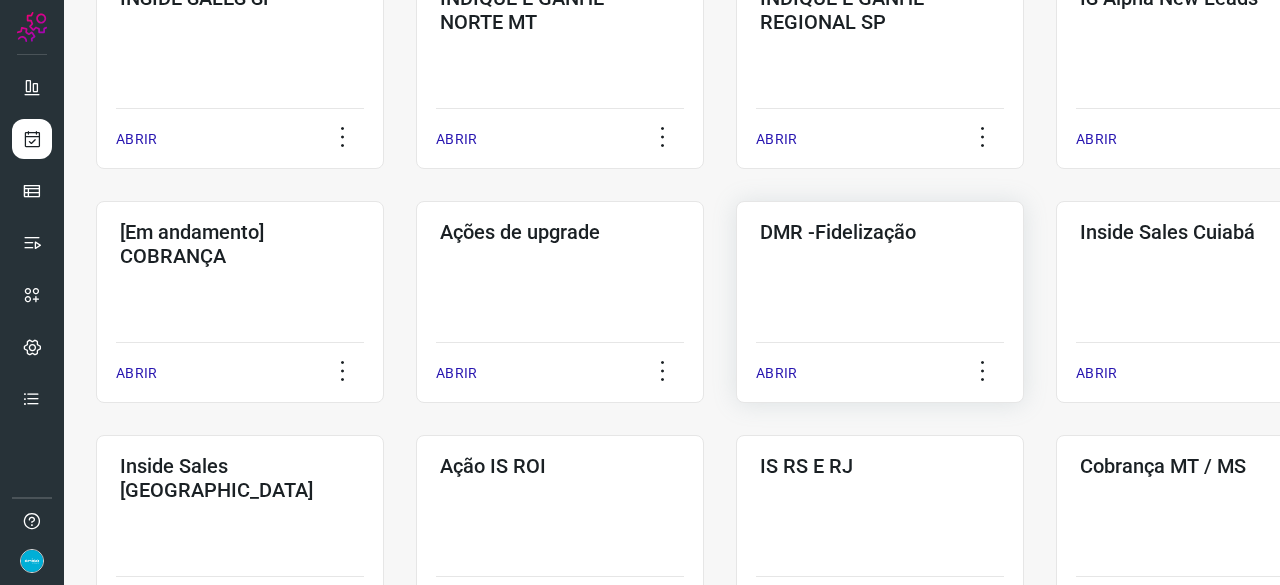 click on "ABRIR" at bounding box center (776, 373) 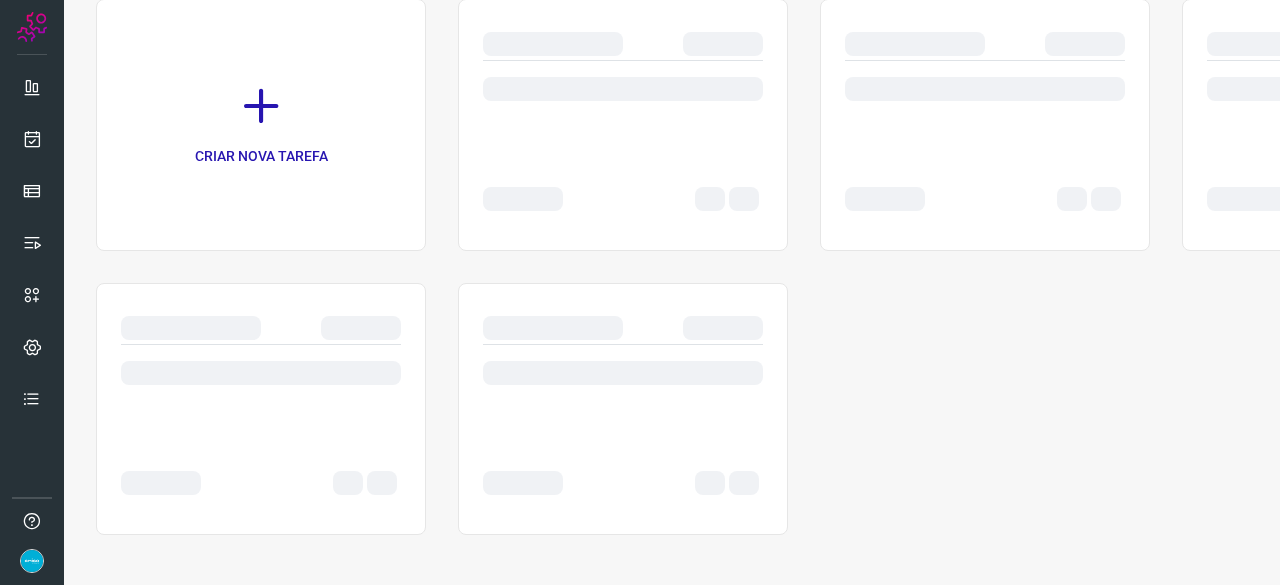 scroll, scrollTop: 0, scrollLeft: 0, axis: both 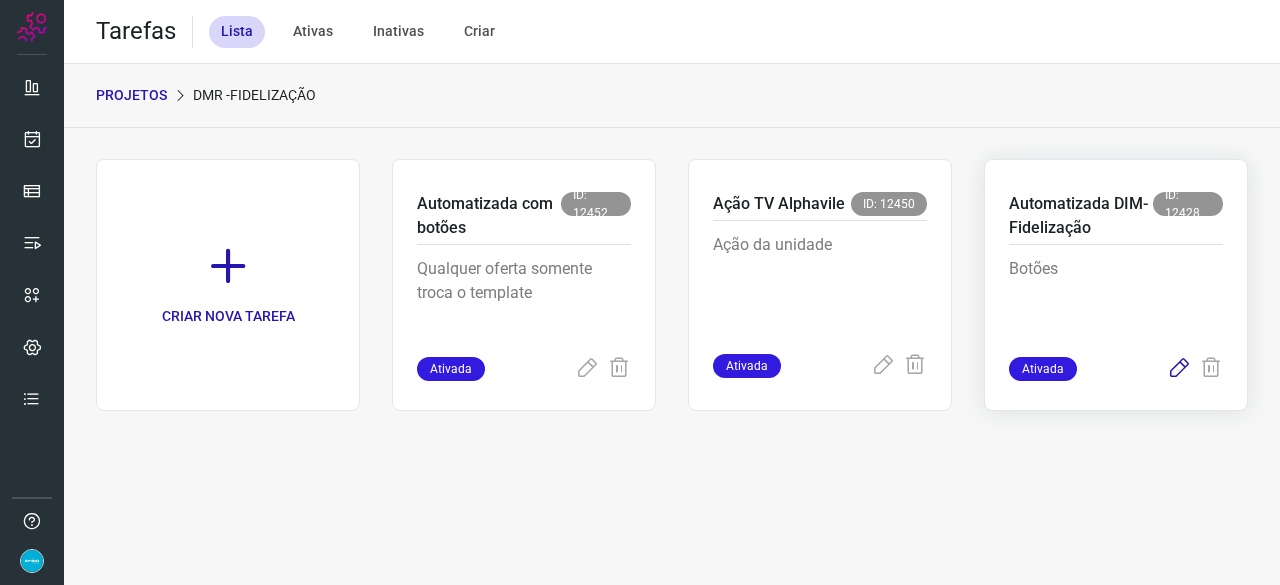 click at bounding box center [1179, 369] 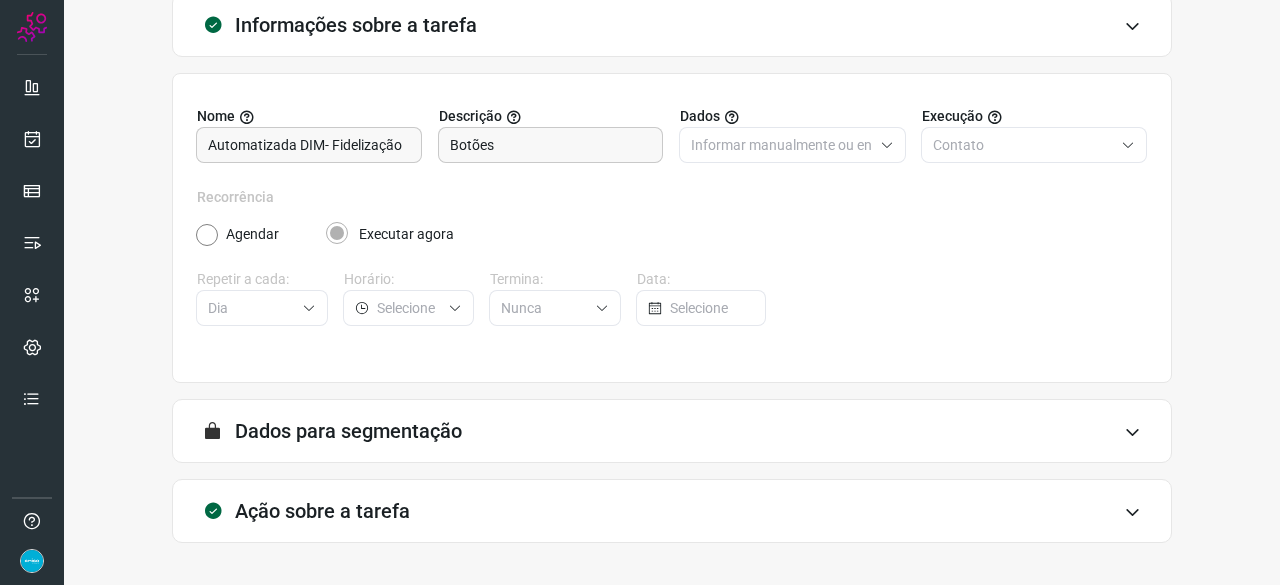 scroll, scrollTop: 195, scrollLeft: 0, axis: vertical 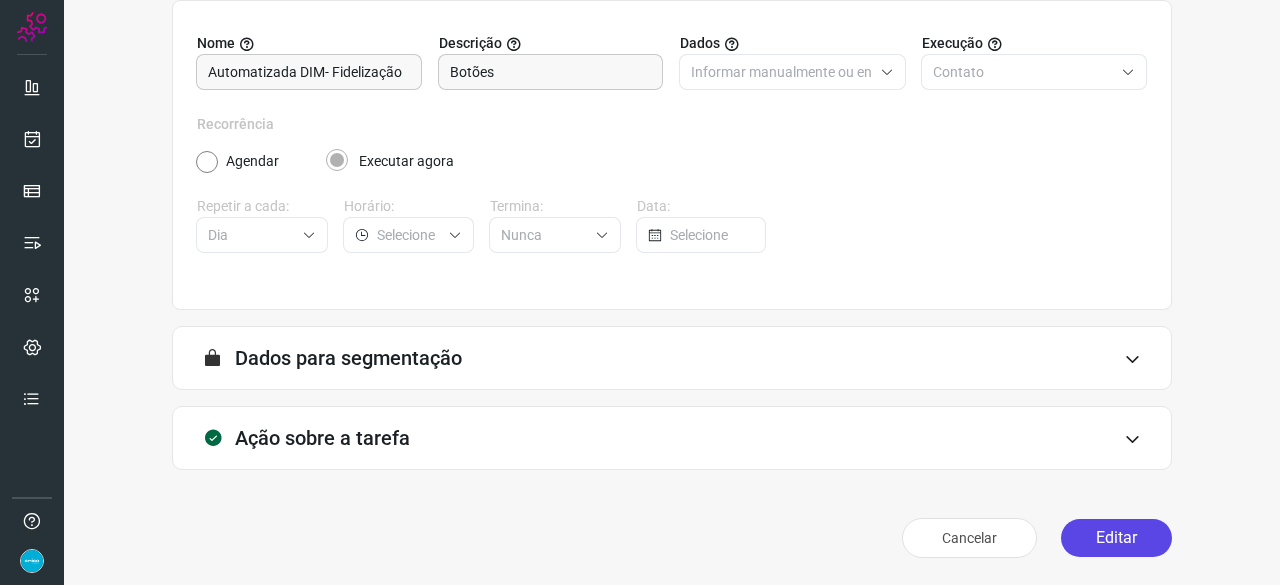 click on "Editar" at bounding box center (1116, 538) 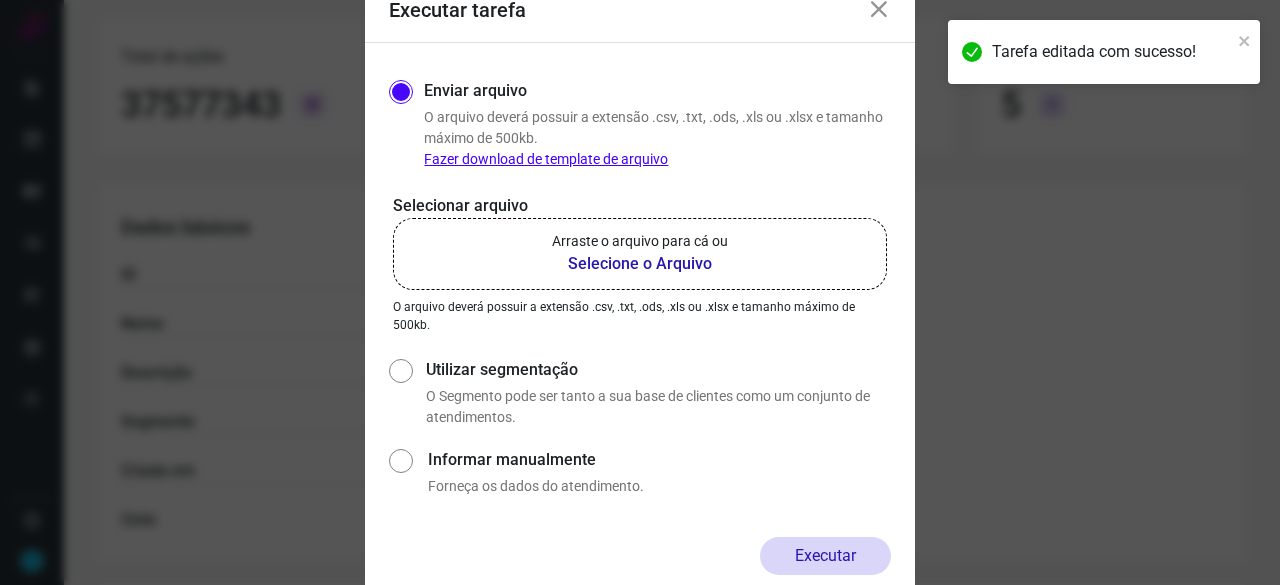 click on "Selecione o Arquivo" at bounding box center [640, 264] 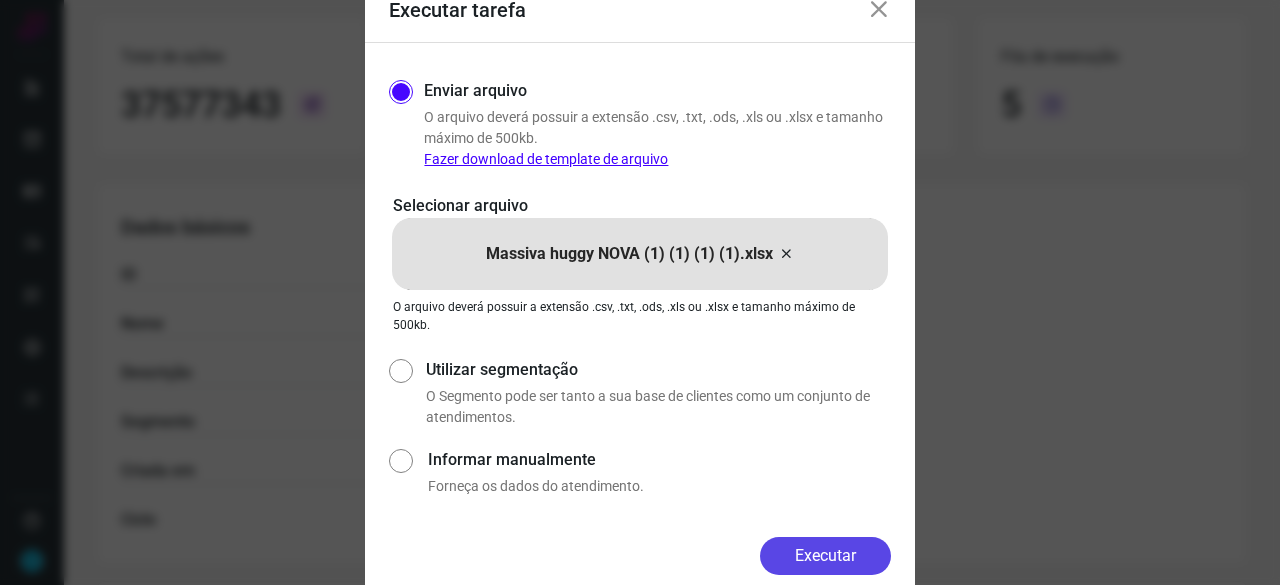 click on "Executar" at bounding box center [825, 556] 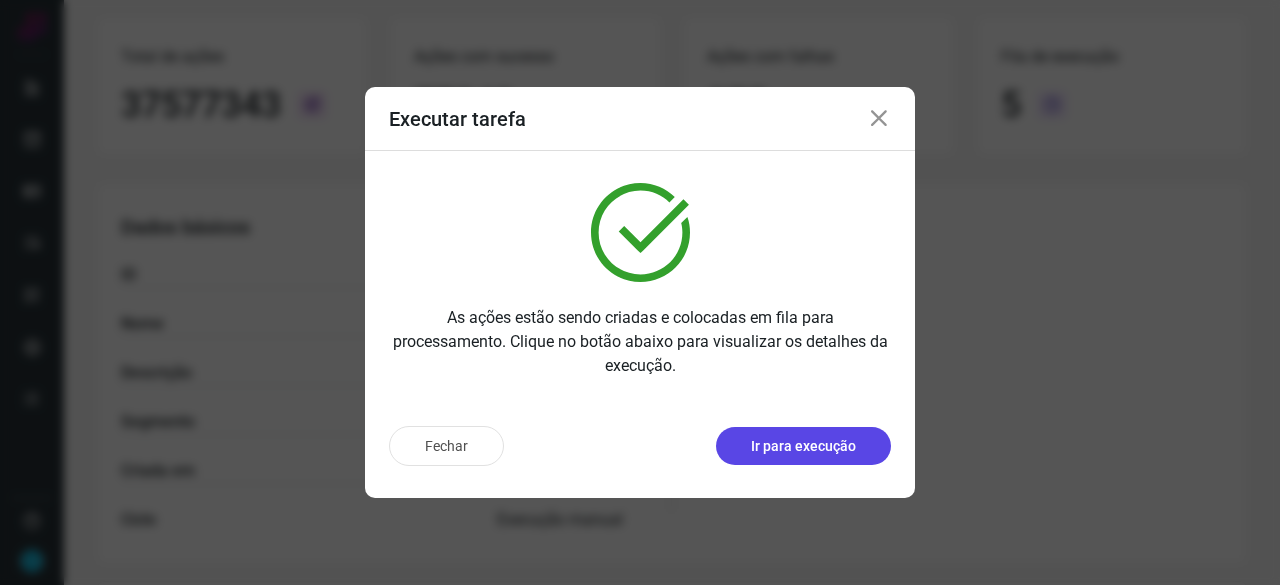 click on "Ir para execução" at bounding box center (803, 446) 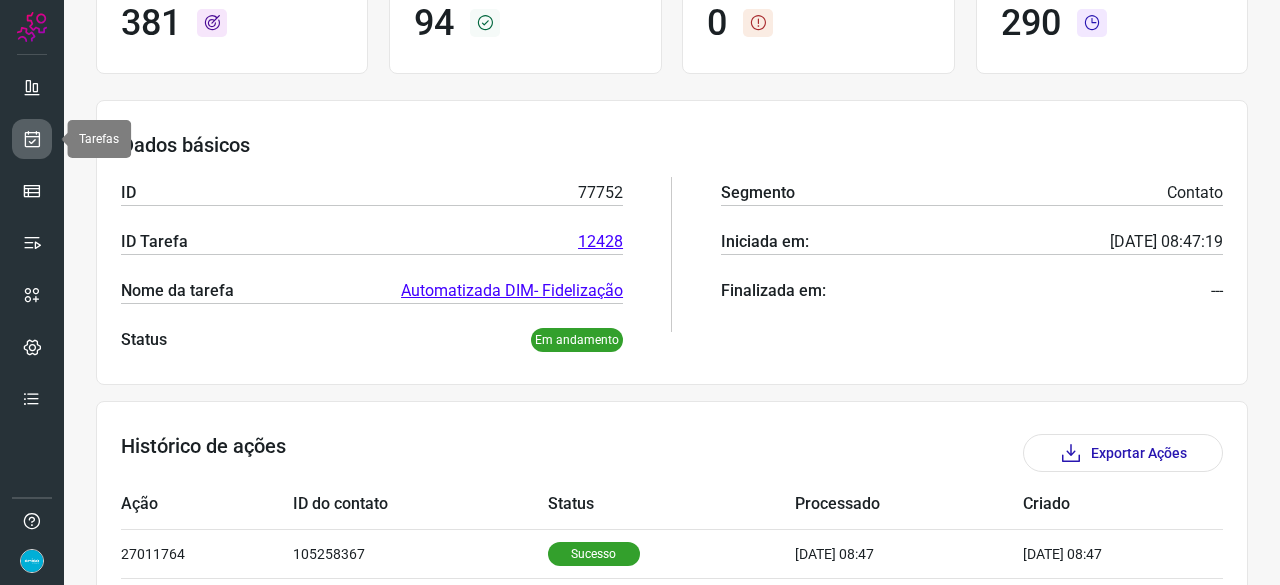 click at bounding box center [32, 139] 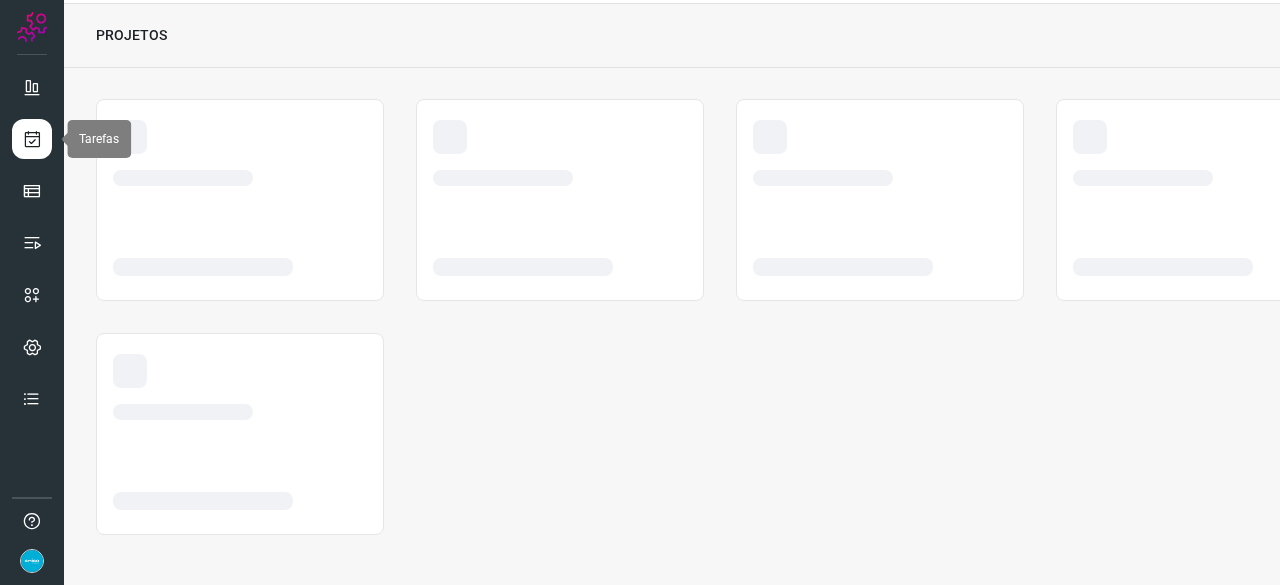 scroll, scrollTop: 60, scrollLeft: 0, axis: vertical 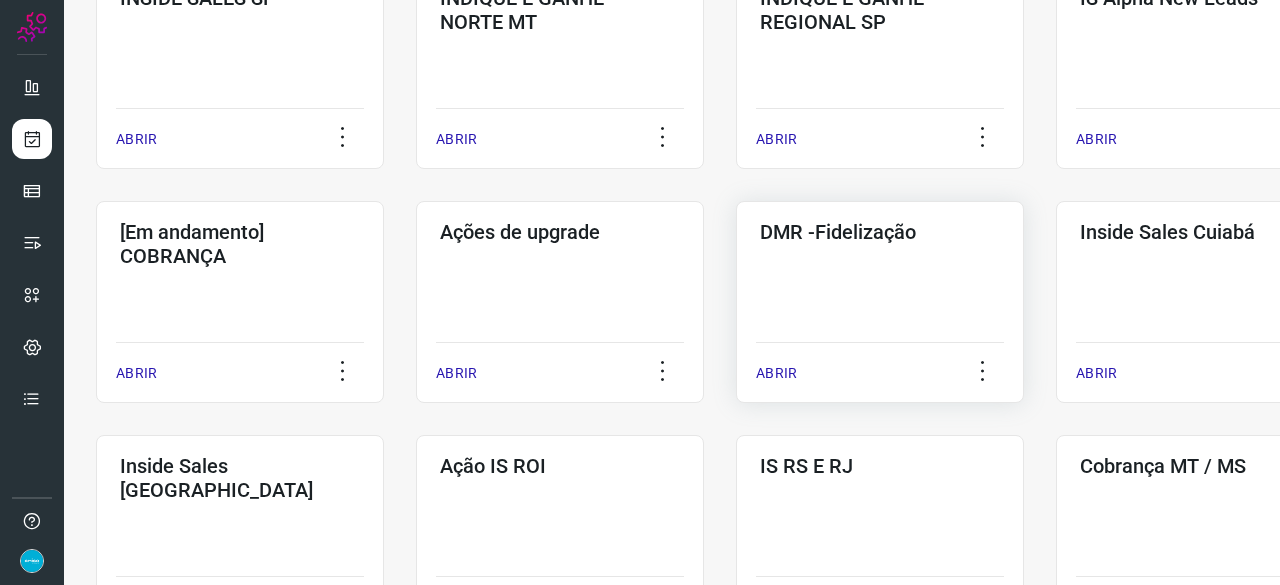 click on "ABRIR" at bounding box center (776, 373) 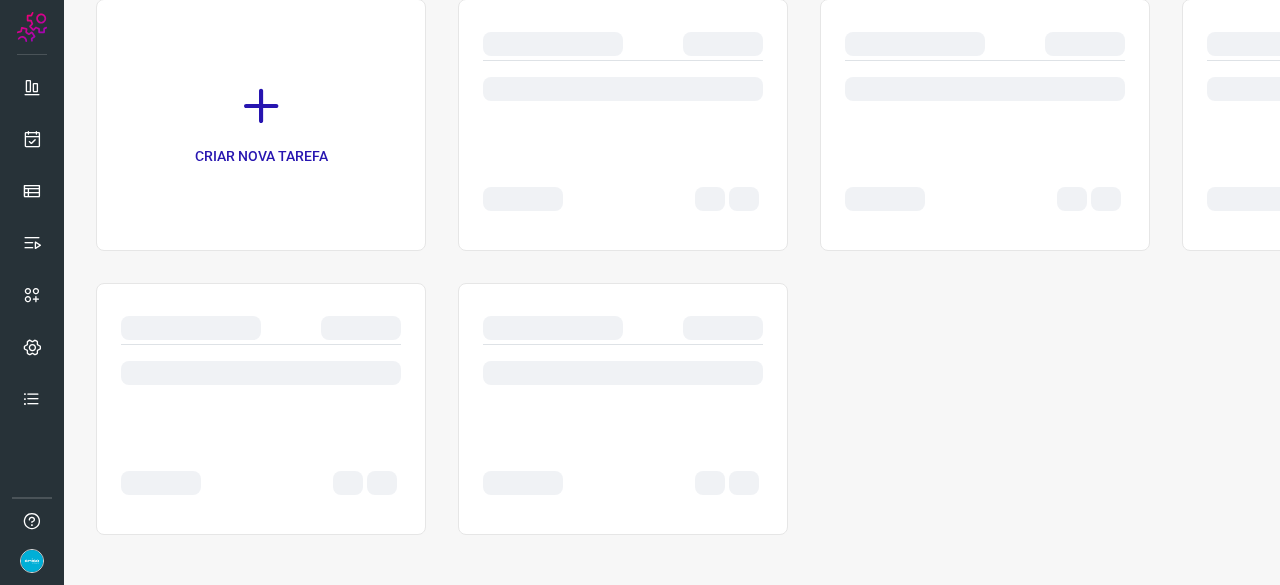 scroll, scrollTop: 0, scrollLeft: 0, axis: both 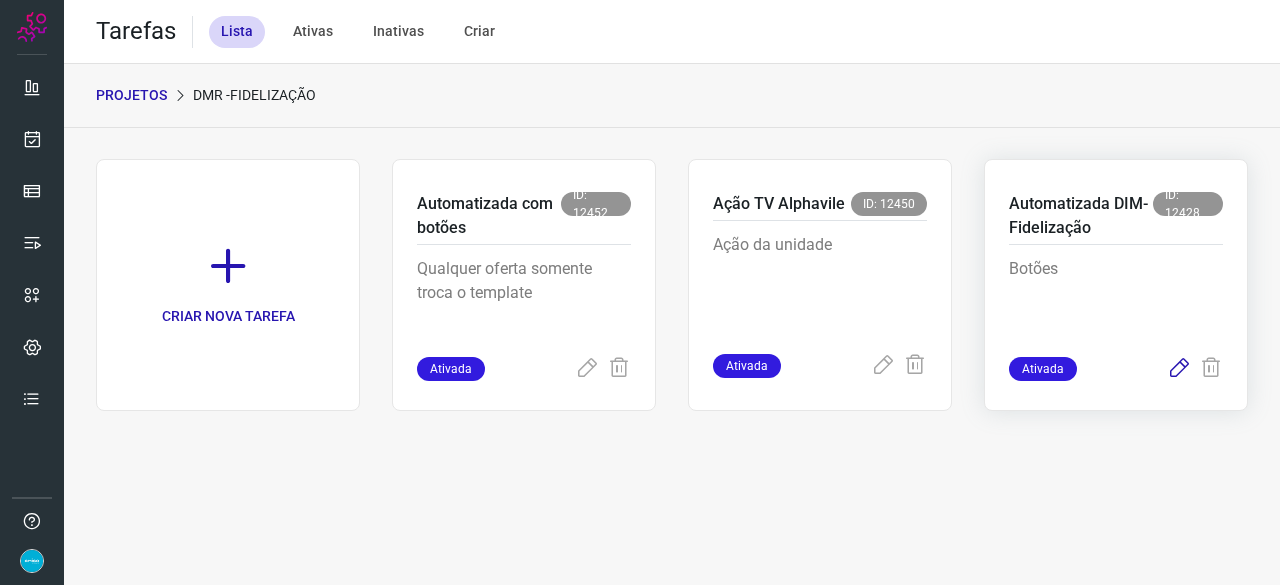 click at bounding box center (1179, 369) 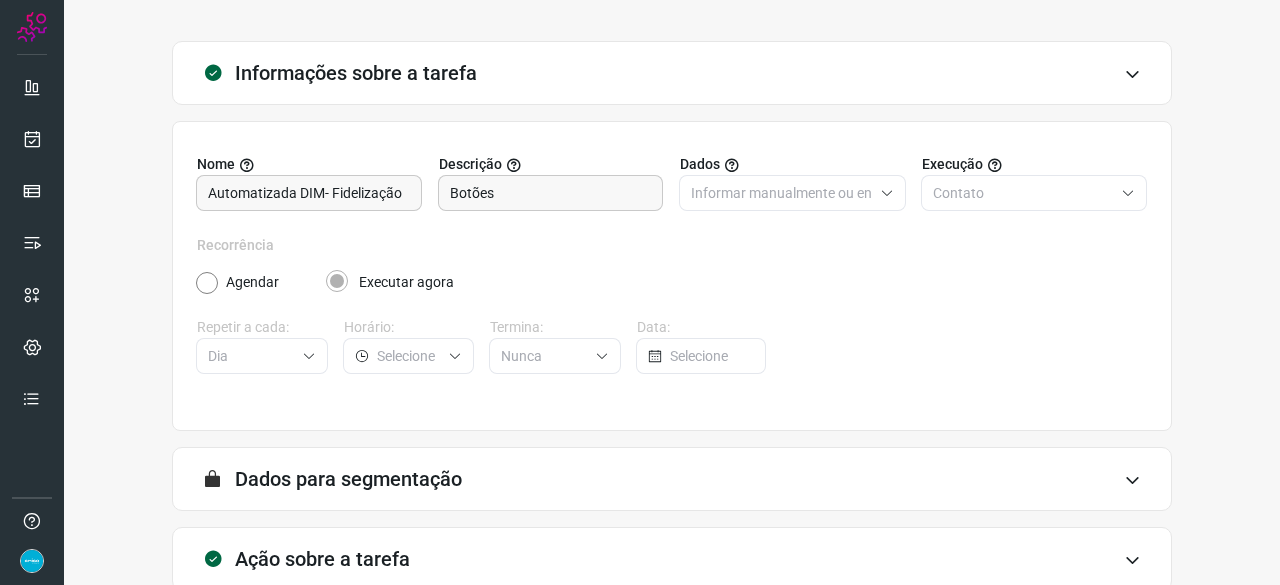 scroll, scrollTop: 195, scrollLeft: 0, axis: vertical 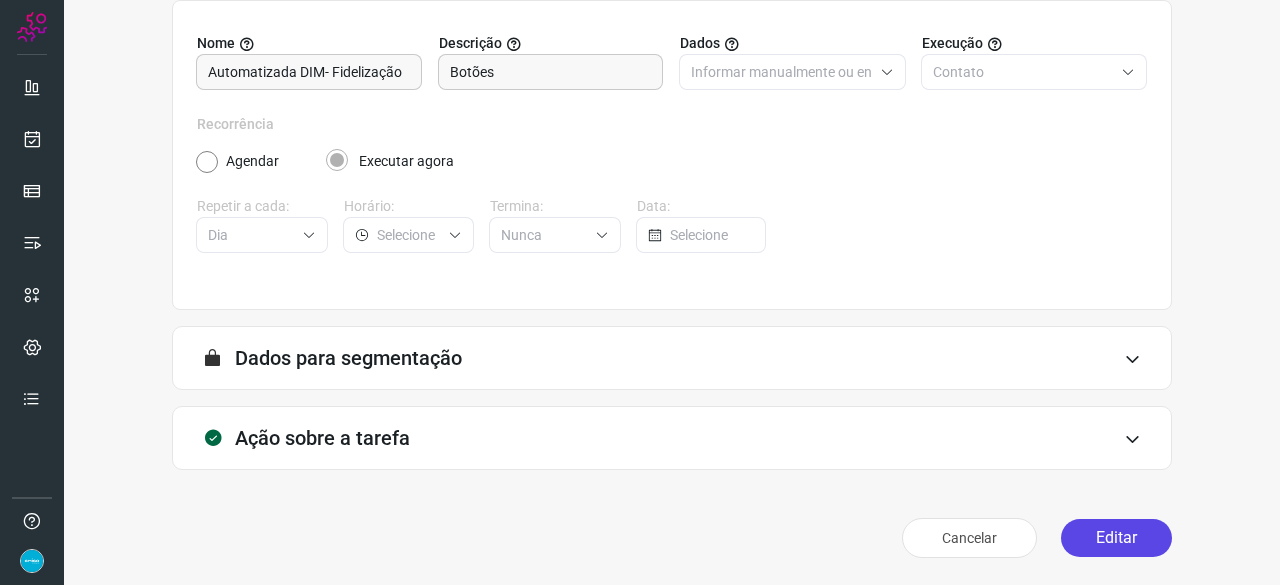 click on "Editar" at bounding box center (1116, 538) 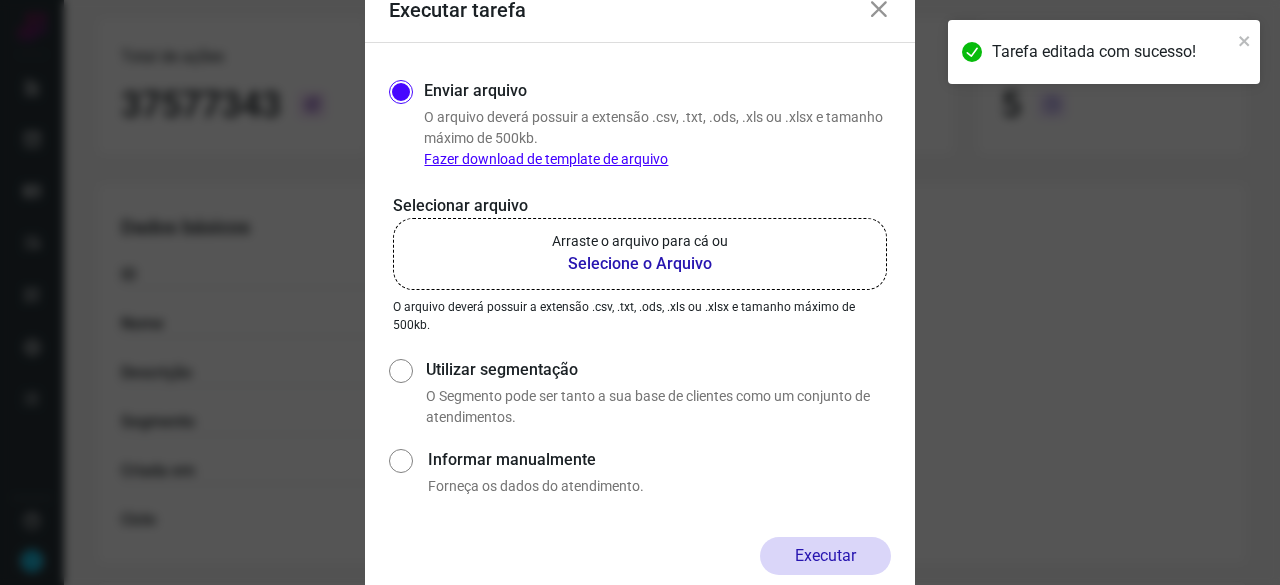 click on "Selecione o Arquivo" at bounding box center (640, 264) 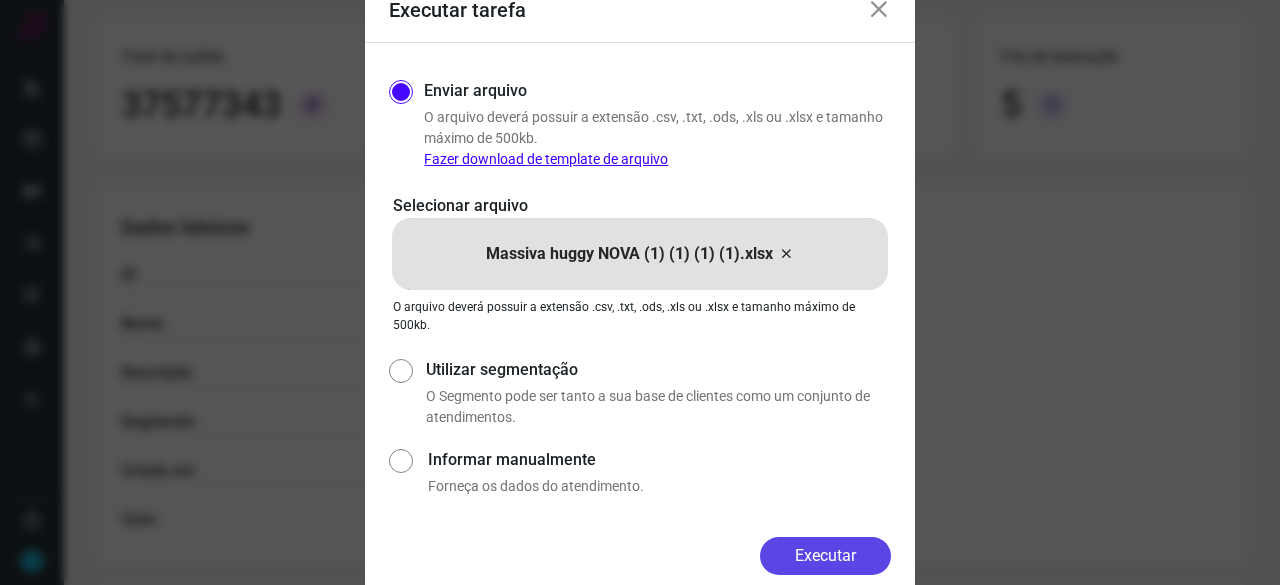 click on "Executar" at bounding box center [825, 556] 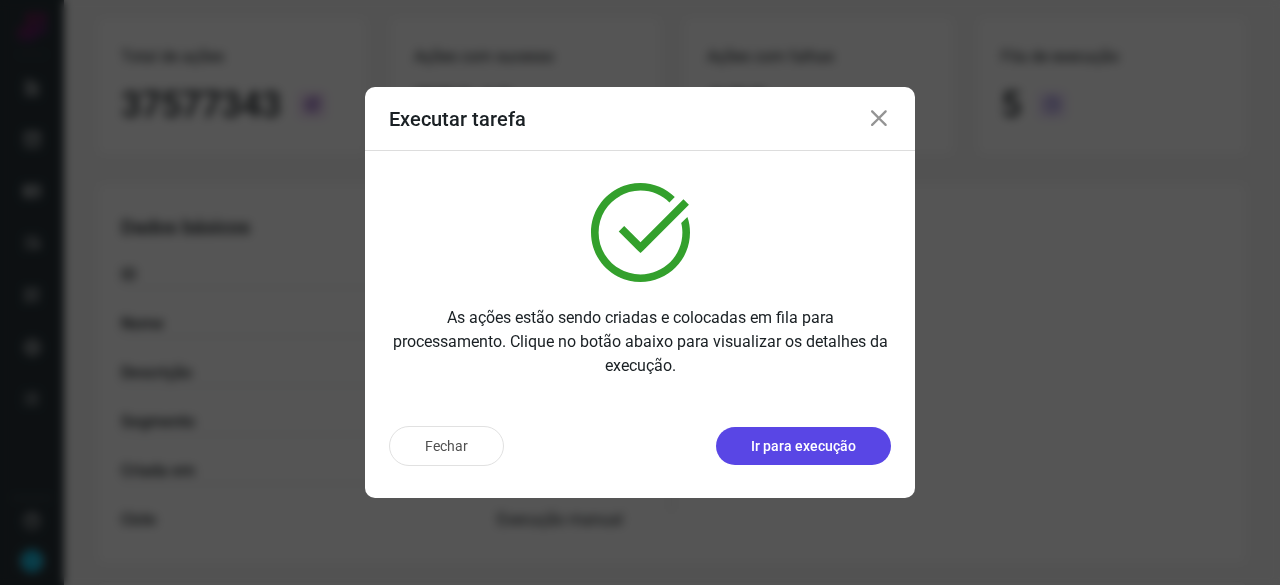 click on "Ir para execução" at bounding box center [803, 446] 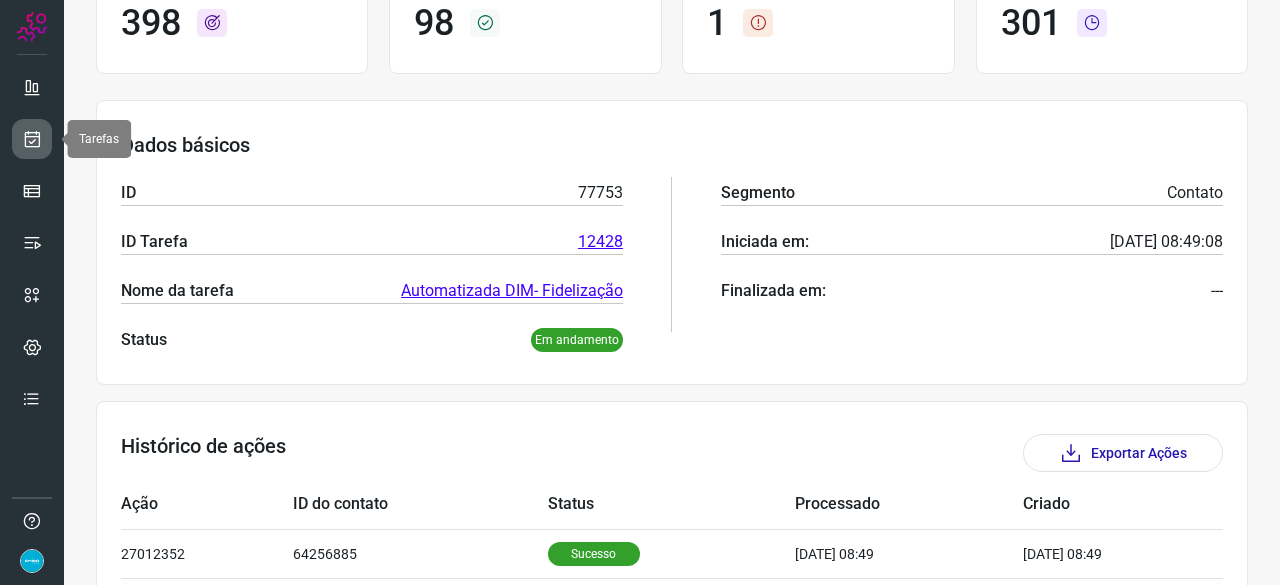 click at bounding box center (32, 139) 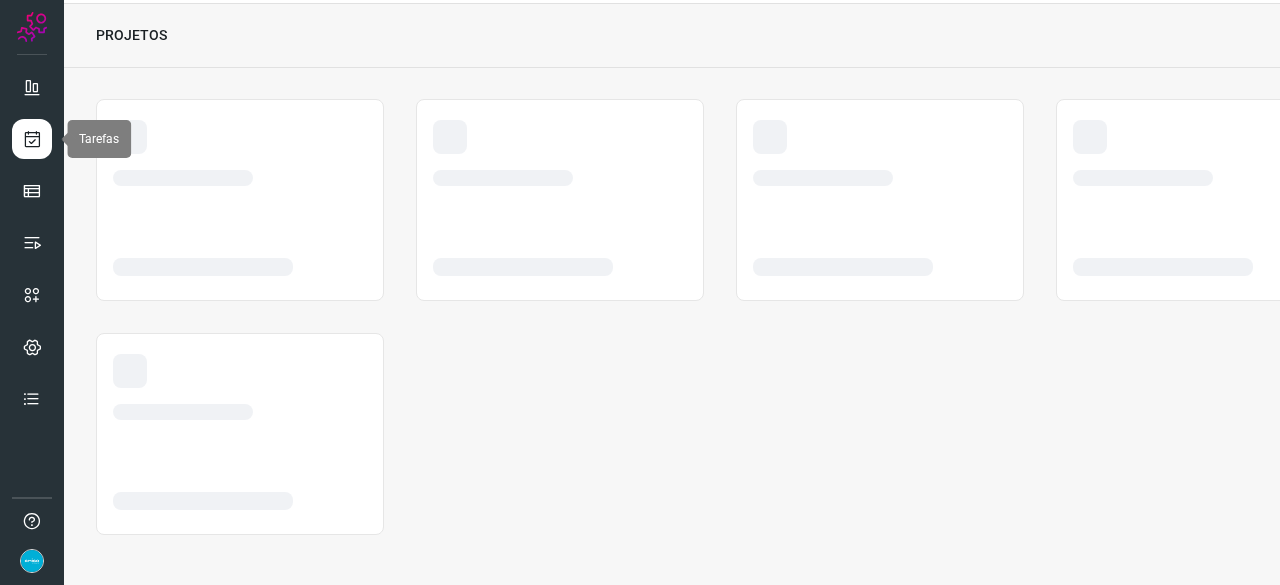 scroll, scrollTop: 60, scrollLeft: 0, axis: vertical 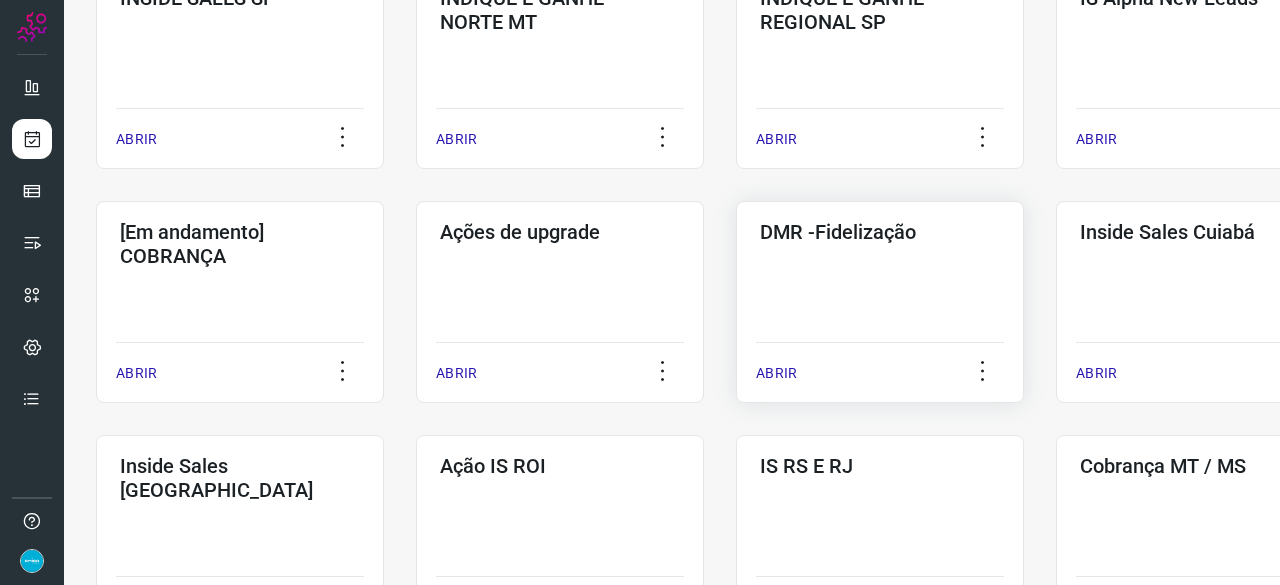 click on "ABRIR" at bounding box center (776, 373) 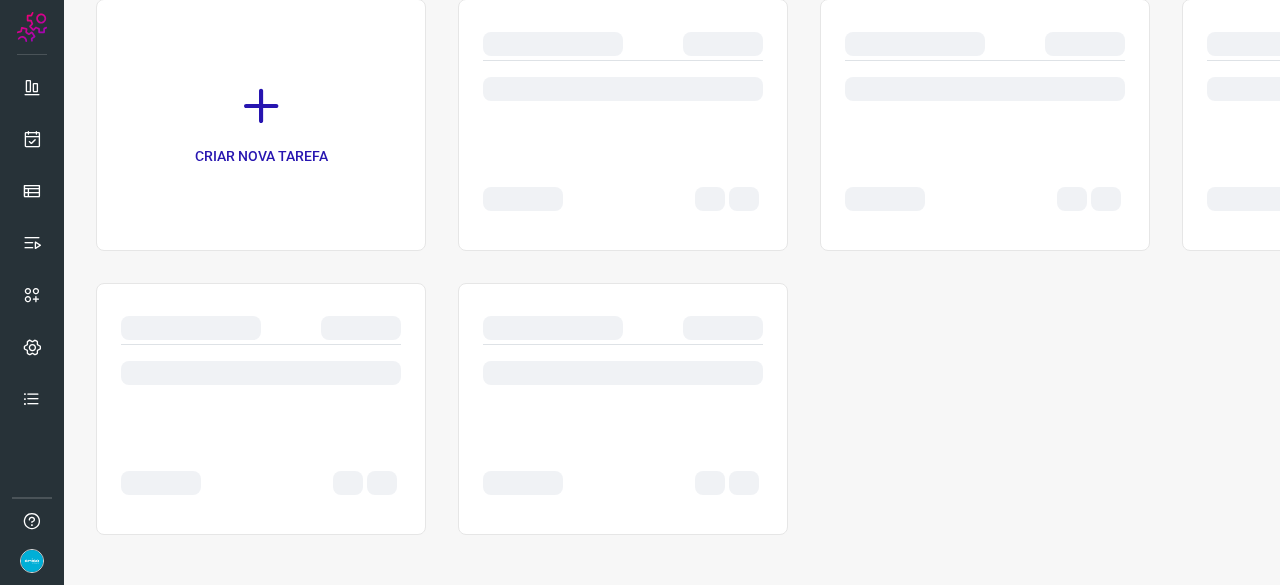 scroll, scrollTop: 0, scrollLeft: 0, axis: both 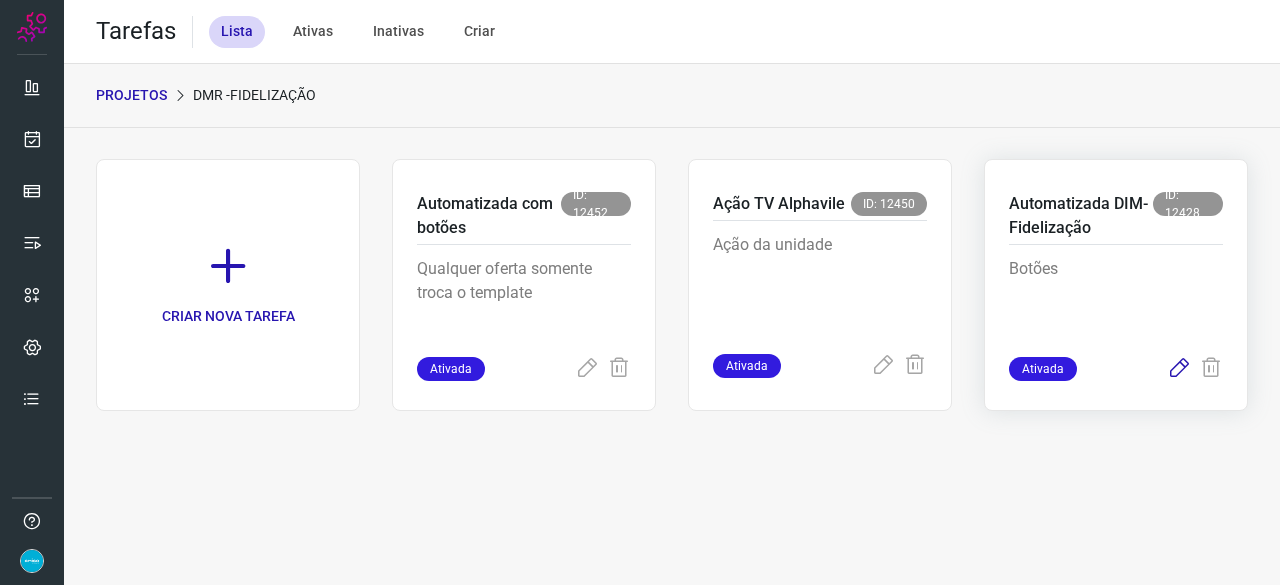 click at bounding box center [1179, 369] 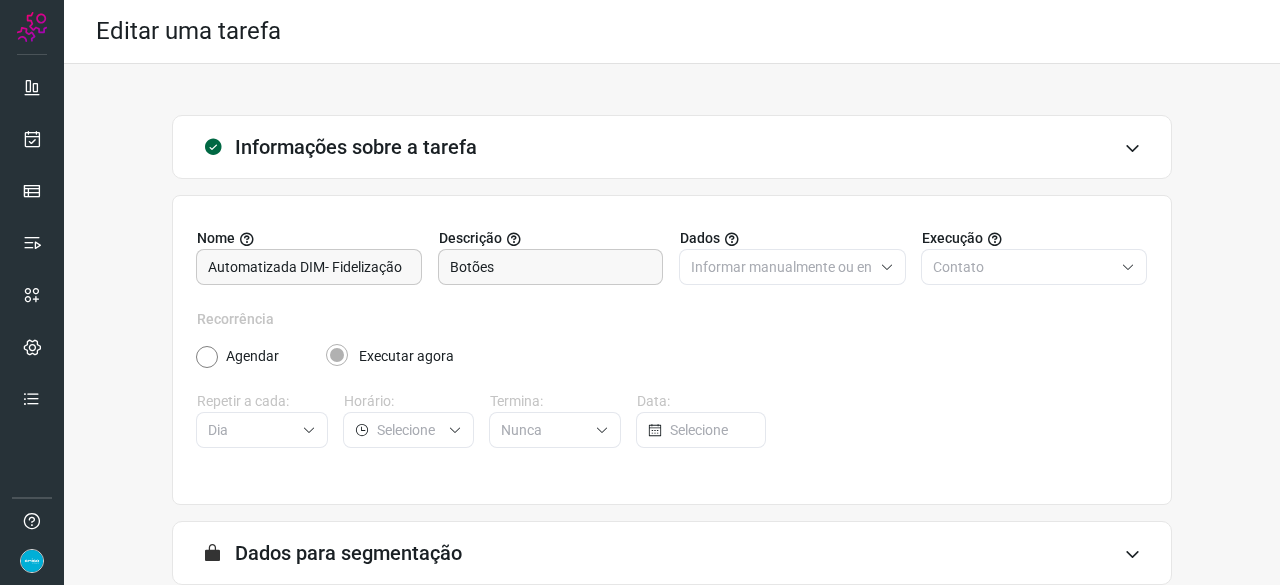 scroll, scrollTop: 195, scrollLeft: 0, axis: vertical 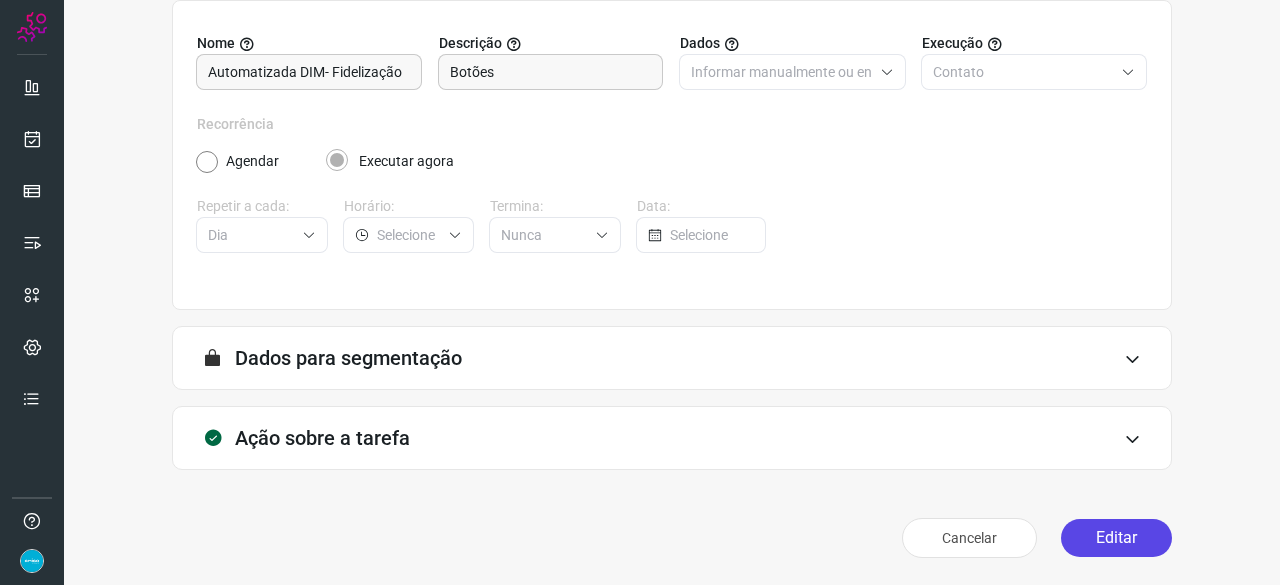 click on "Editar" at bounding box center (1116, 538) 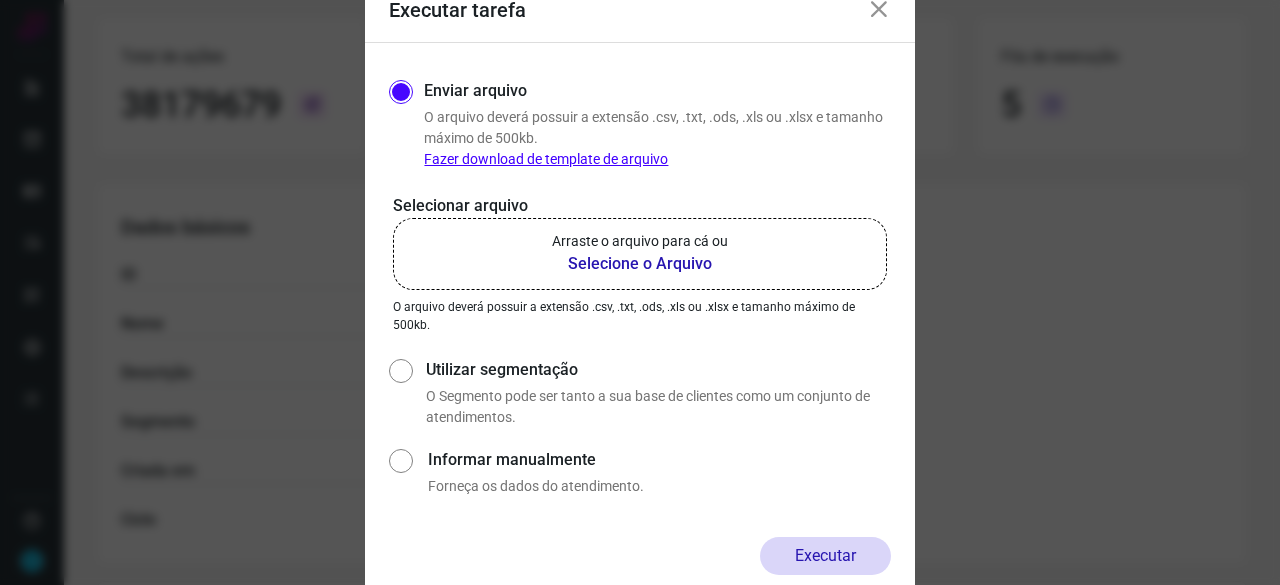 click on "Selecione o Arquivo" at bounding box center (640, 264) 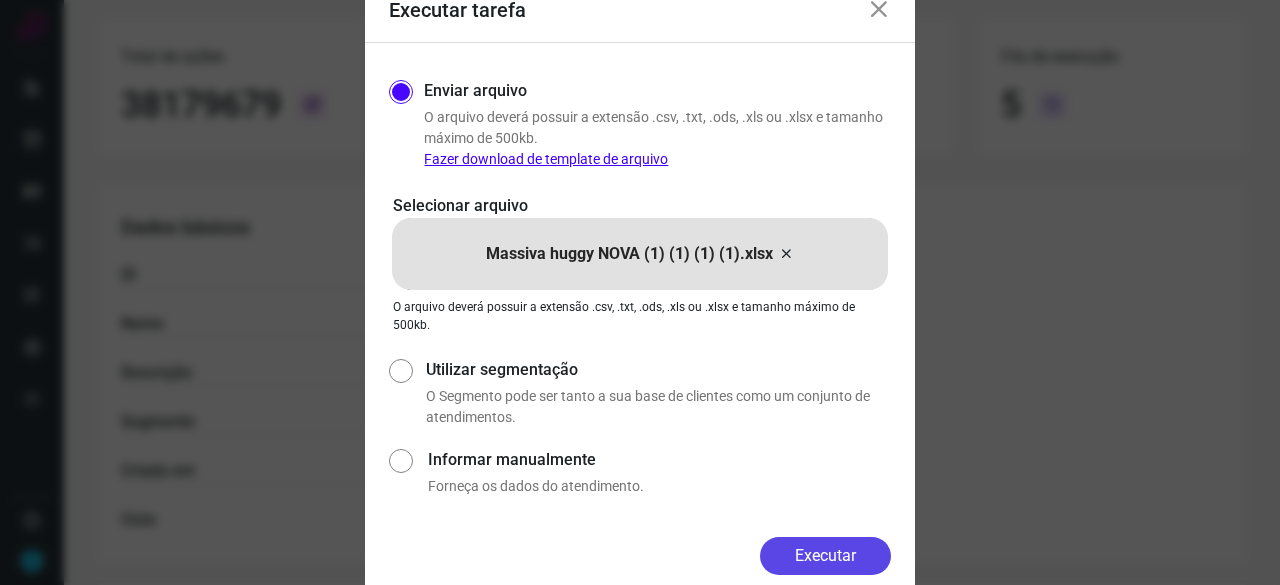 click on "Executar" at bounding box center [825, 556] 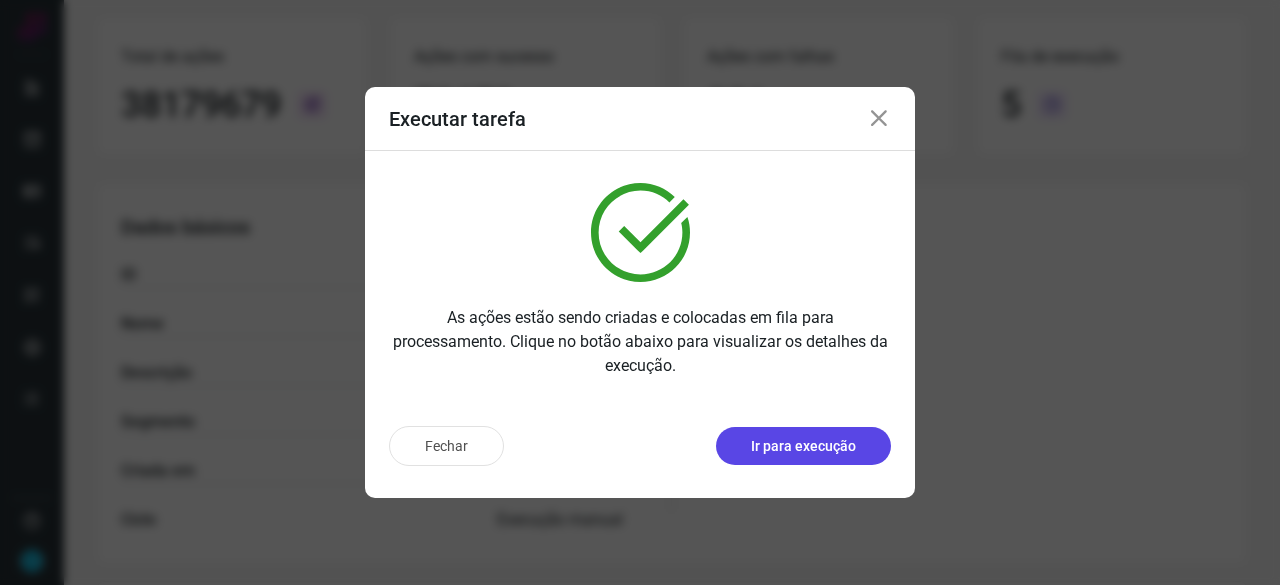 click on "Ir para execução" at bounding box center [803, 446] 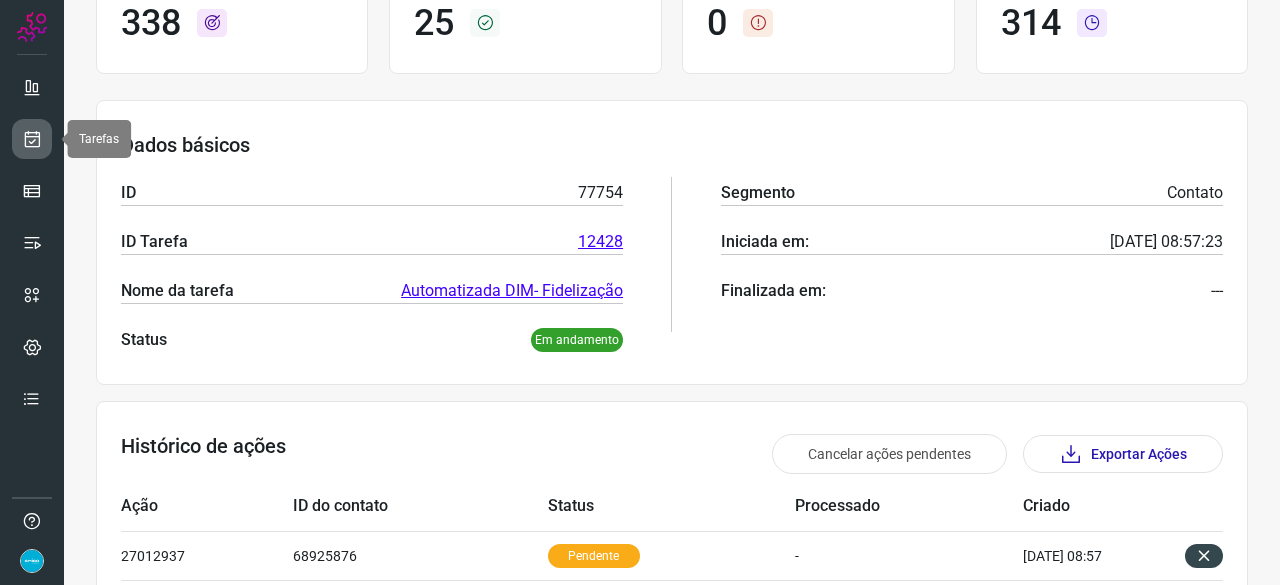 click at bounding box center [32, 139] 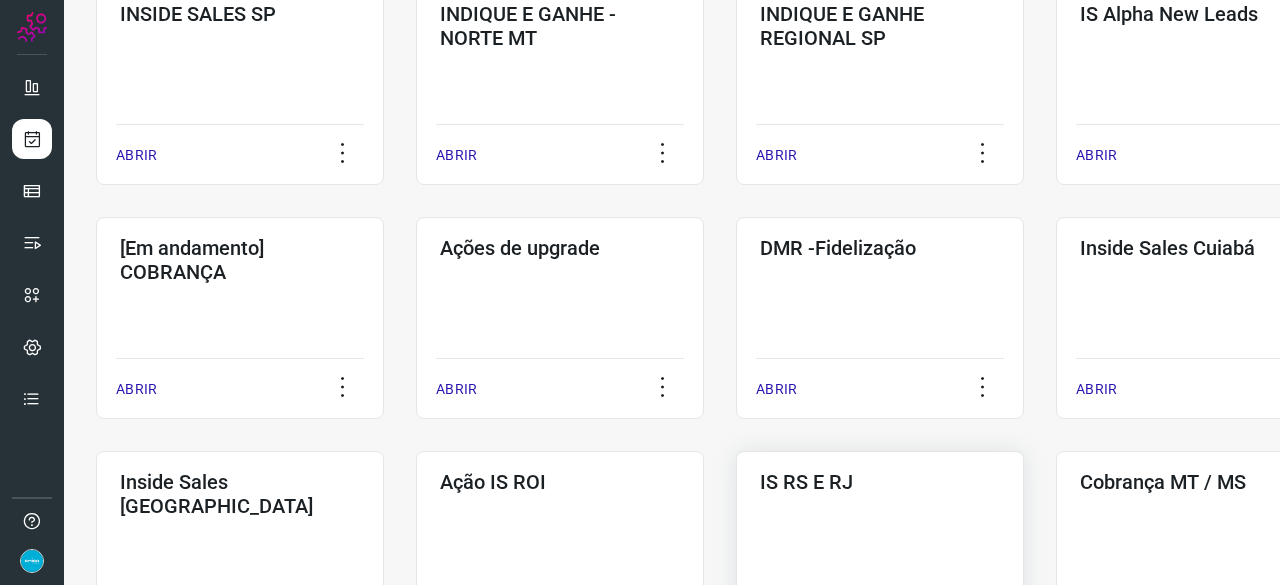 scroll, scrollTop: 544, scrollLeft: 0, axis: vertical 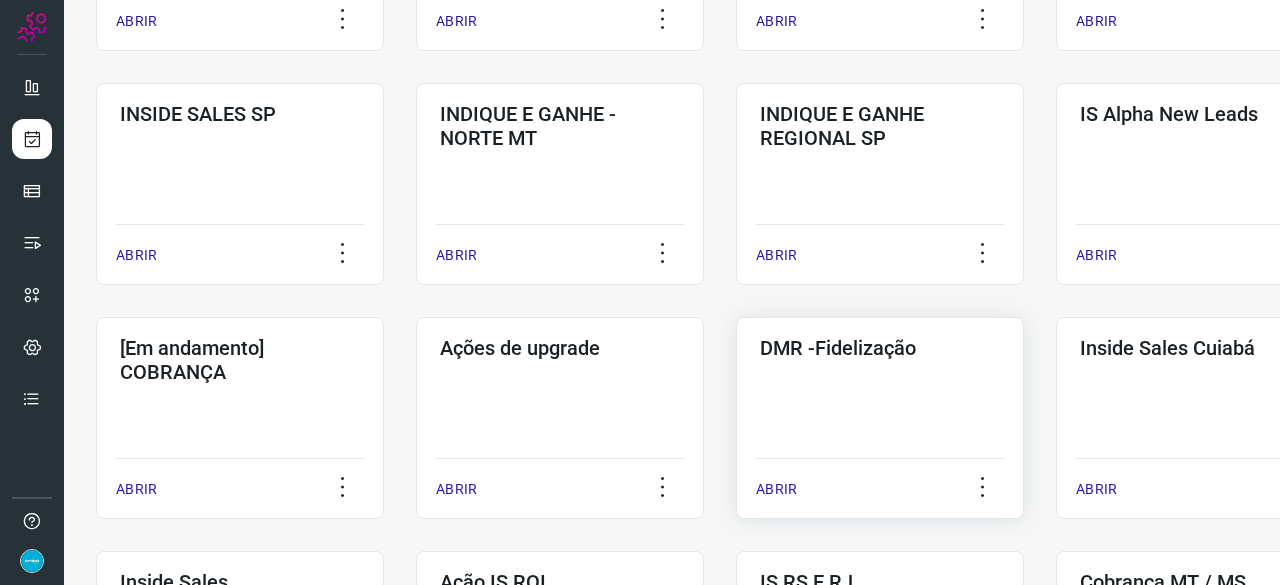 click on "ABRIR" at bounding box center [776, 489] 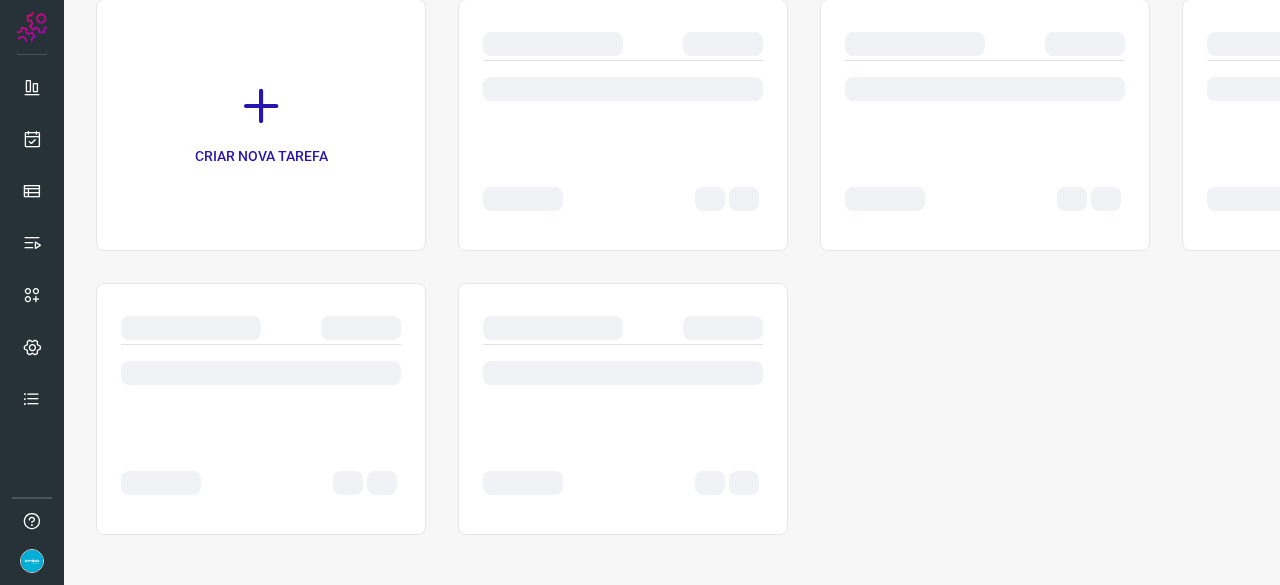 scroll, scrollTop: 0, scrollLeft: 0, axis: both 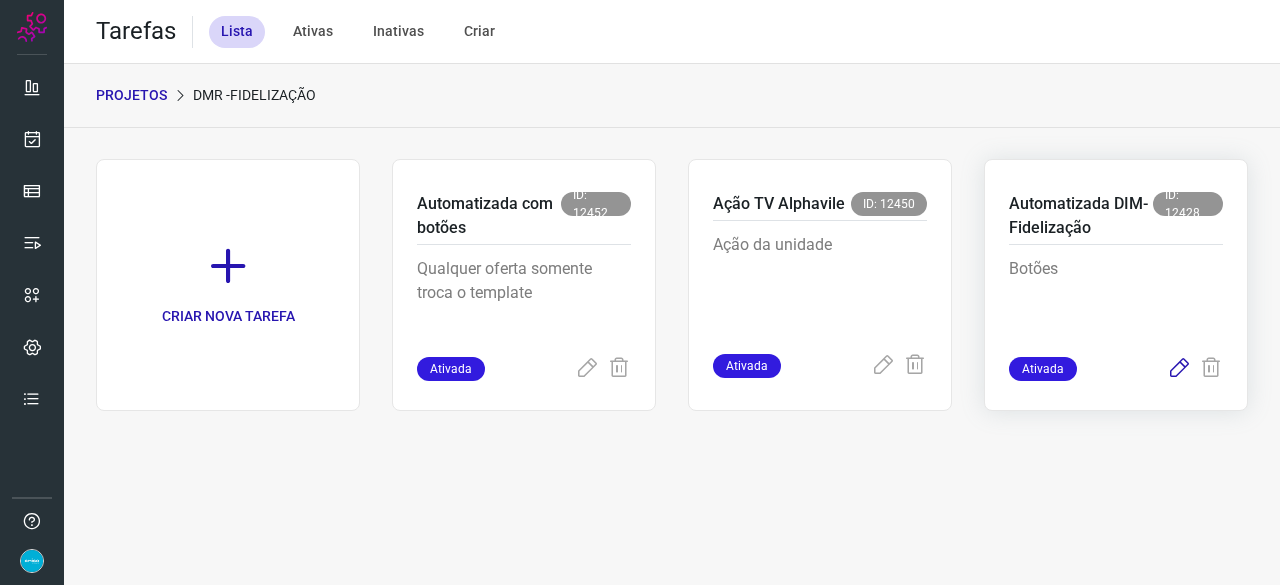 click at bounding box center [1179, 369] 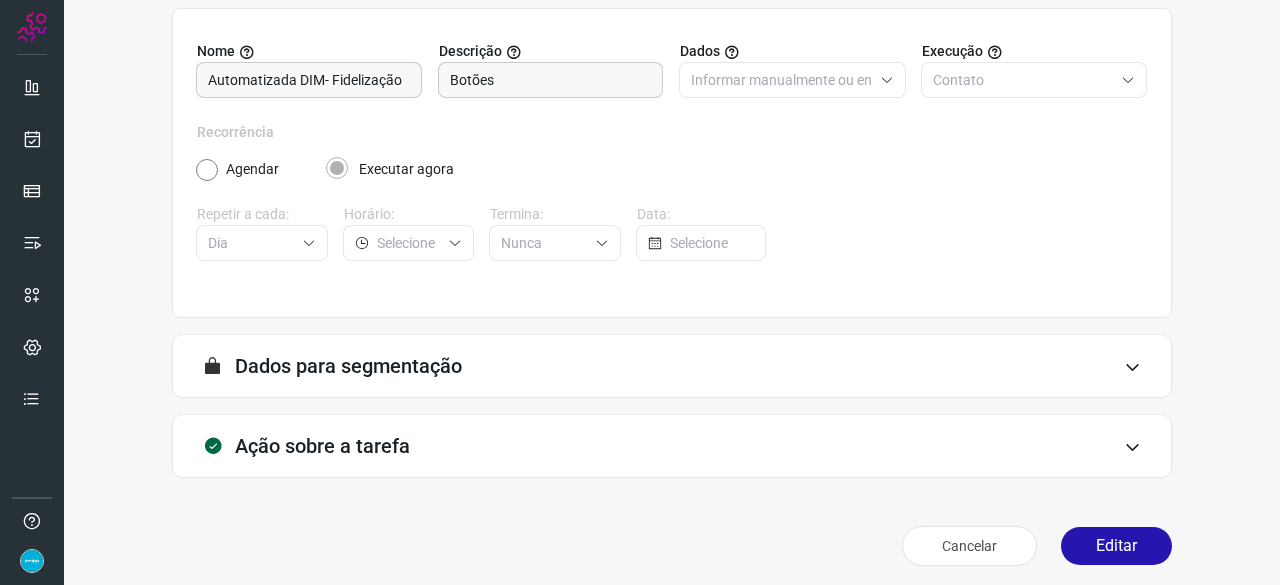 scroll, scrollTop: 195, scrollLeft: 0, axis: vertical 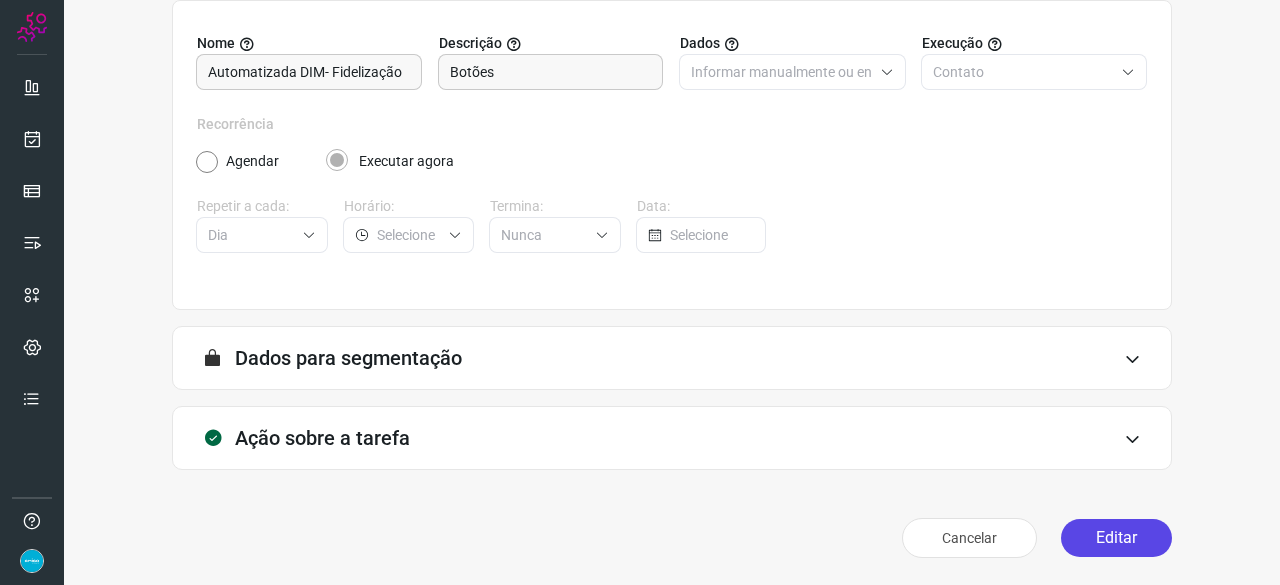 click on "Editar" at bounding box center [1116, 538] 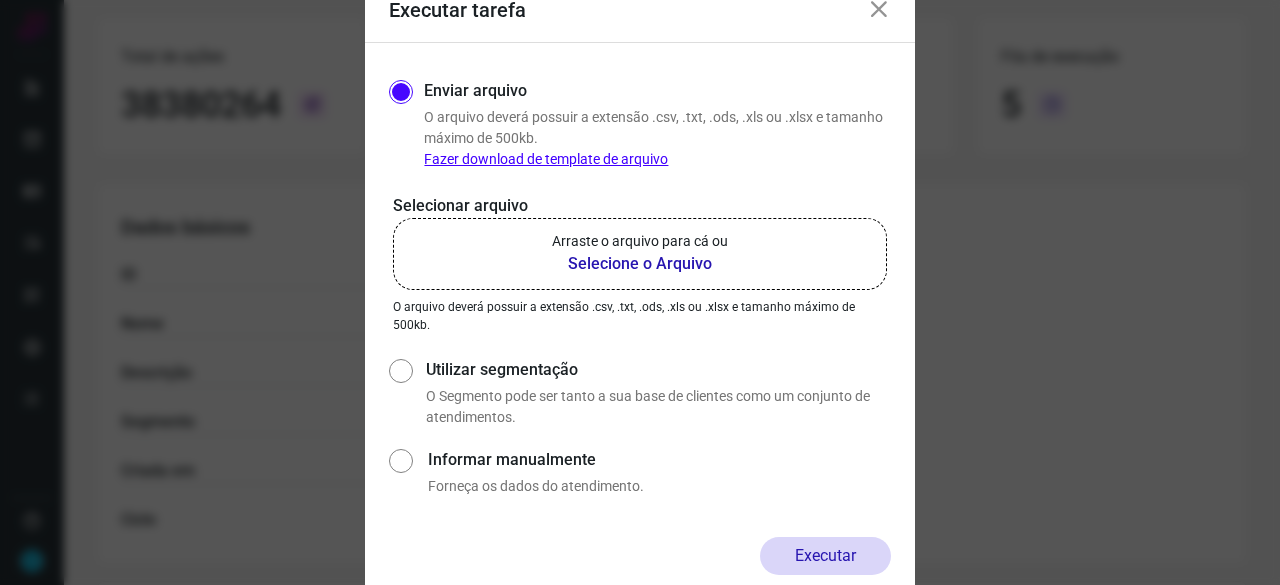 click on "Selecione o Arquivo" at bounding box center (640, 264) 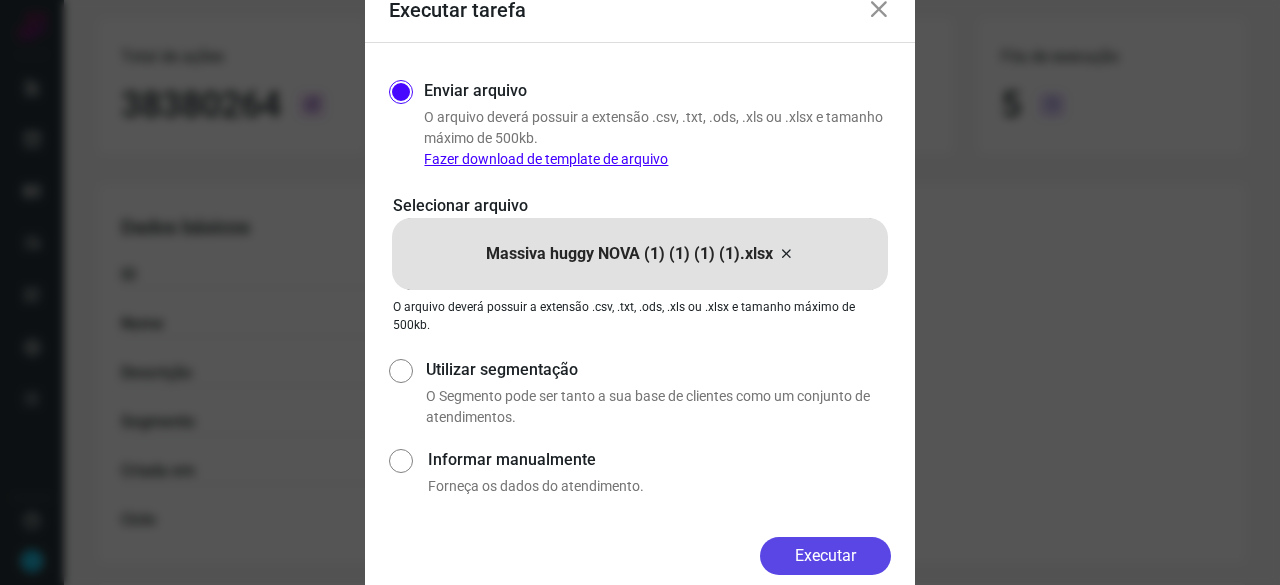 click on "Executar" at bounding box center [825, 556] 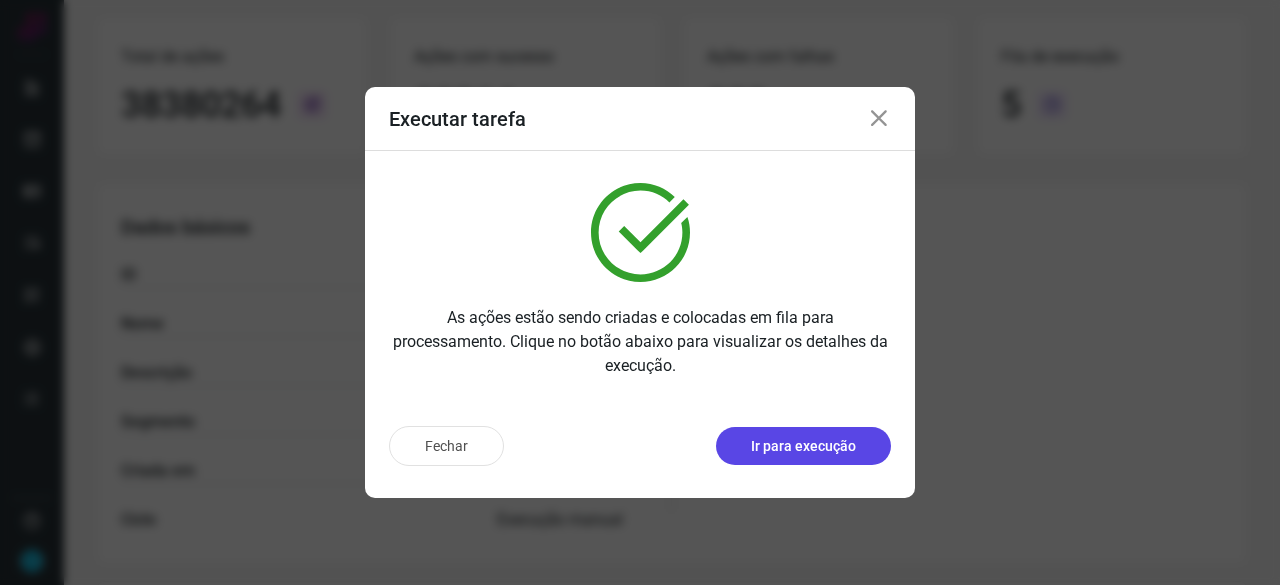 click on "Ir para execução" at bounding box center (803, 446) 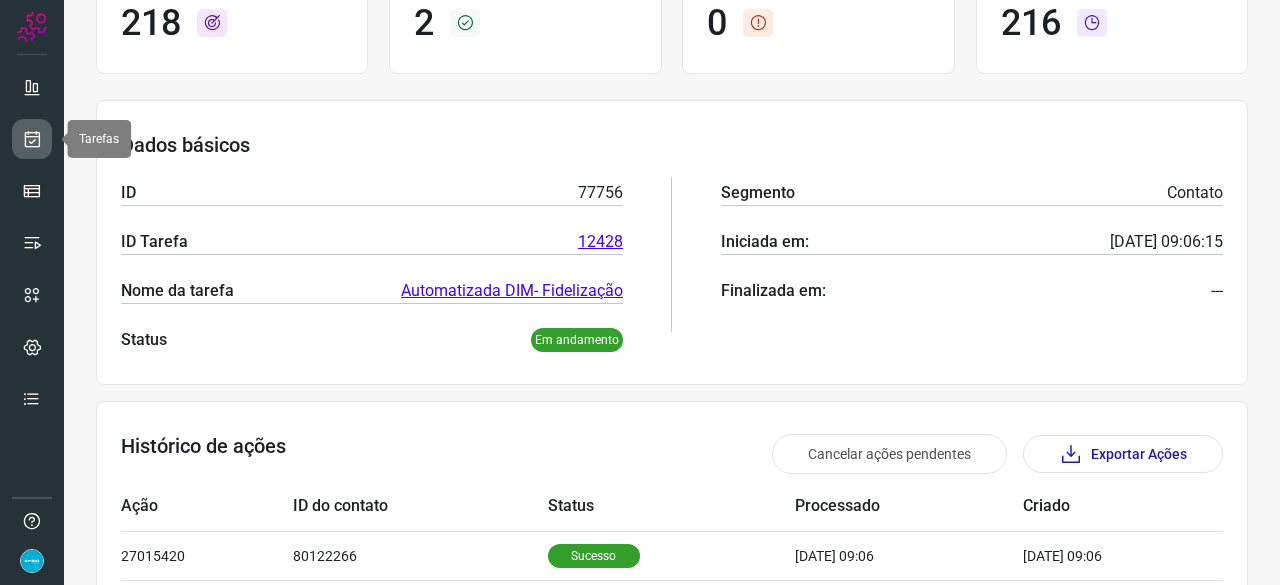 click at bounding box center (32, 139) 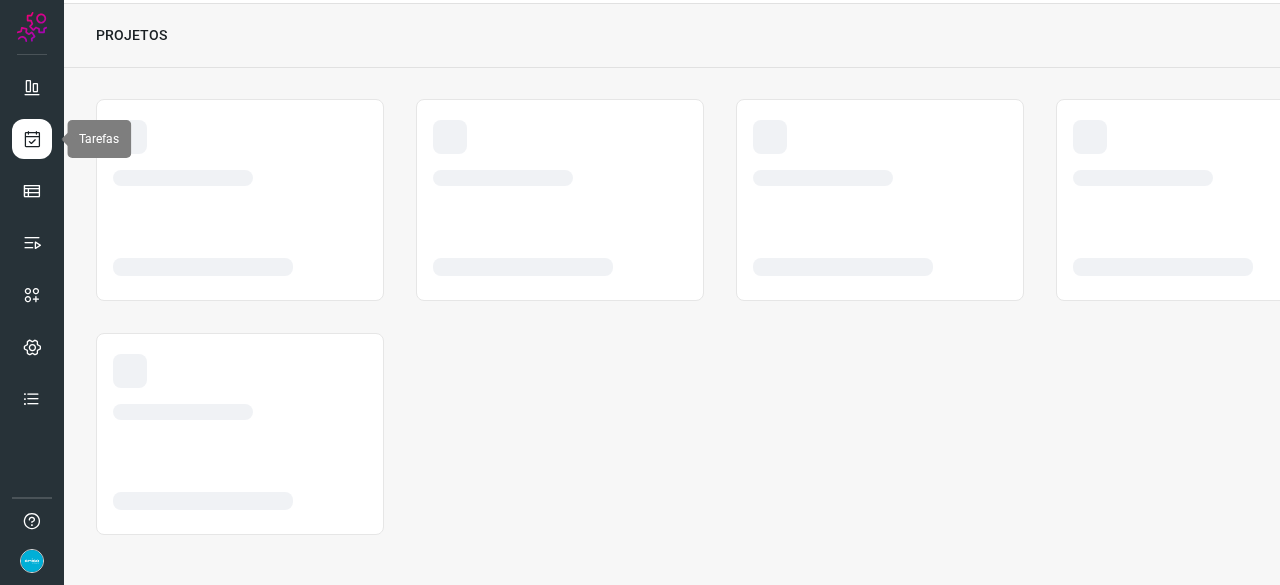 scroll, scrollTop: 60, scrollLeft: 0, axis: vertical 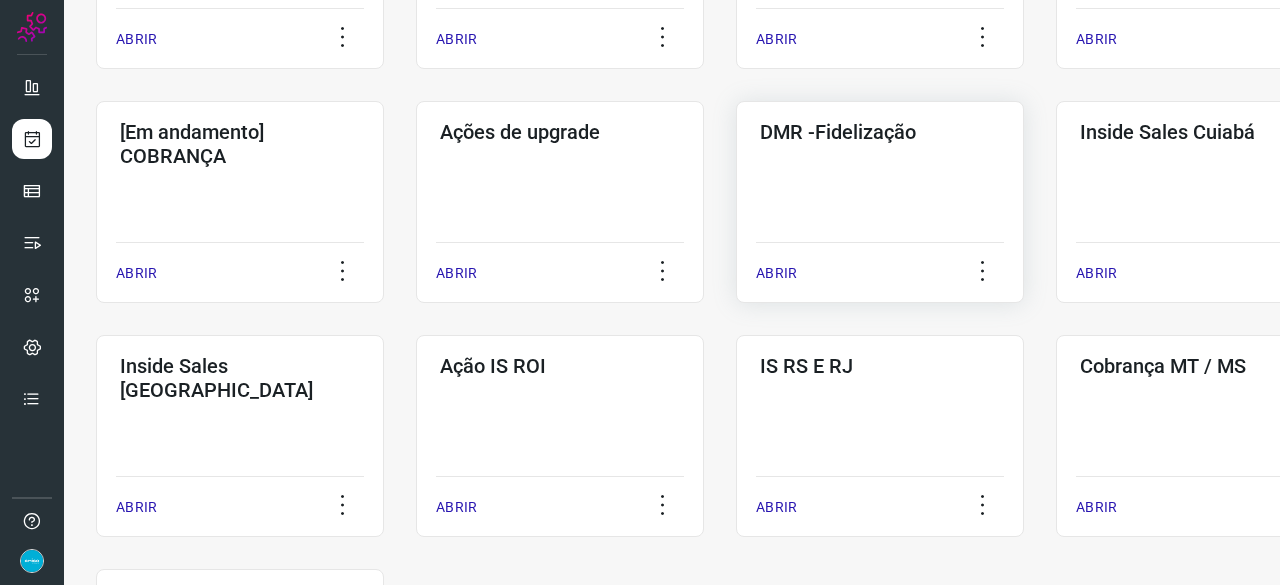 click on "ABRIR" at bounding box center [776, 273] 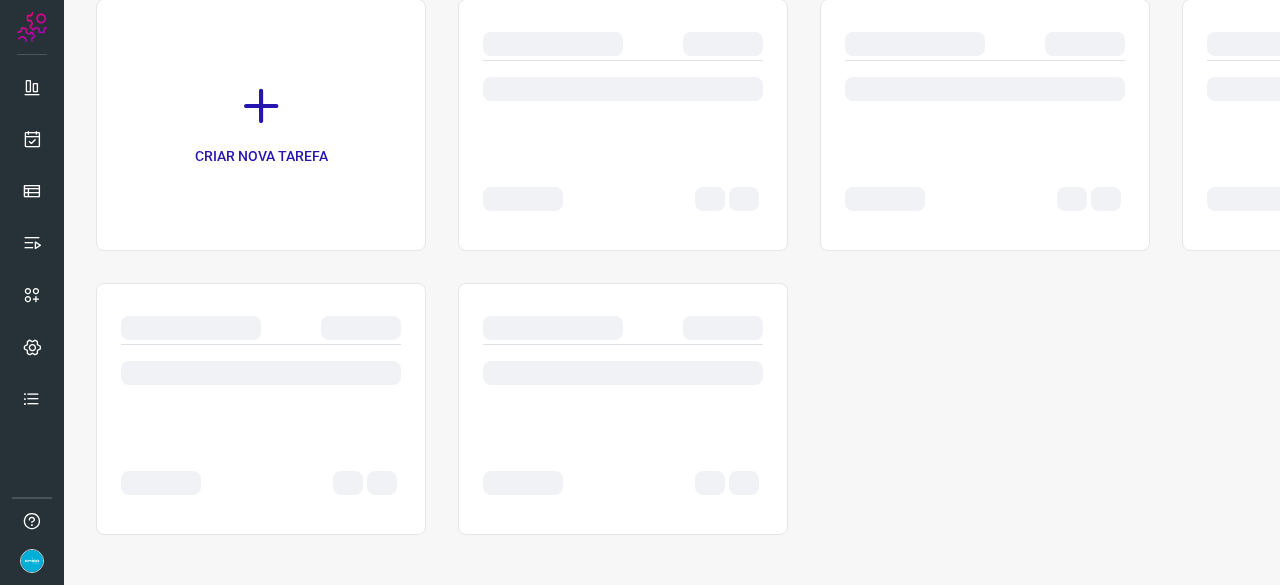 scroll, scrollTop: 0, scrollLeft: 0, axis: both 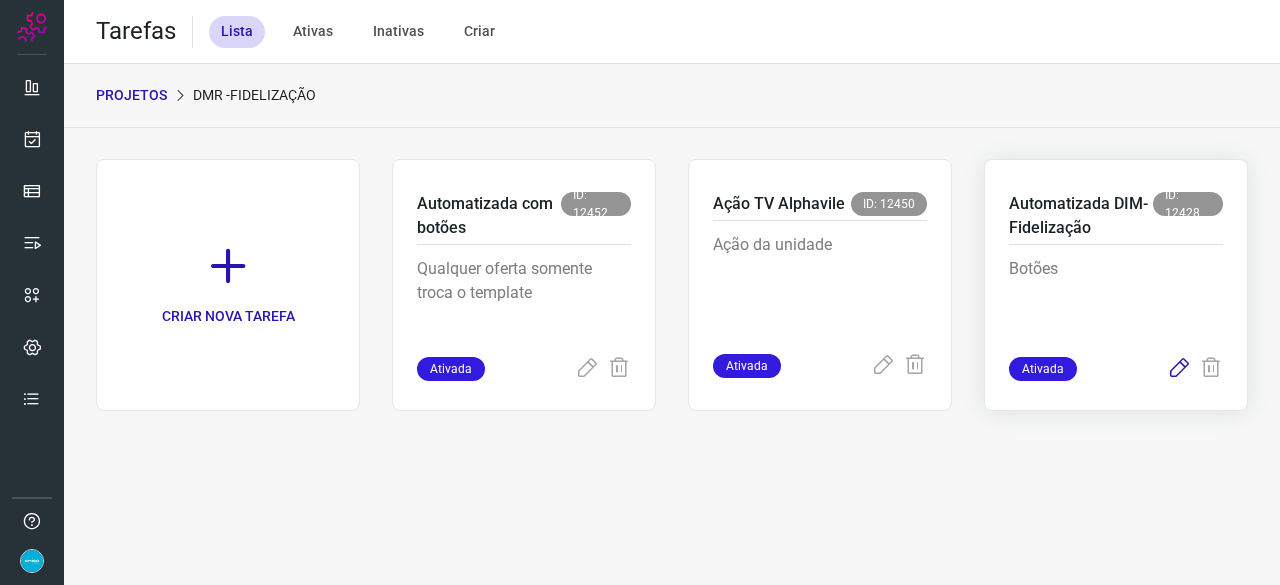 click at bounding box center [1179, 369] 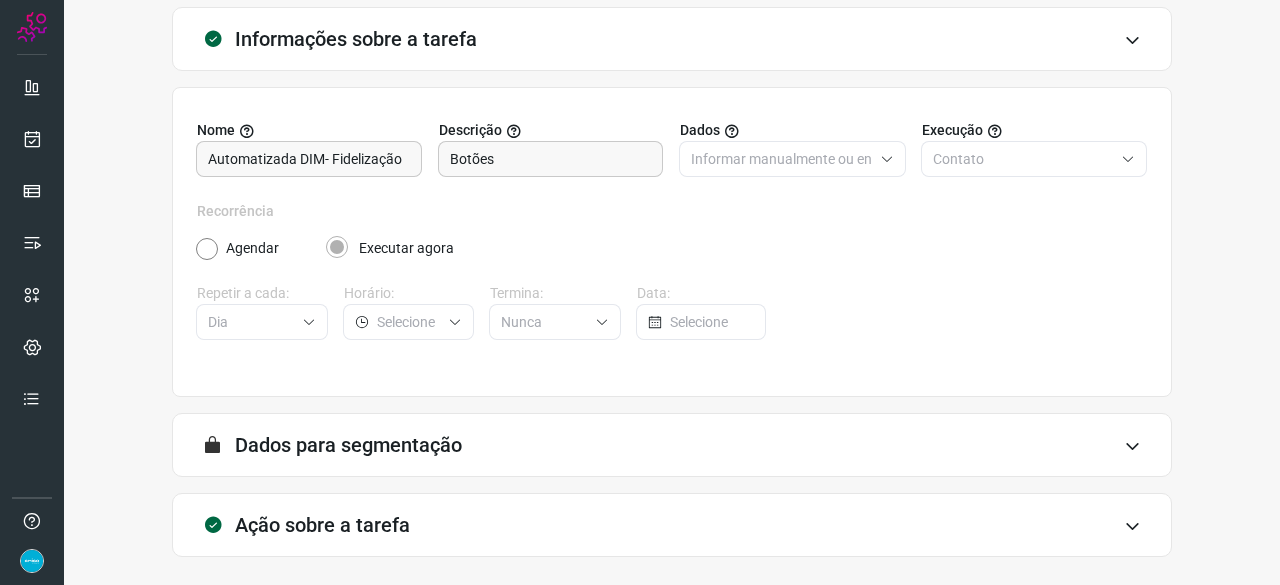 scroll, scrollTop: 195, scrollLeft: 0, axis: vertical 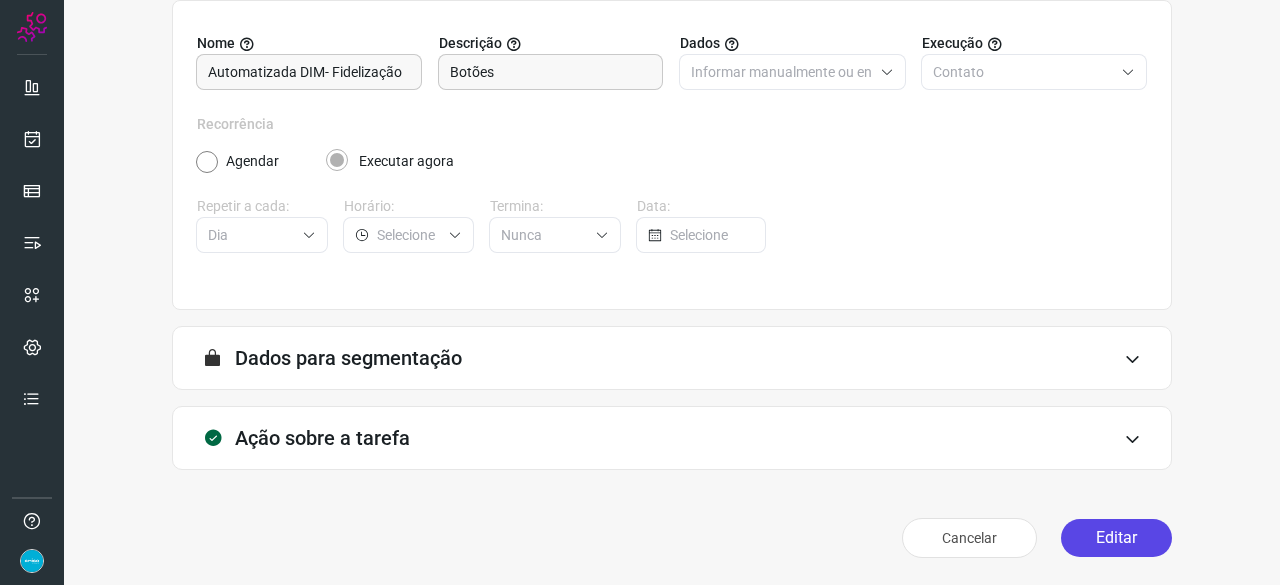 click on "Editar" at bounding box center [1116, 538] 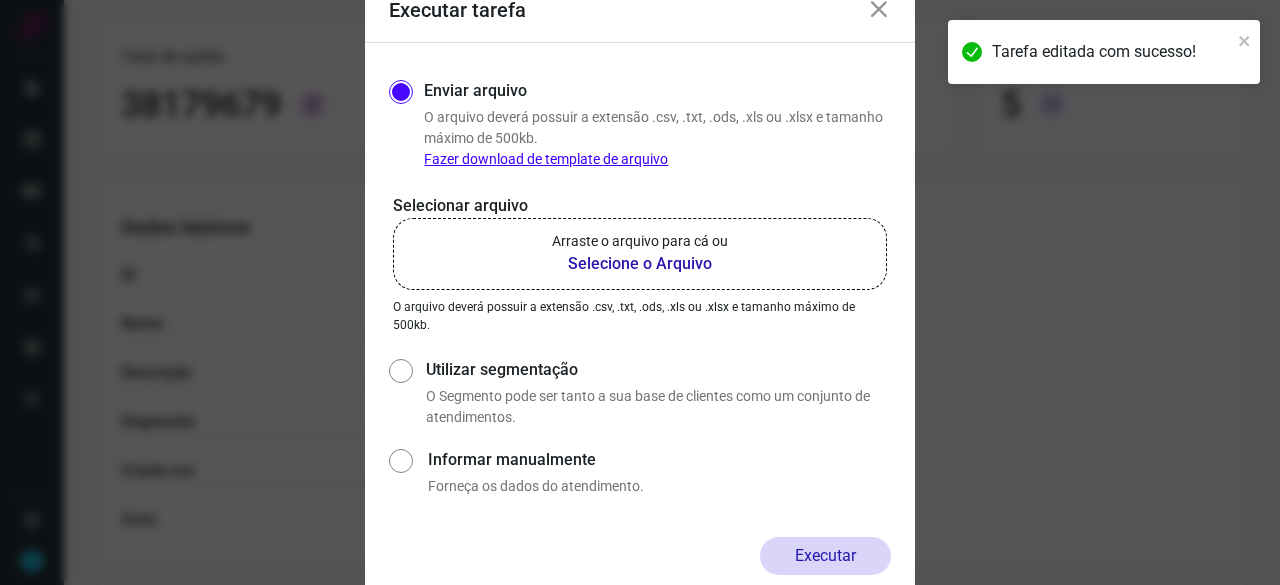 click on "Selecione o Arquivo" at bounding box center [640, 264] 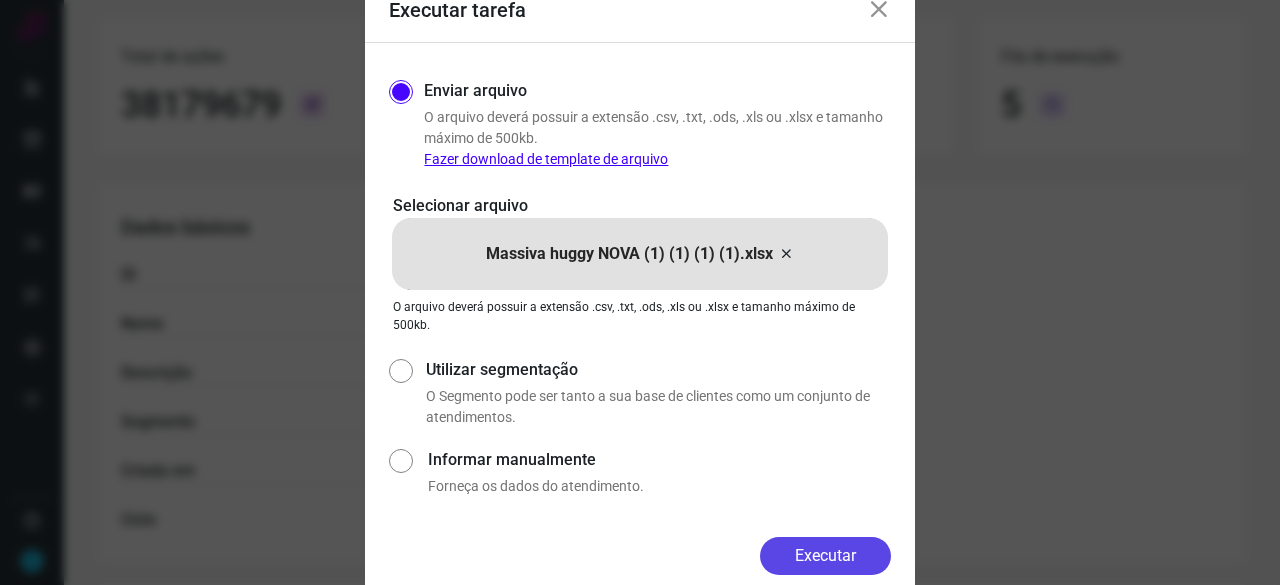 click on "Executar" at bounding box center (825, 556) 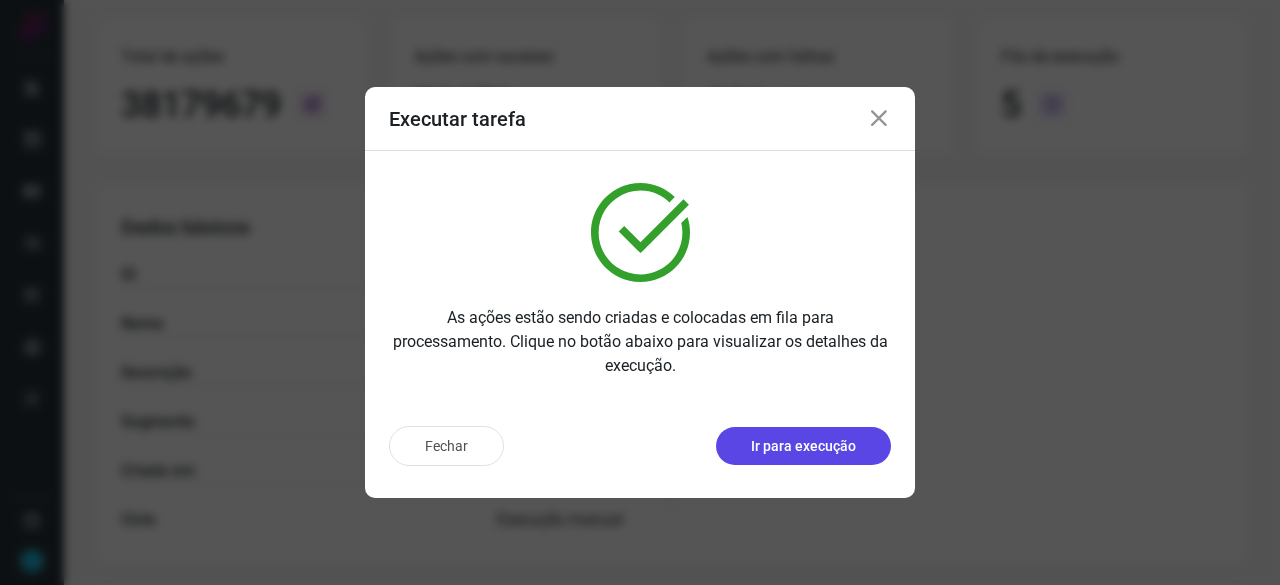 click on "Ir para execução" at bounding box center [803, 446] 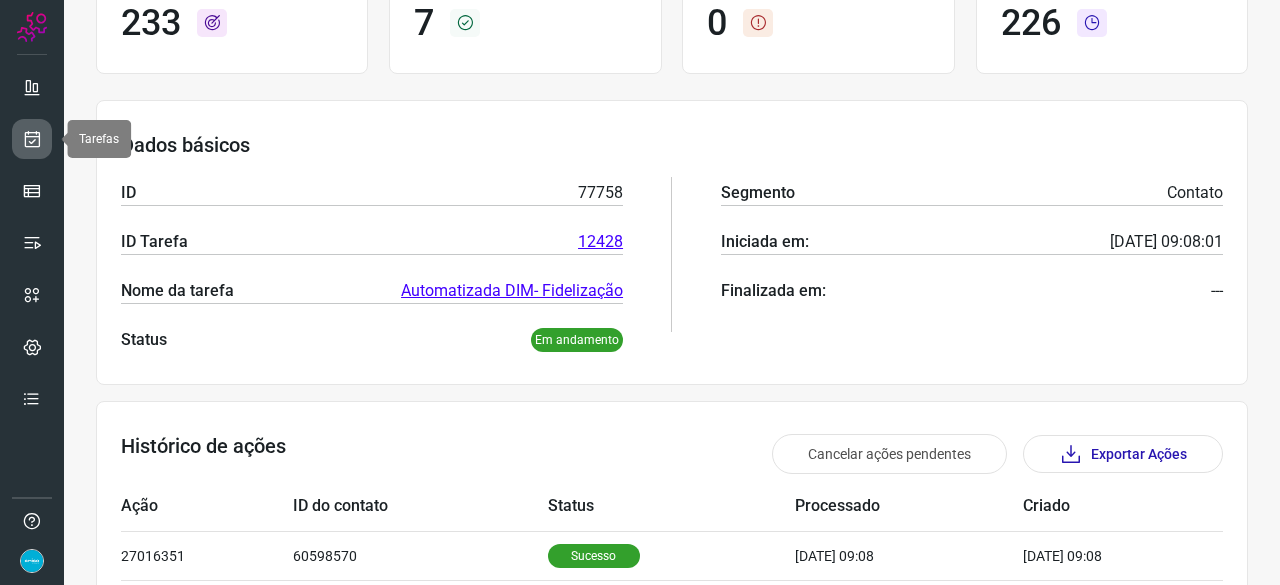 click at bounding box center (32, 139) 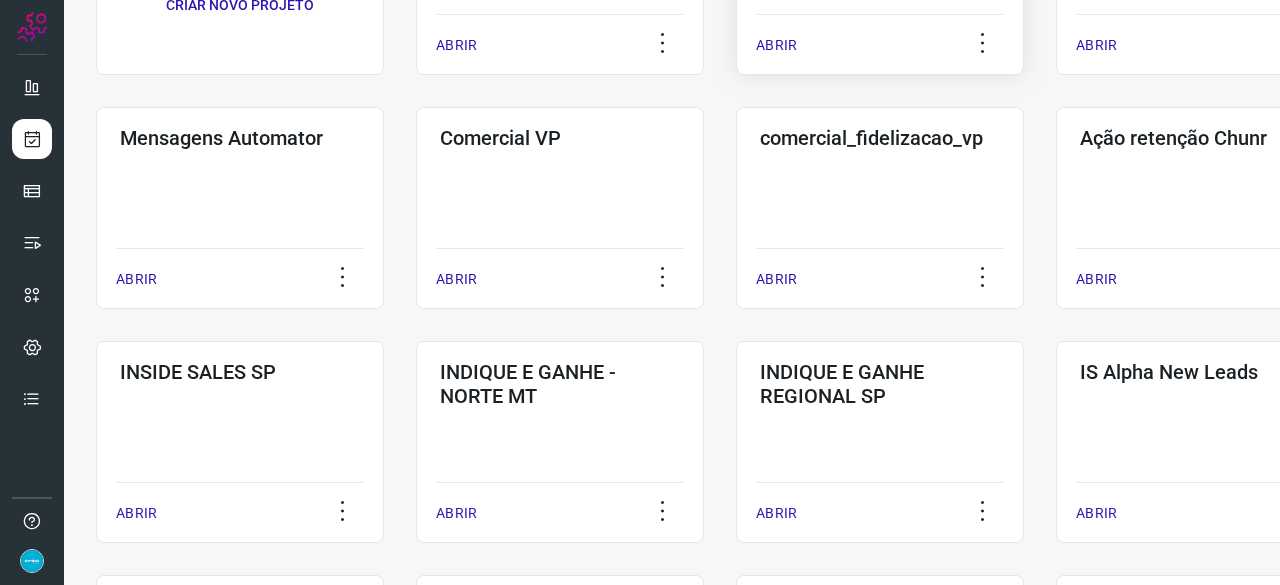 scroll, scrollTop: 360, scrollLeft: 0, axis: vertical 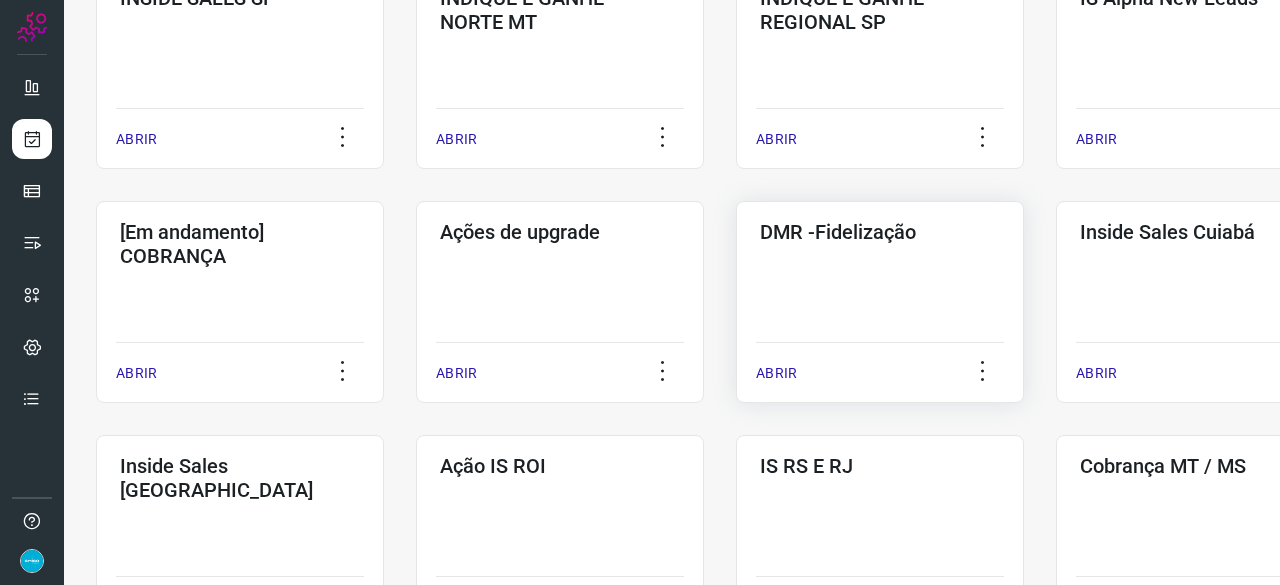 click on "ABRIR" at bounding box center (776, 373) 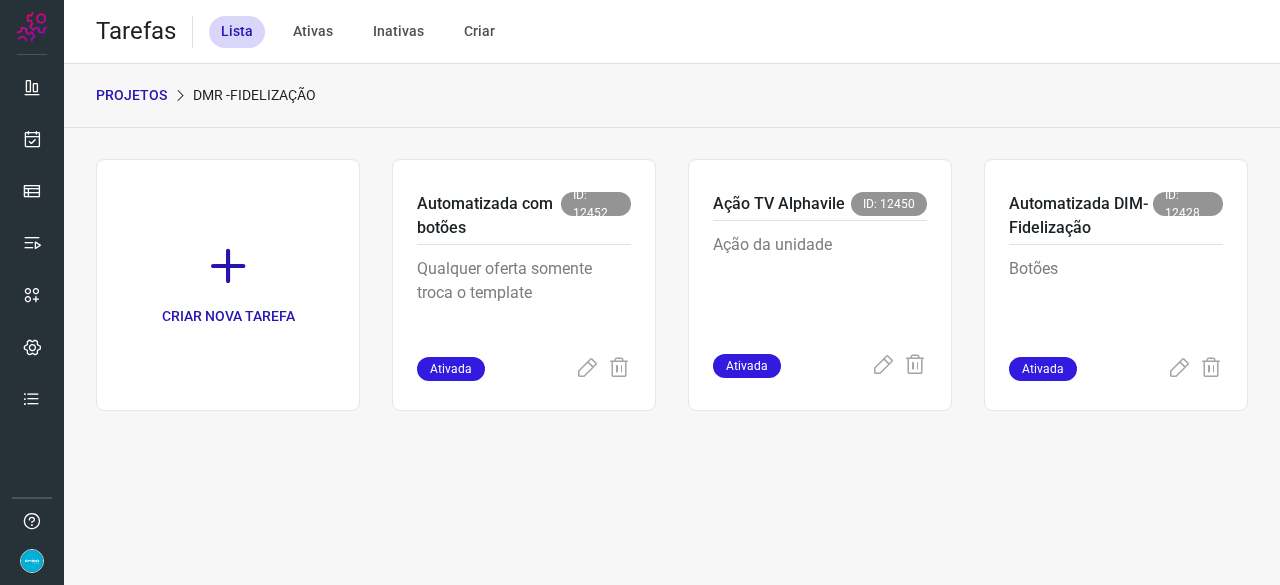 scroll, scrollTop: 0, scrollLeft: 0, axis: both 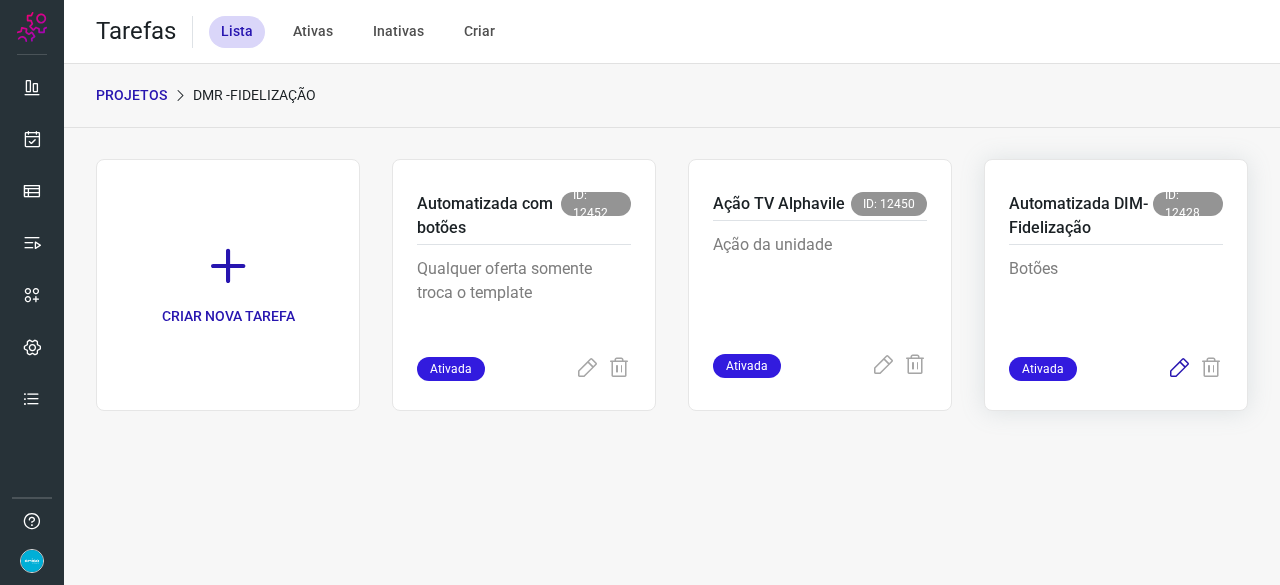 click at bounding box center [1179, 369] 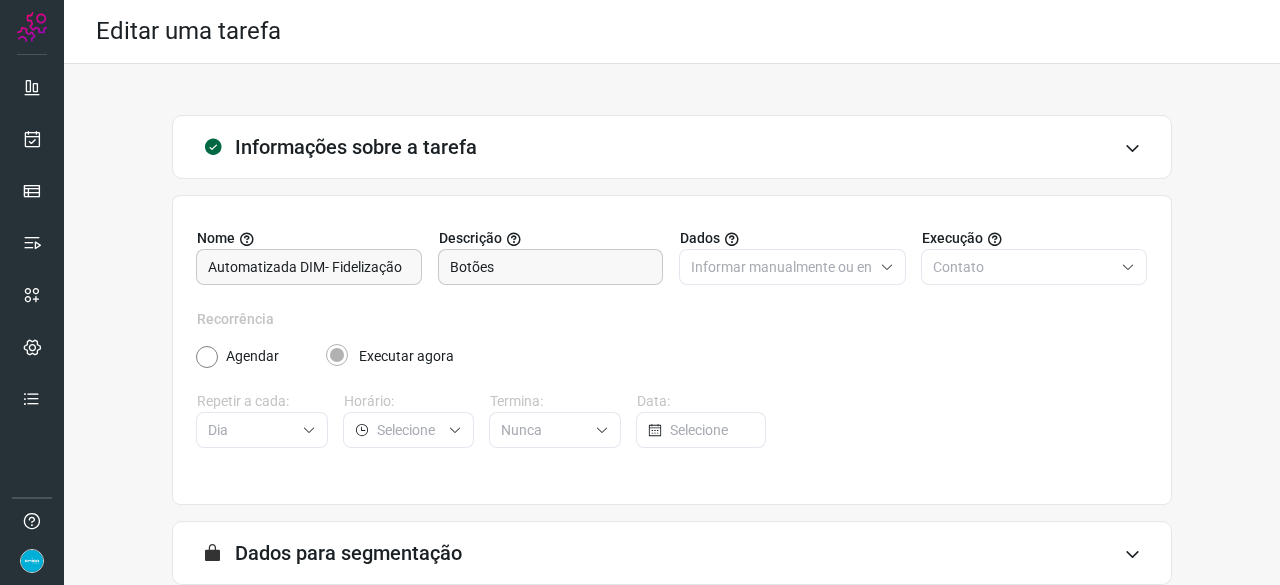 scroll, scrollTop: 195, scrollLeft: 0, axis: vertical 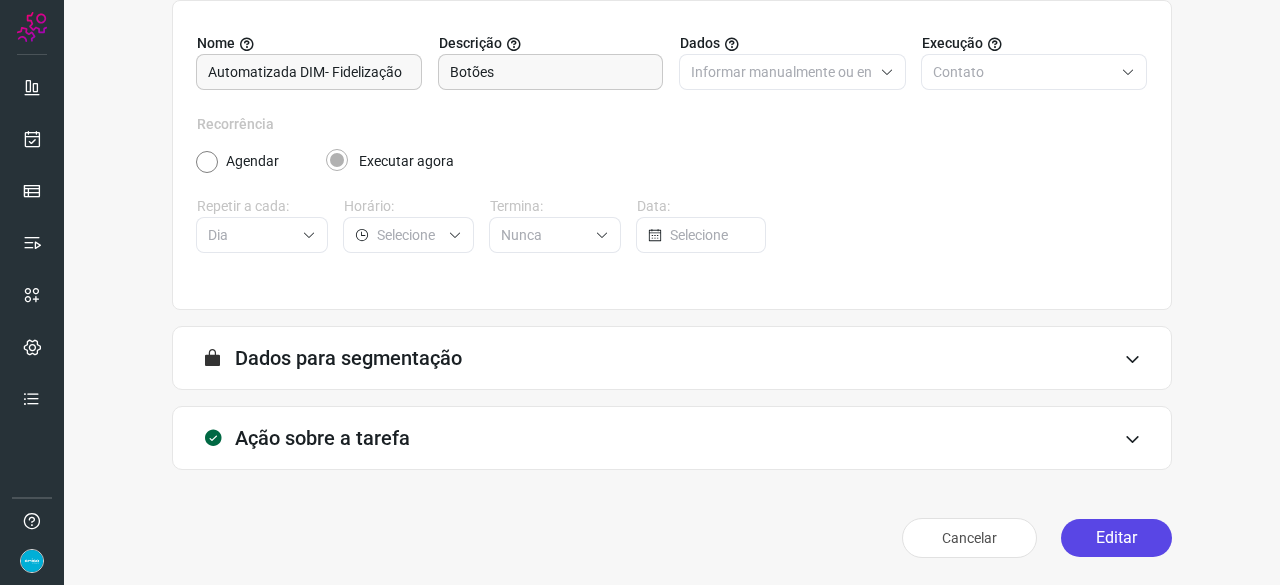 click on "Editar" at bounding box center [1116, 538] 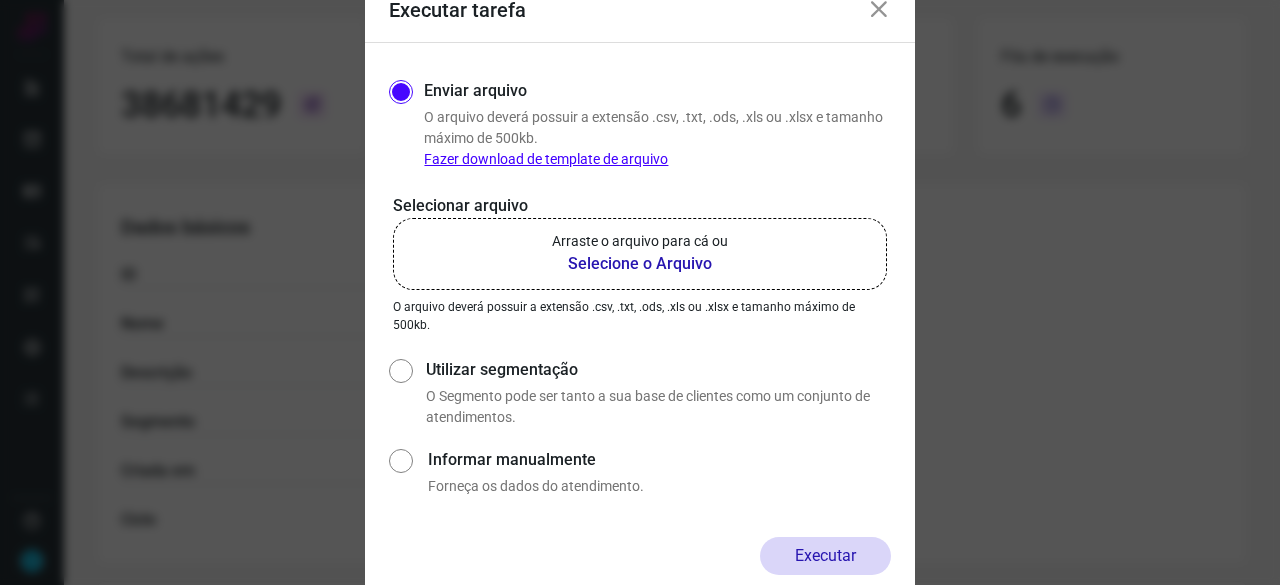click on "Selecione o Arquivo" at bounding box center [640, 264] 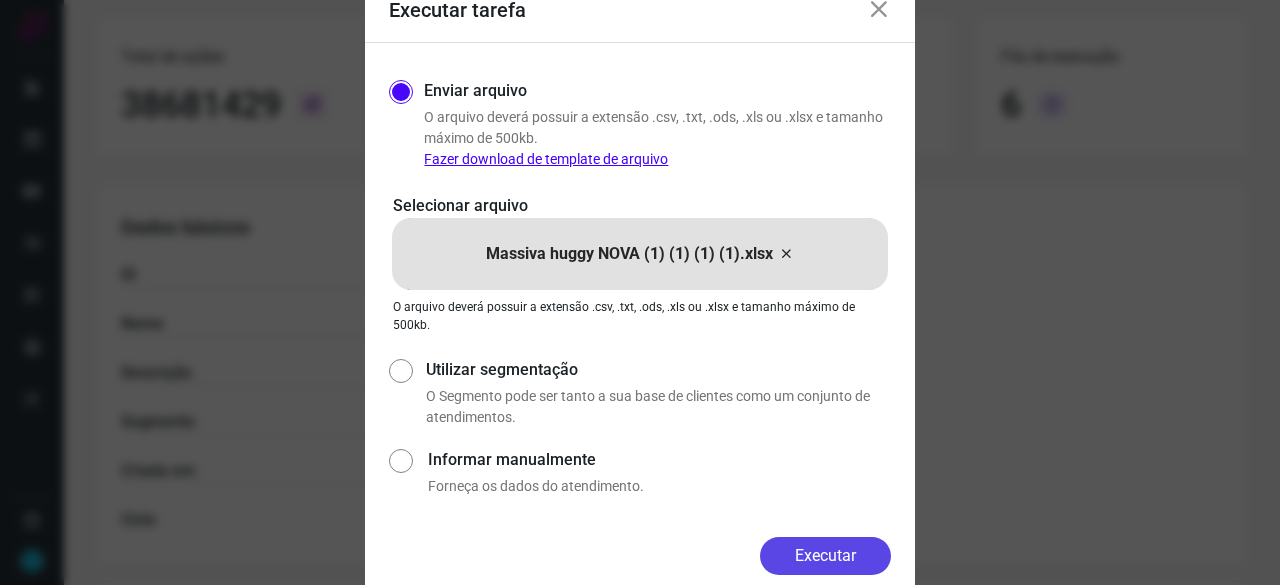 click on "Executar" at bounding box center [825, 556] 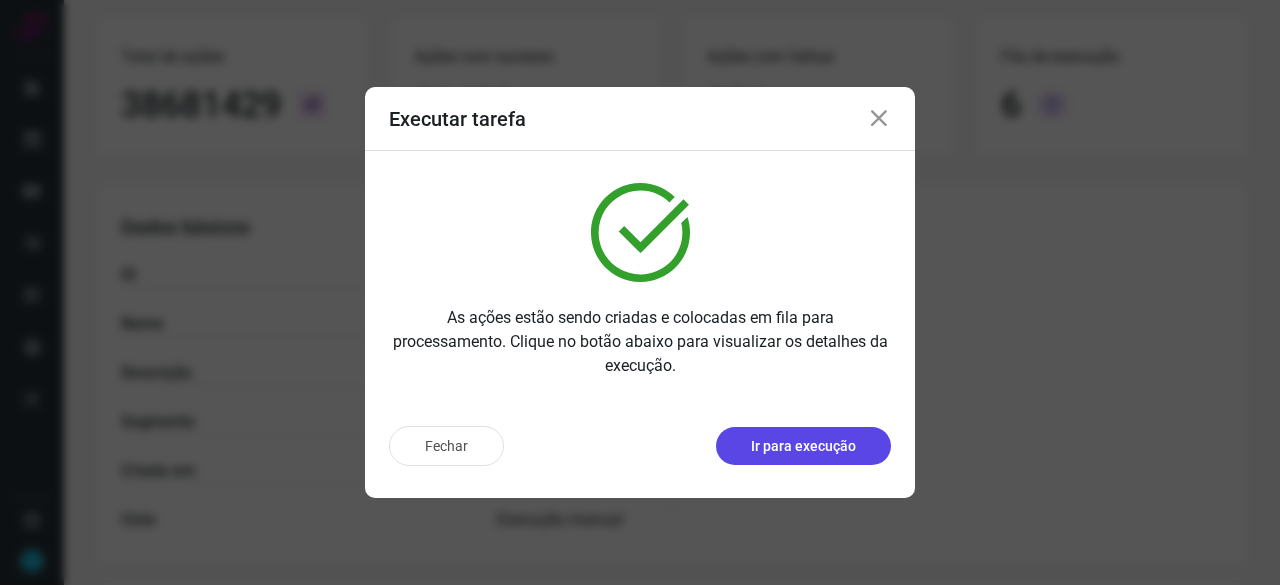 click on "Ir para execução" at bounding box center [803, 446] 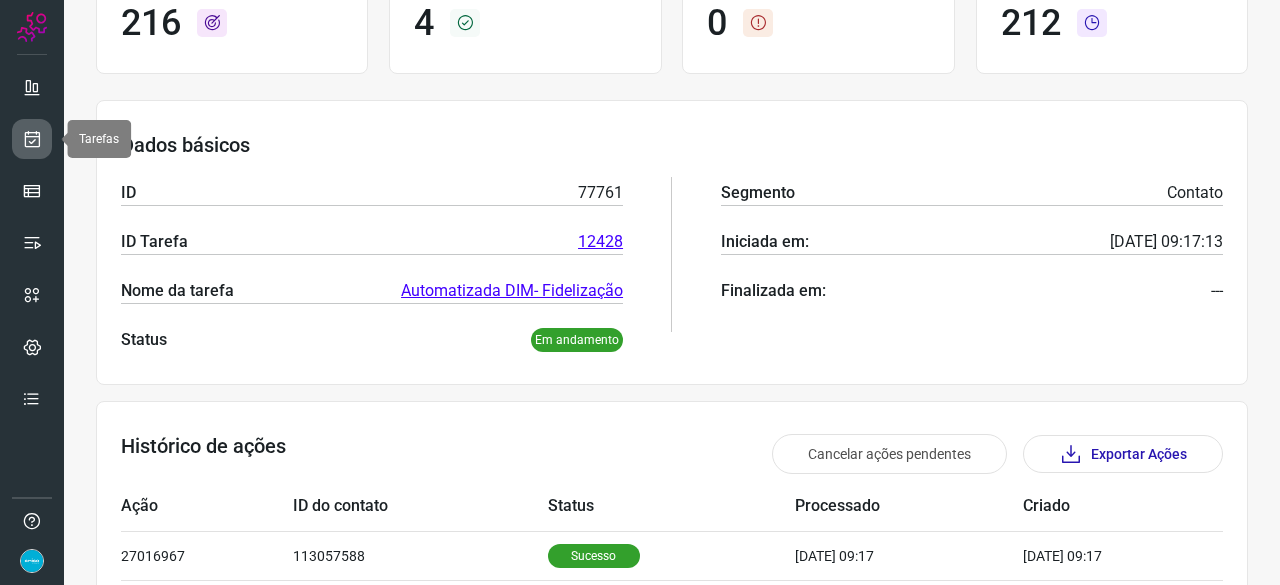click at bounding box center (32, 139) 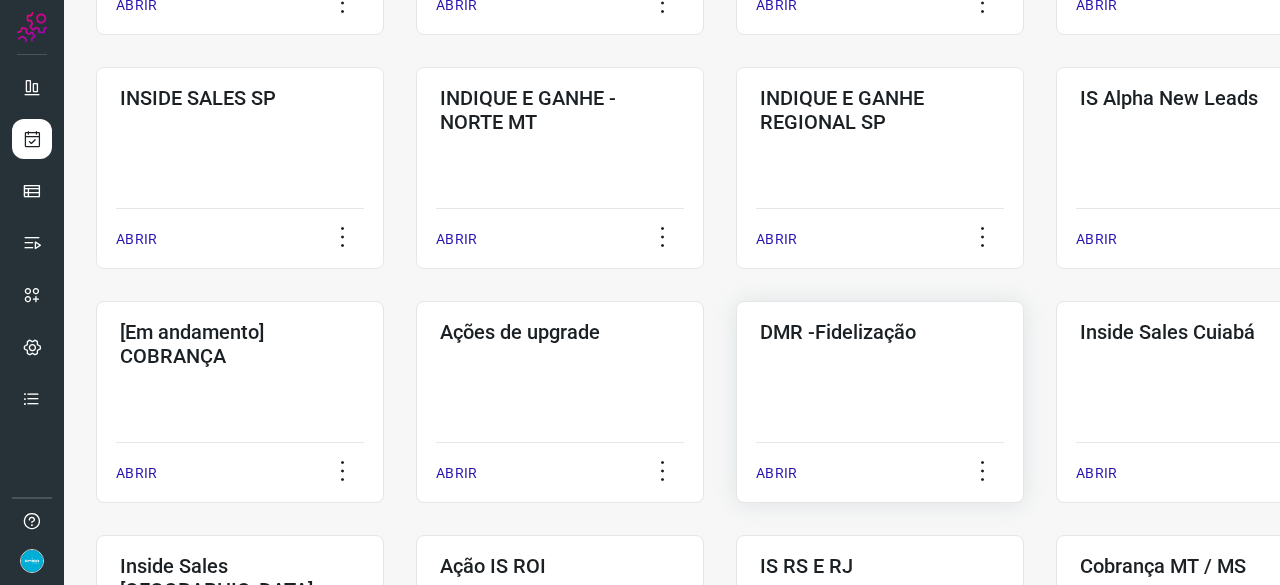 click on "ABRIR" at bounding box center [776, 473] 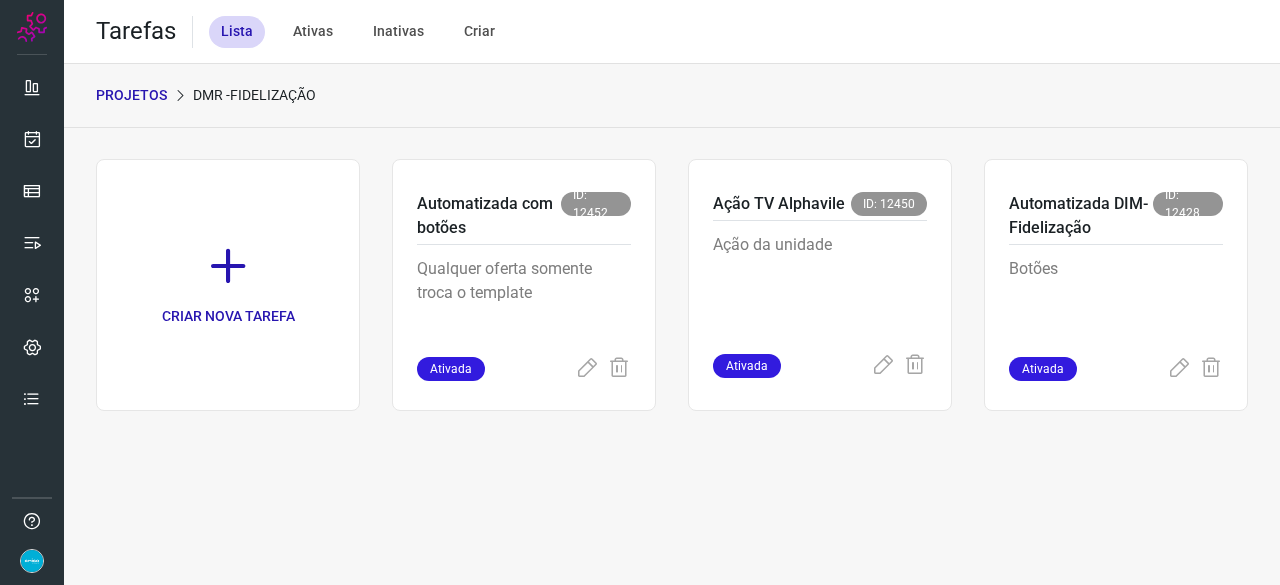 scroll, scrollTop: 0, scrollLeft: 0, axis: both 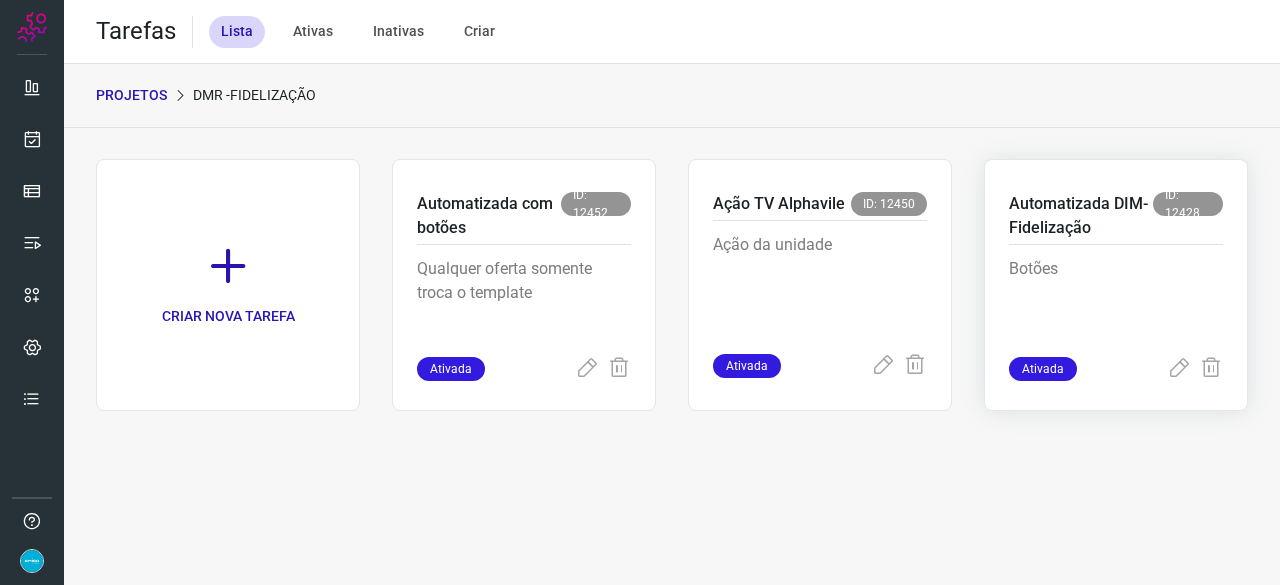 click at bounding box center (1179, 369) 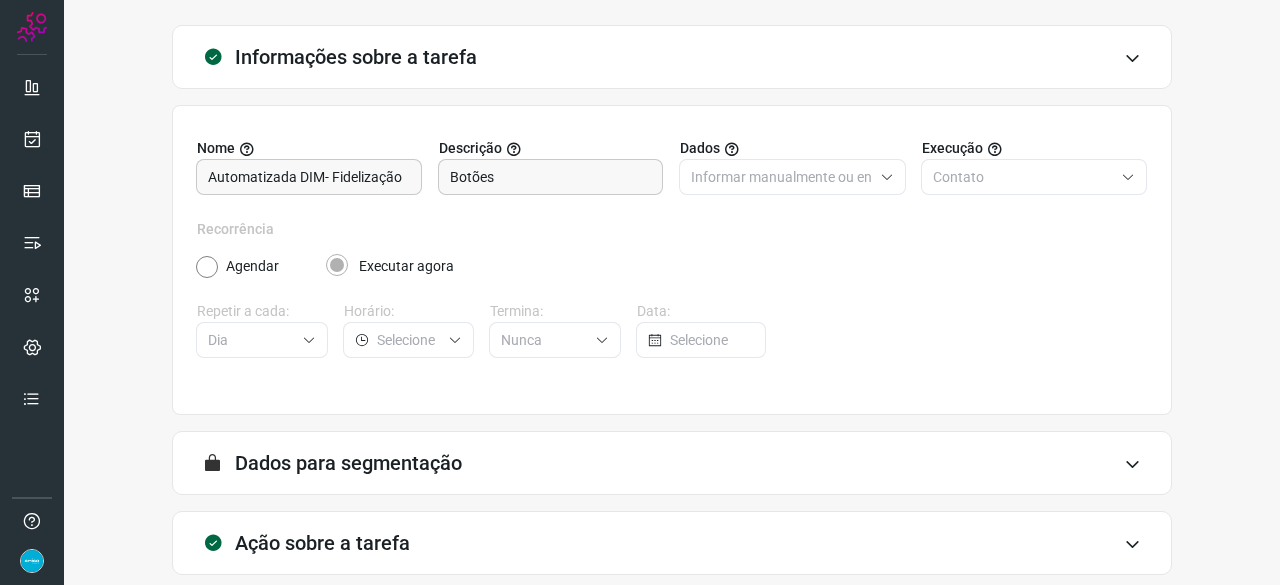 scroll, scrollTop: 195, scrollLeft: 0, axis: vertical 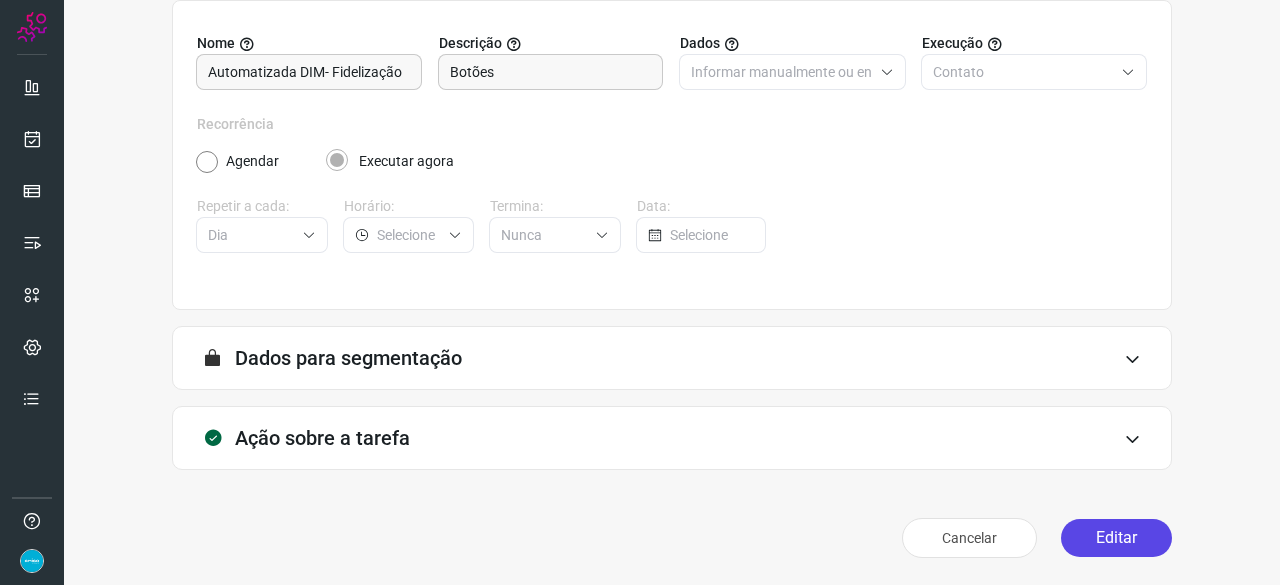 click on "Editar" at bounding box center (1116, 538) 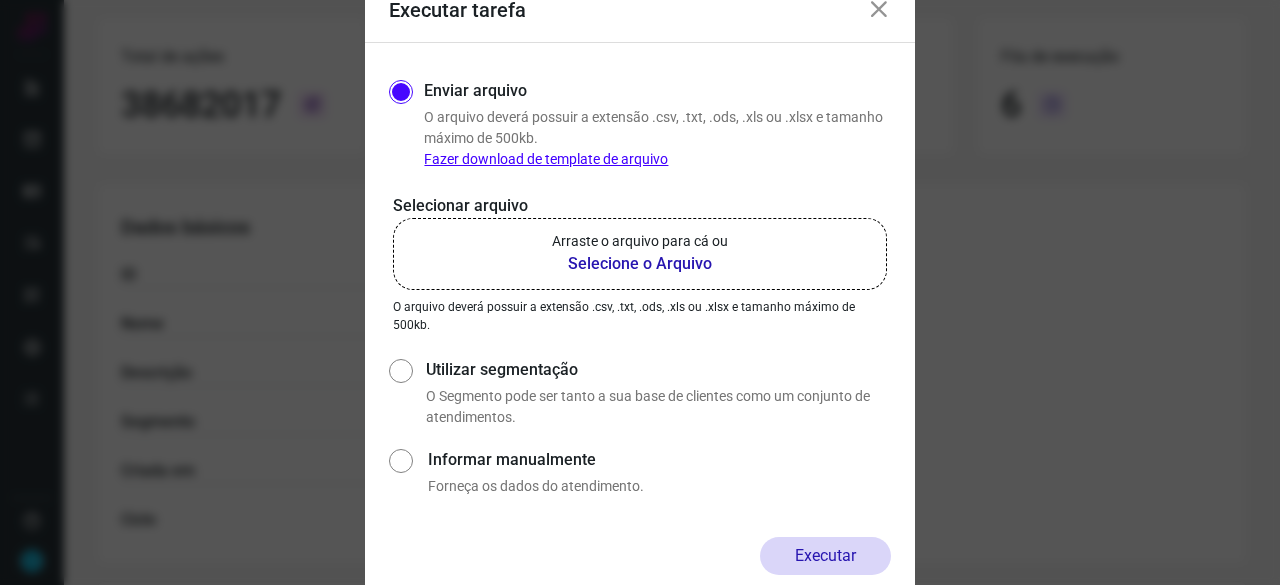 click on "Selecione o Arquivo" at bounding box center [640, 264] 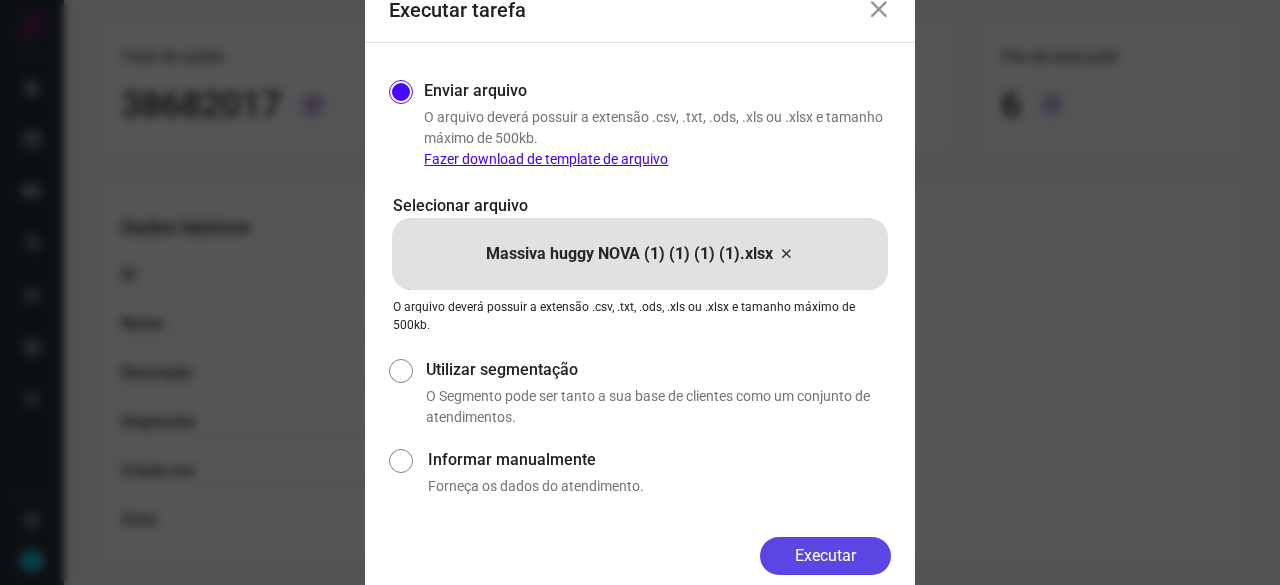 click on "Executar" at bounding box center [825, 556] 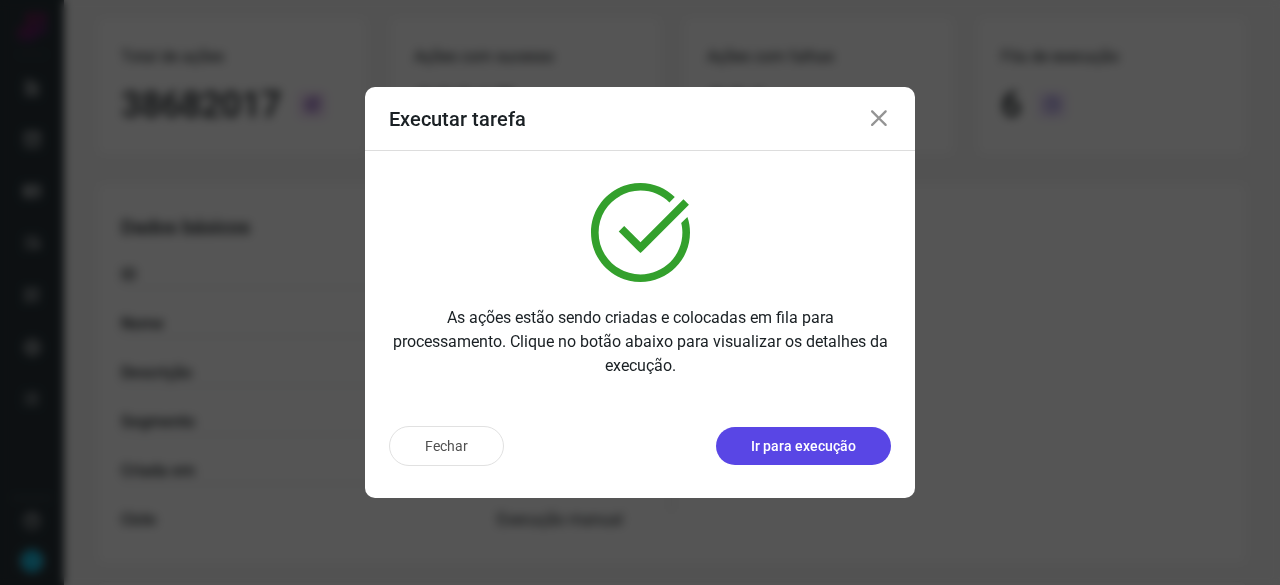 click on "Ir para execução" at bounding box center (803, 446) 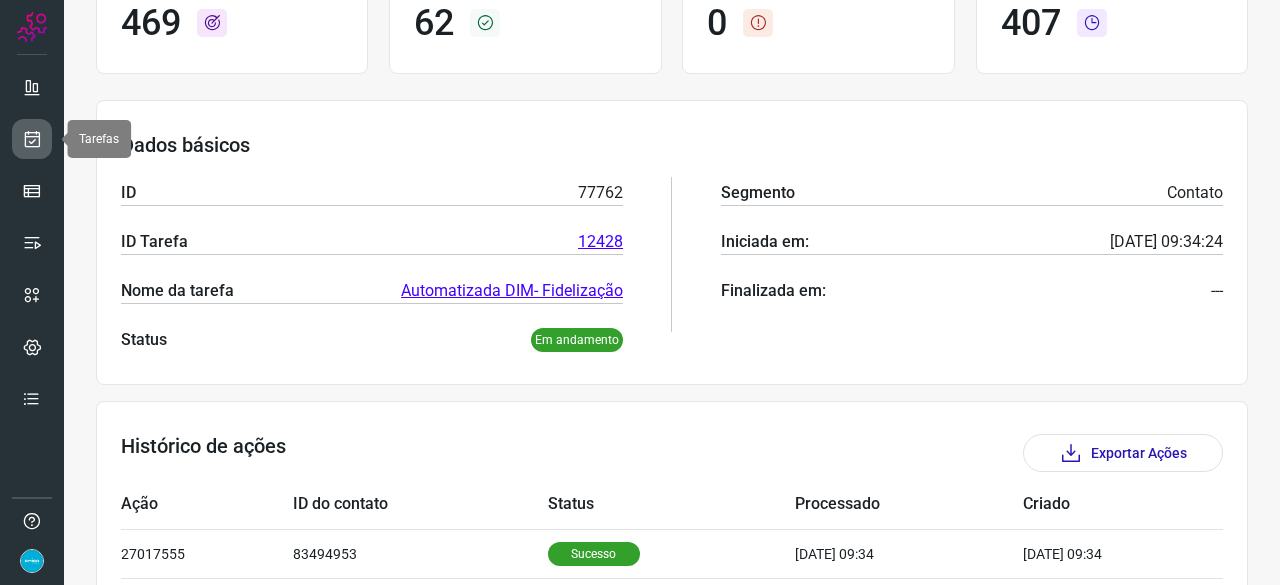 click at bounding box center (32, 139) 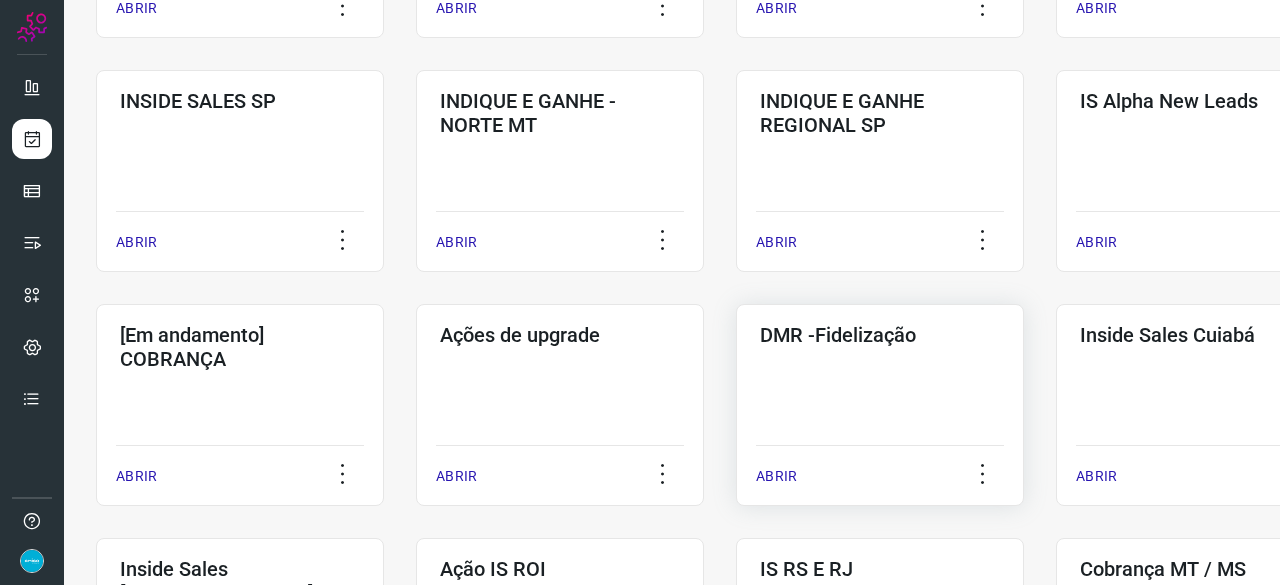 scroll, scrollTop: 660, scrollLeft: 0, axis: vertical 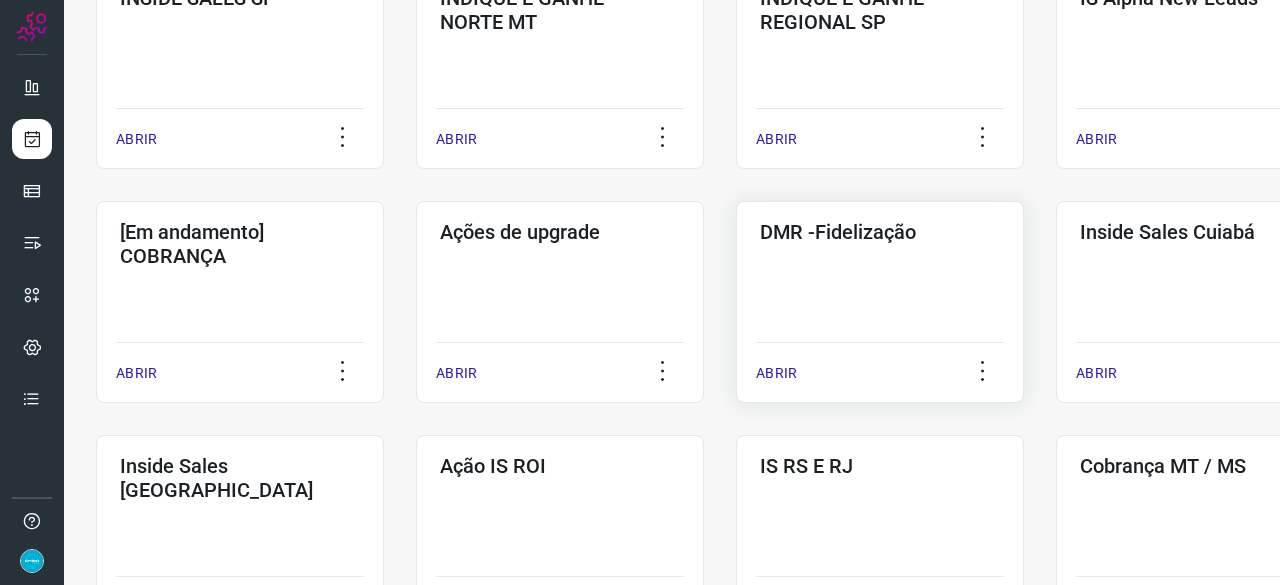 click on "ABRIR" at bounding box center (776, 373) 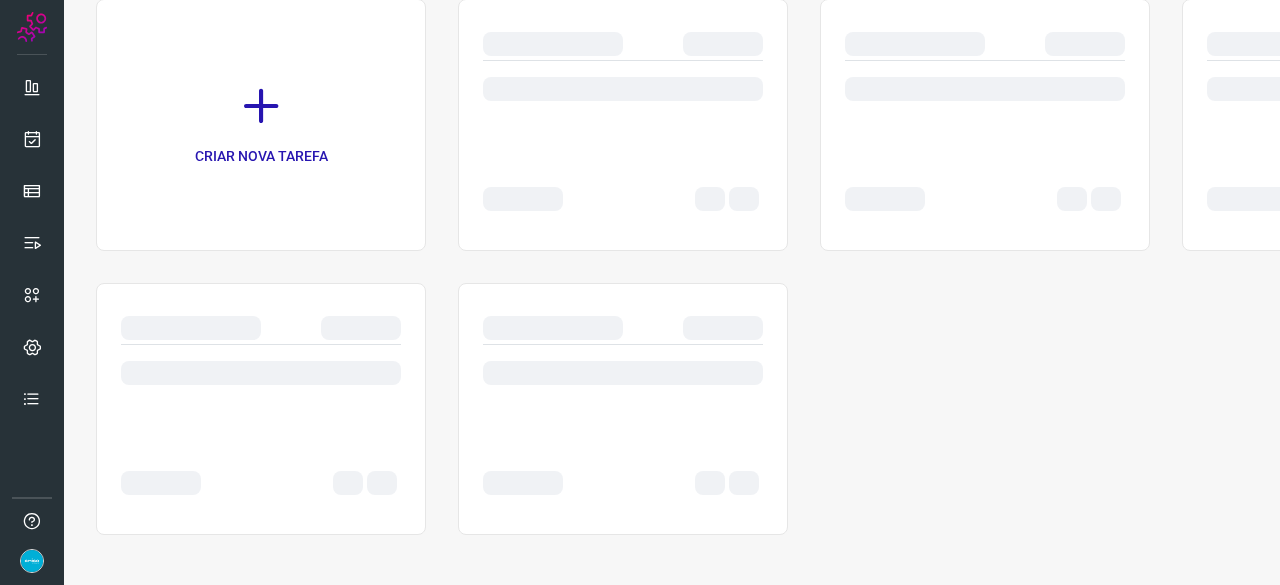 scroll, scrollTop: 0, scrollLeft: 0, axis: both 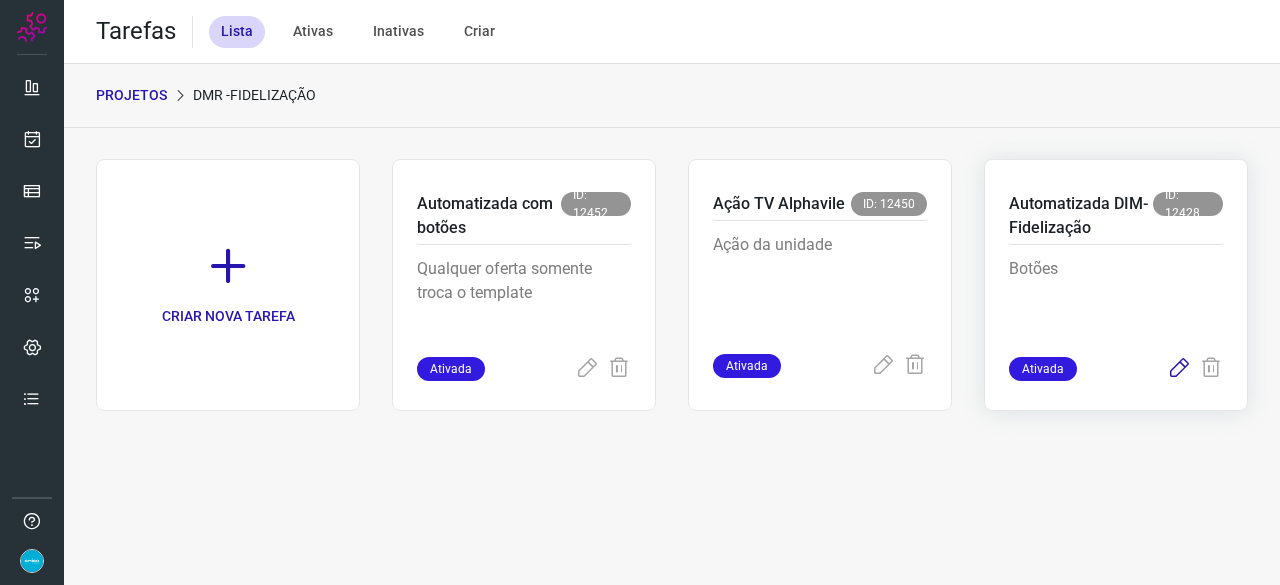 click at bounding box center [1179, 369] 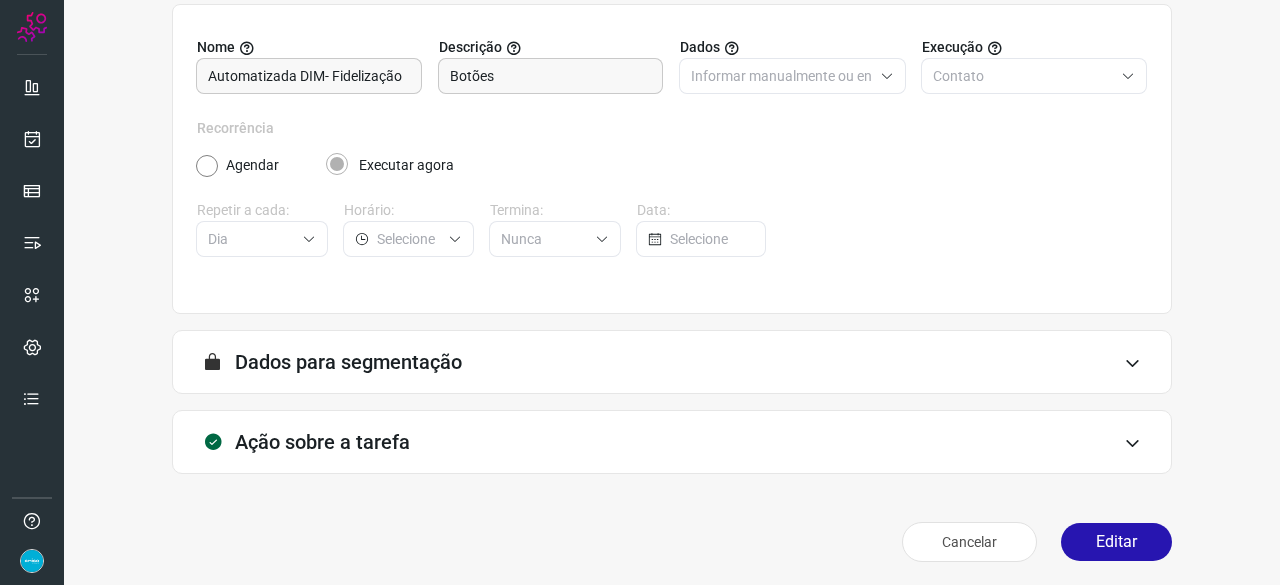 scroll, scrollTop: 195, scrollLeft: 0, axis: vertical 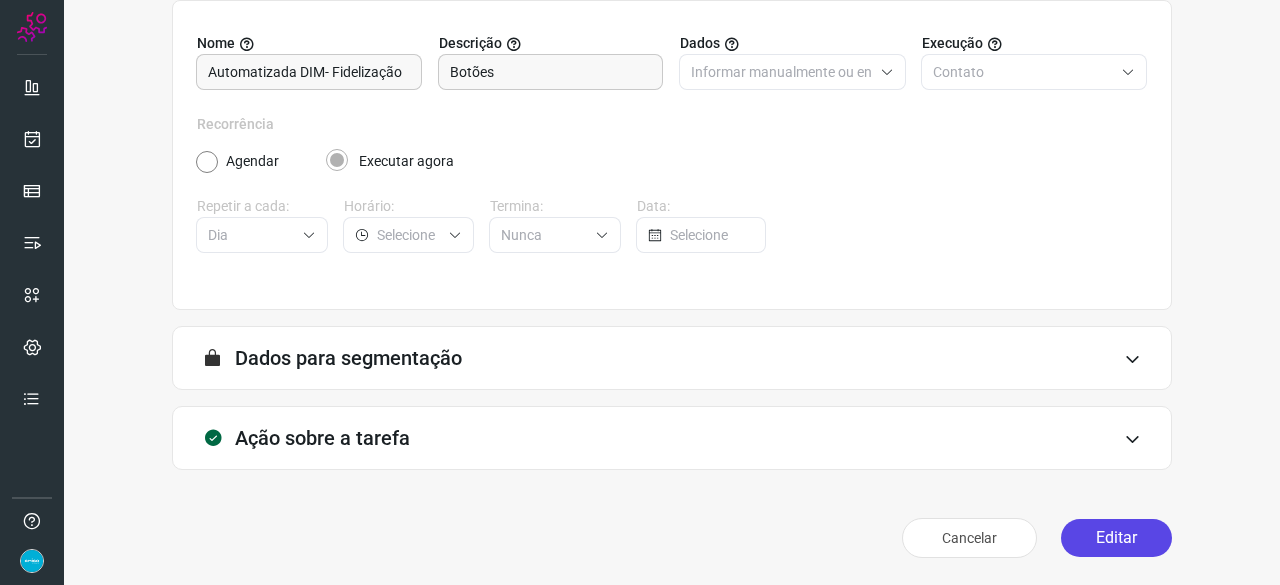 click on "Editar" at bounding box center (1116, 538) 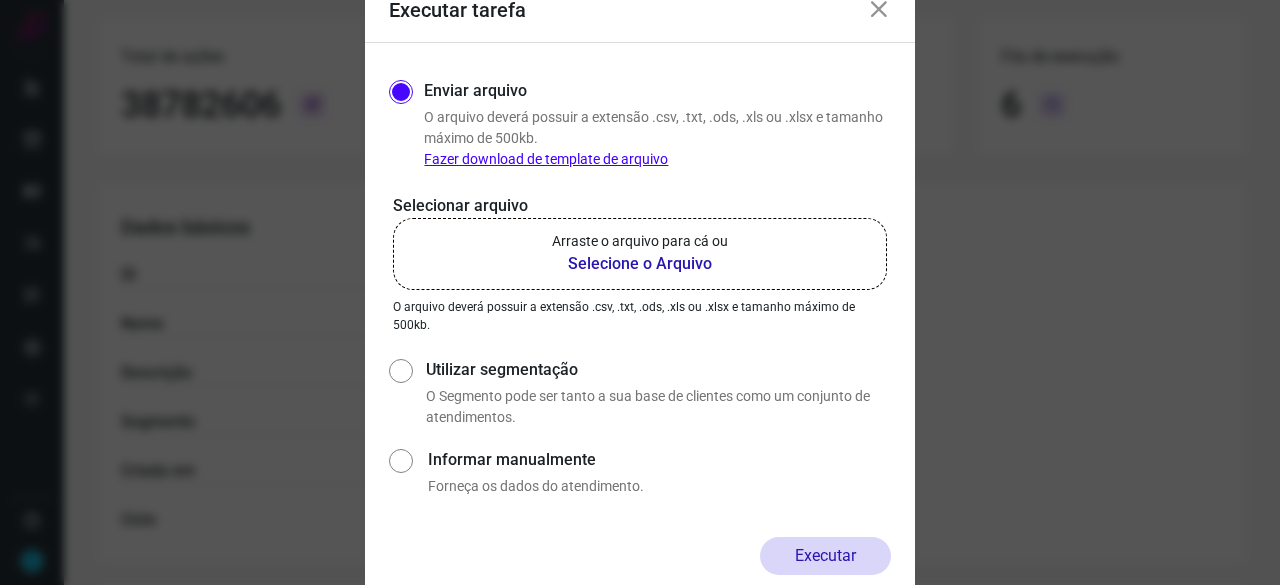 click on "Selecione o Arquivo" at bounding box center (640, 264) 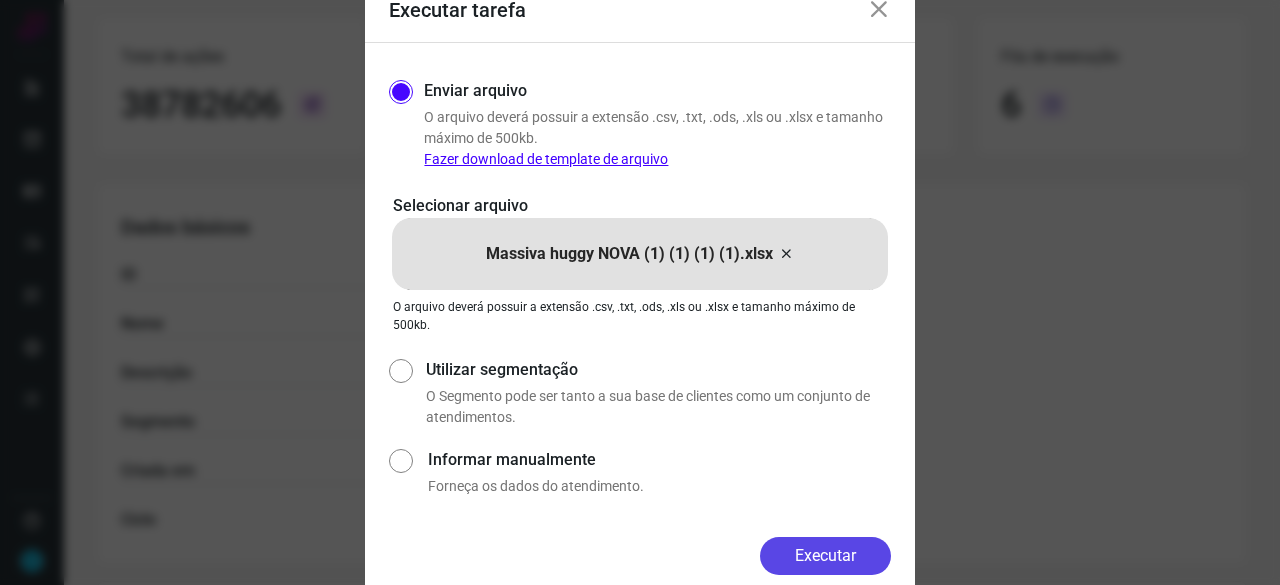 click on "Executar" at bounding box center (825, 556) 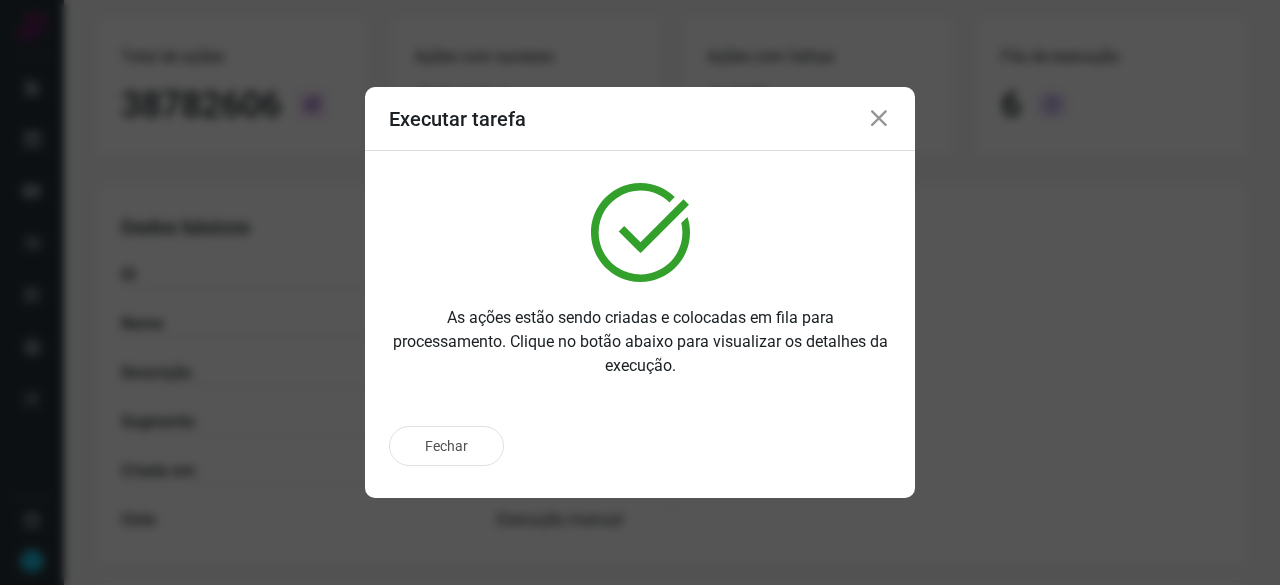 click at bounding box center (879, 119) 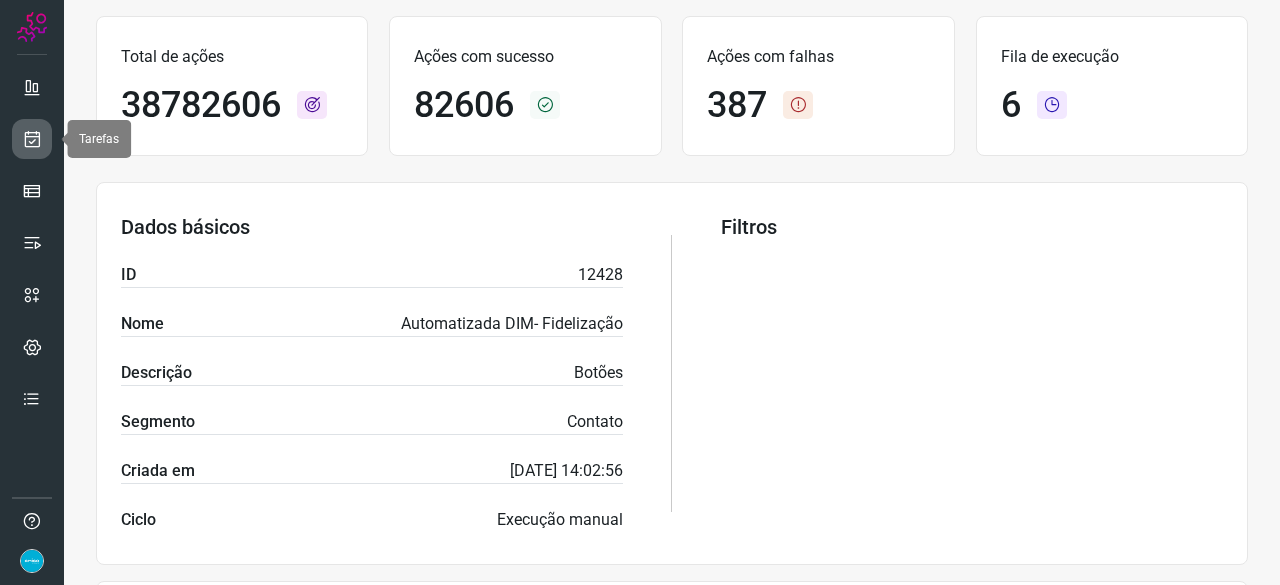 click at bounding box center (32, 139) 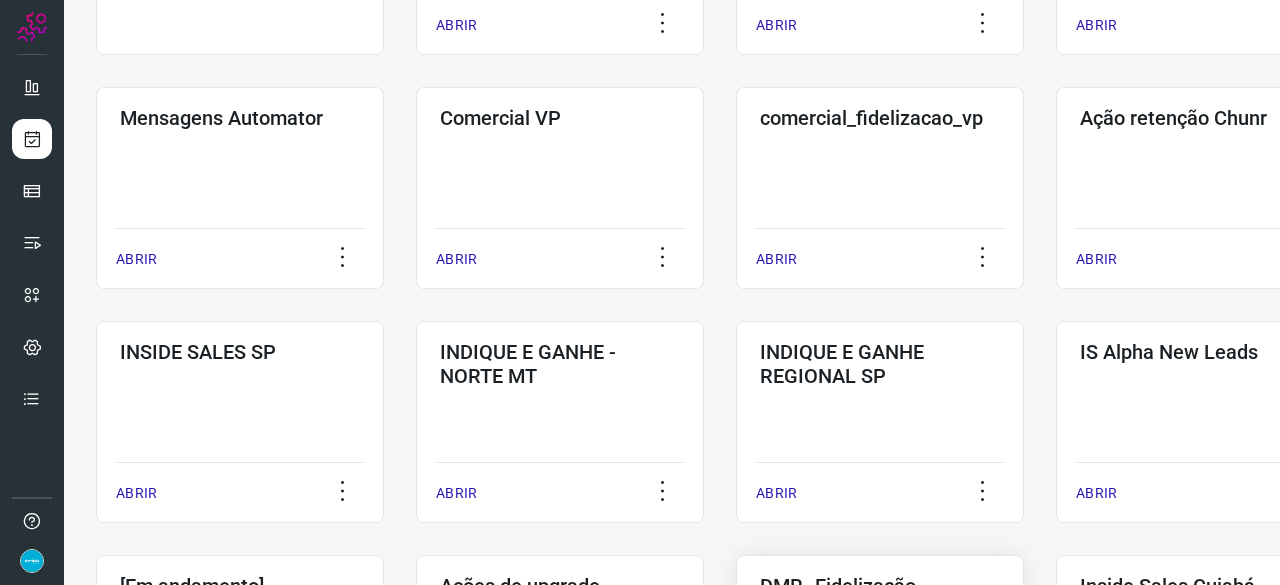 scroll, scrollTop: 460, scrollLeft: 0, axis: vertical 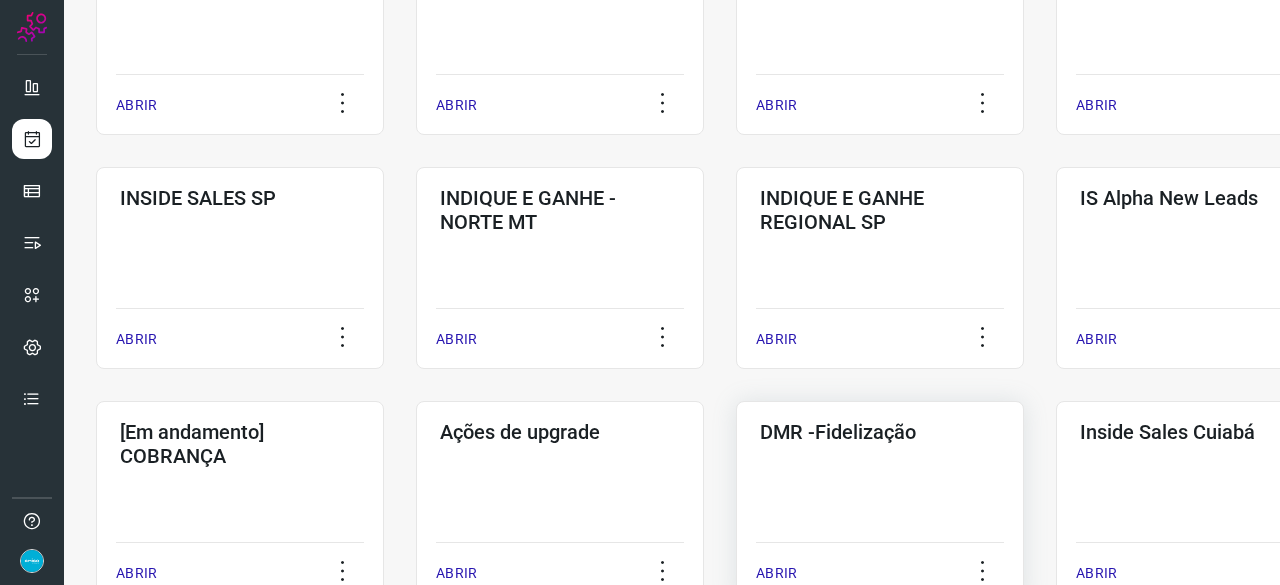 click on "ABRIR" at bounding box center [776, 573] 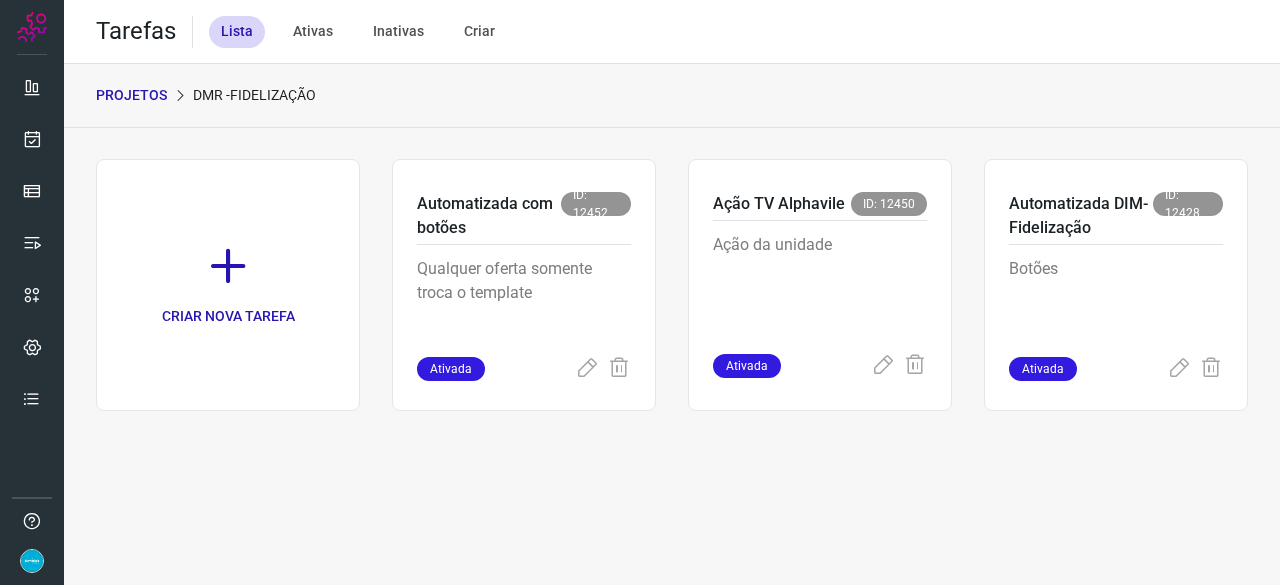 scroll, scrollTop: 0, scrollLeft: 0, axis: both 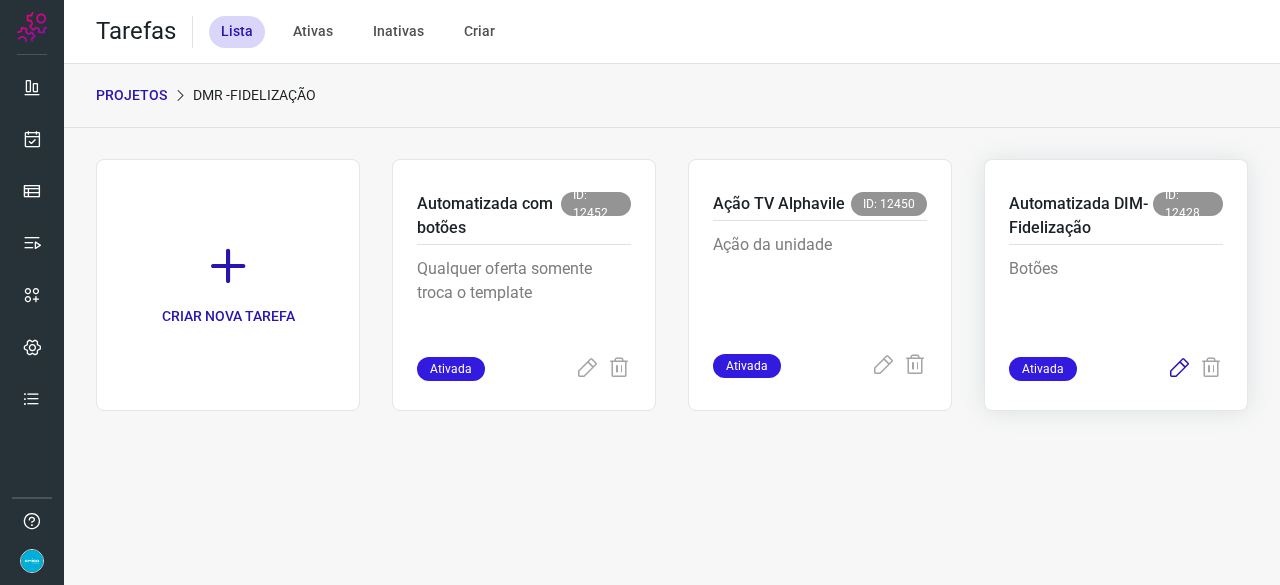 click at bounding box center (1179, 369) 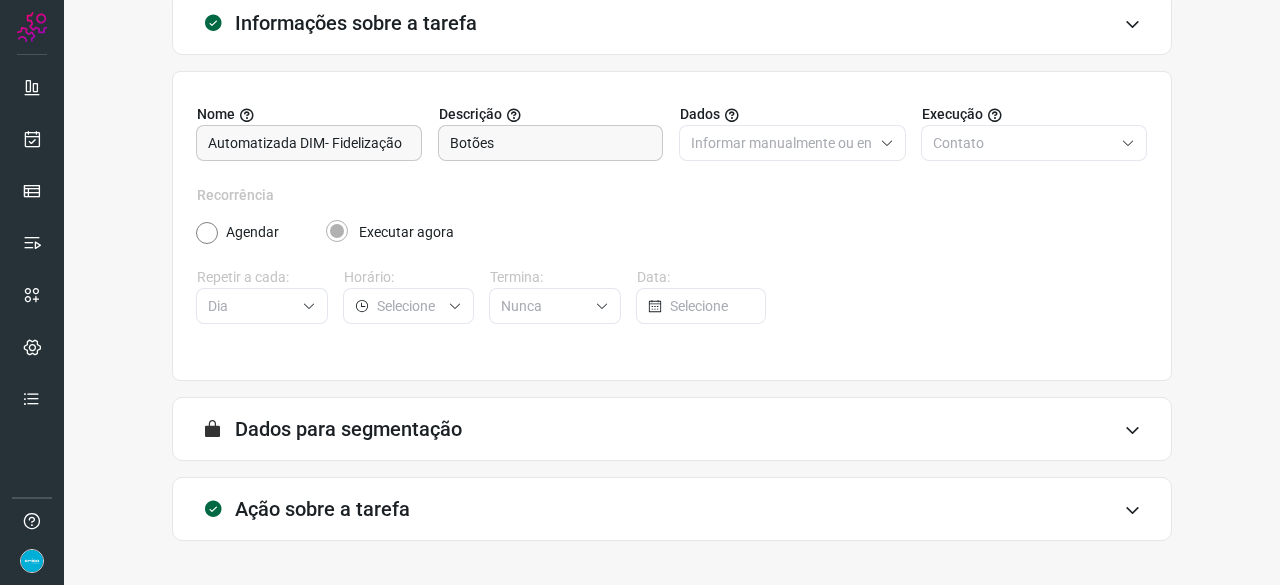 scroll, scrollTop: 195, scrollLeft: 0, axis: vertical 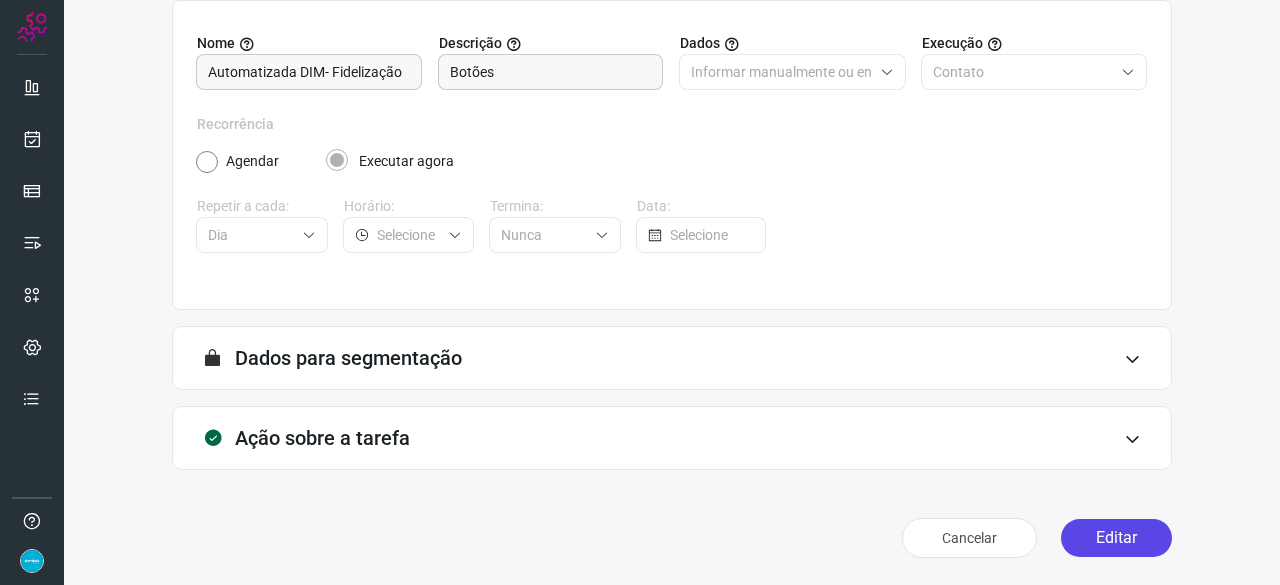 click on "Editar" at bounding box center (1116, 538) 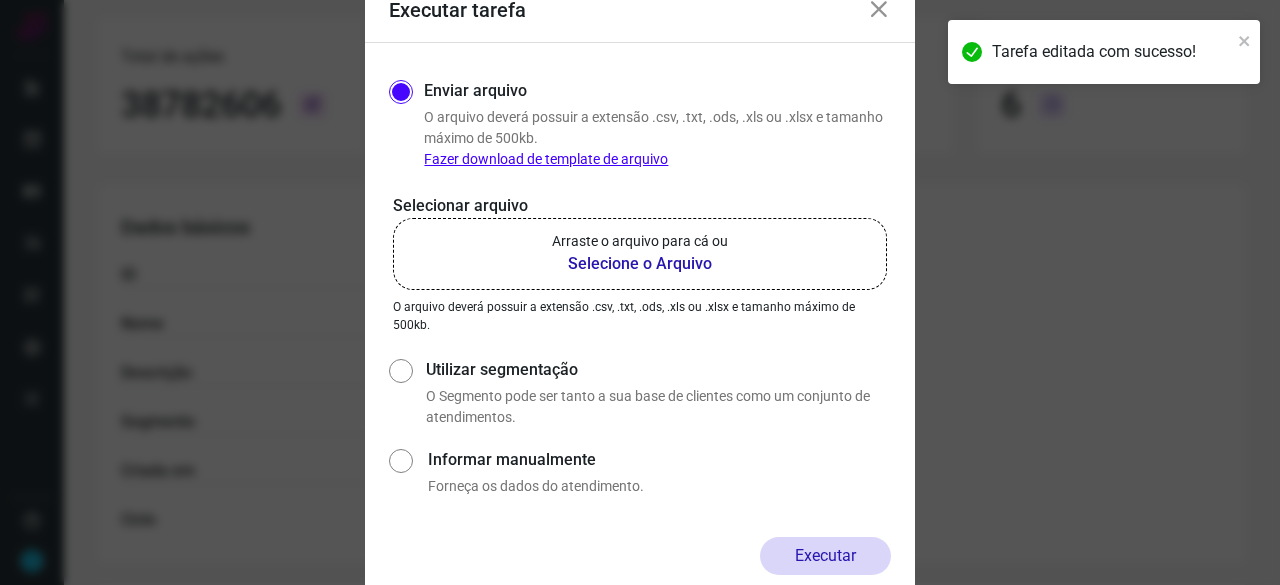 click on "Selecione o Arquivo" at bounding box center [640, 264] 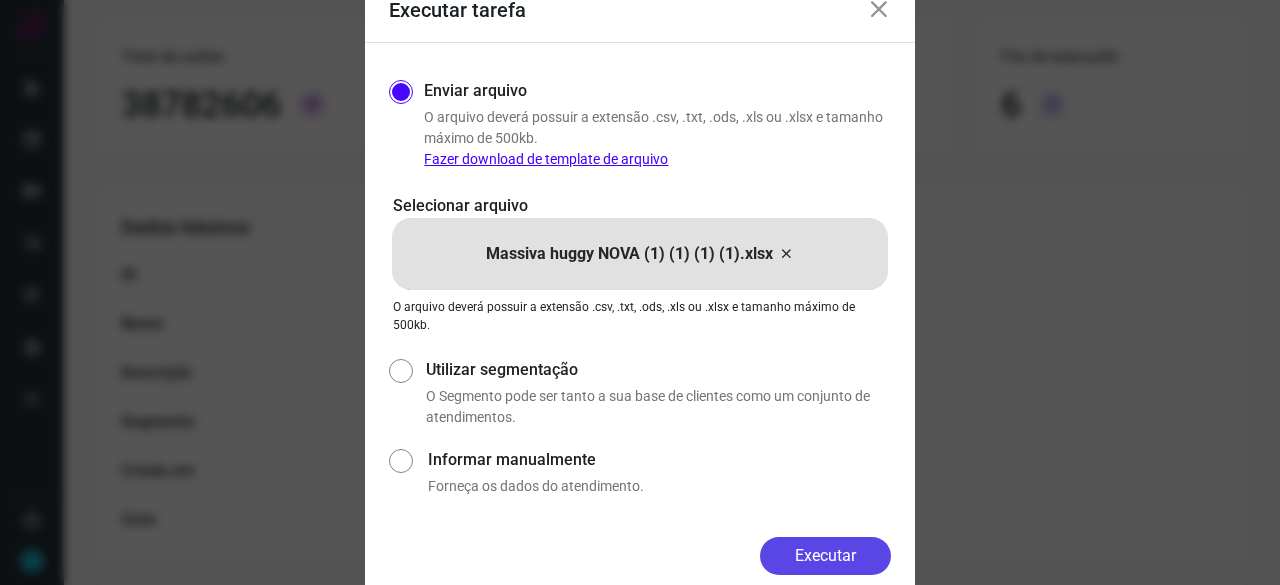 click on "Executar" at bounding box center (825, 556) 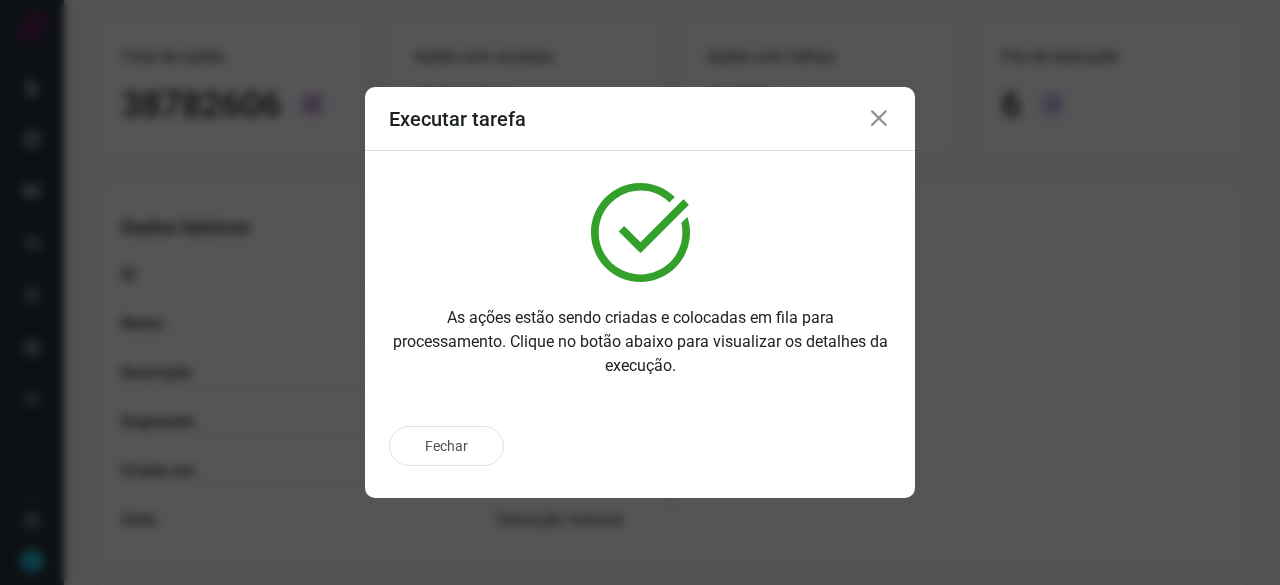 click at bounding box center [879, 119] 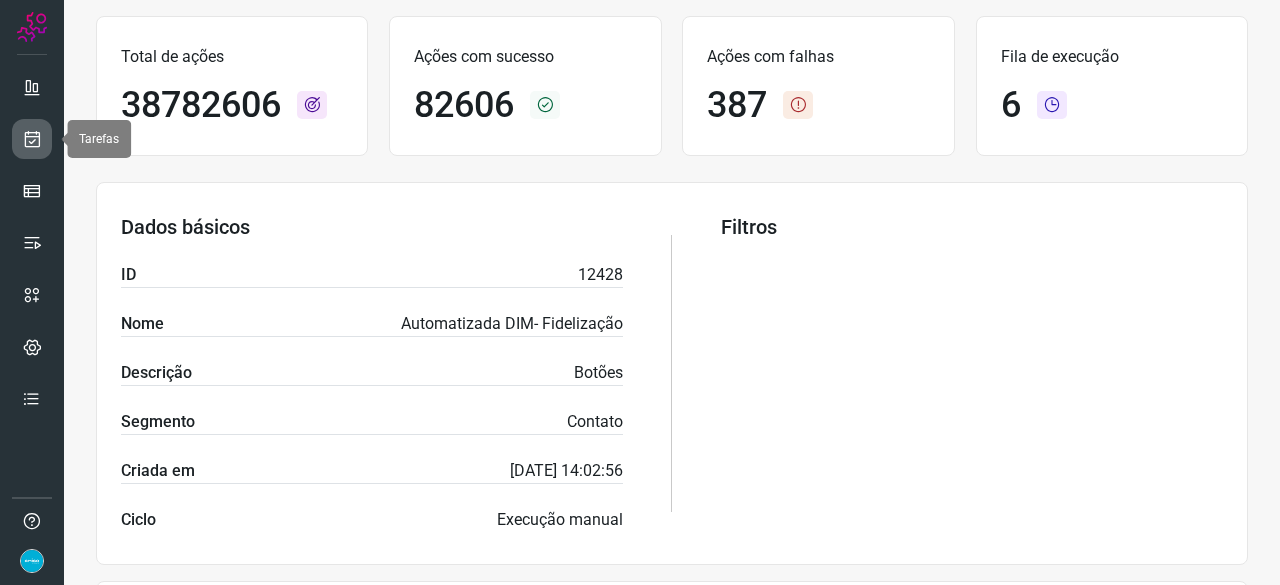 click at bounding box center [32, 139] 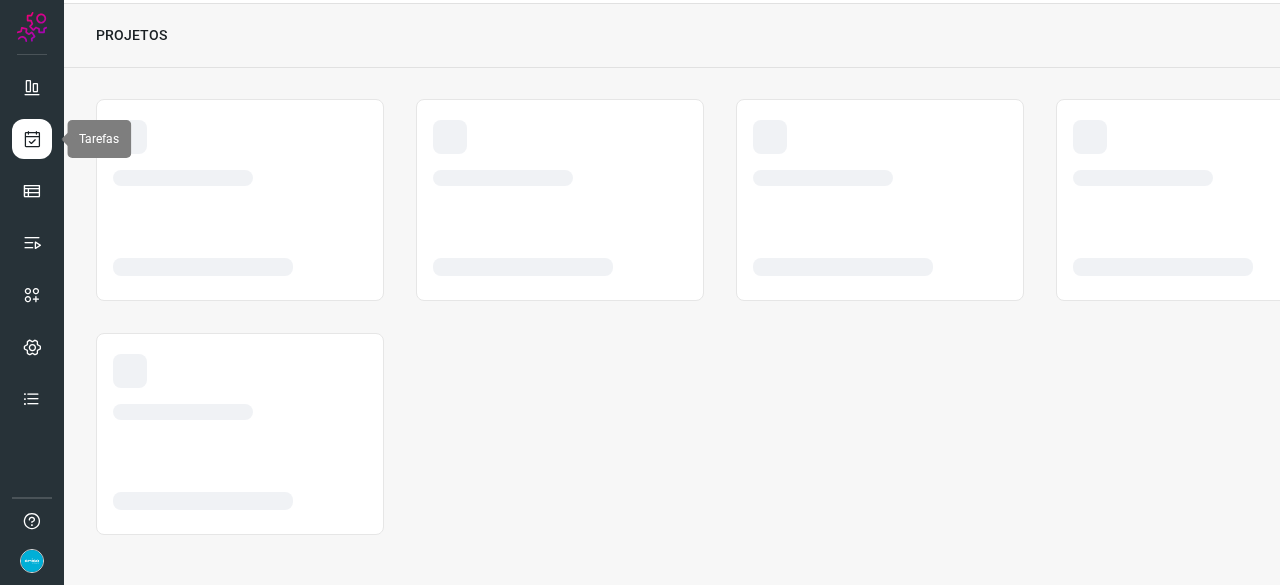 scroll, scrollTop: 60, scrollLeft: 0, axis: vertical 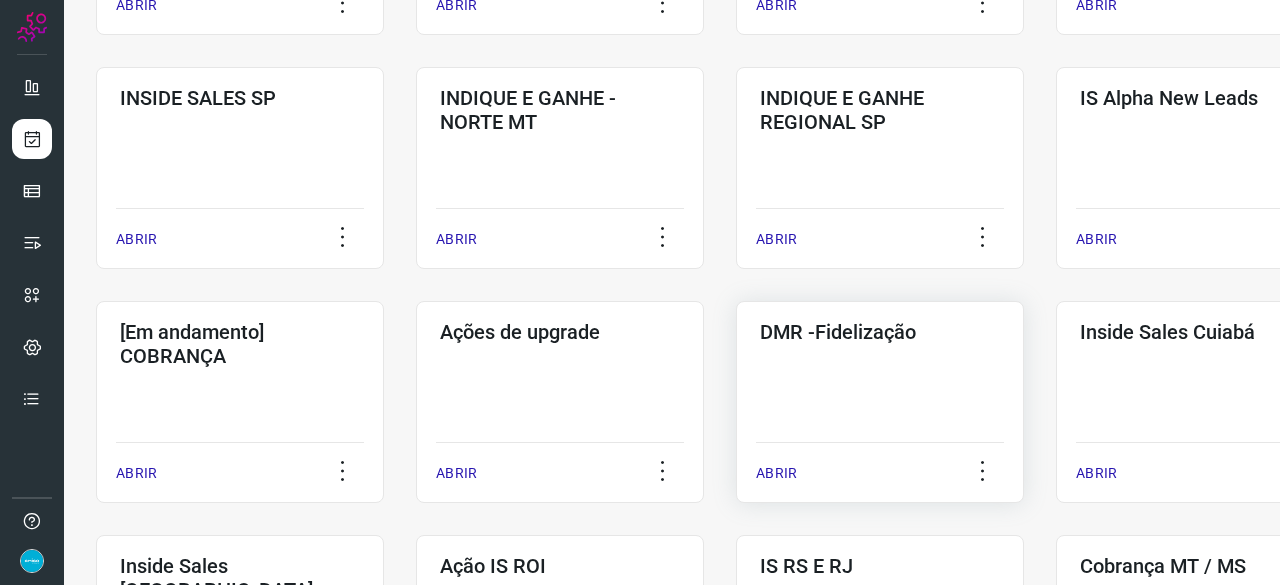 click on "ABRIR" at bounding box center (776, 473) 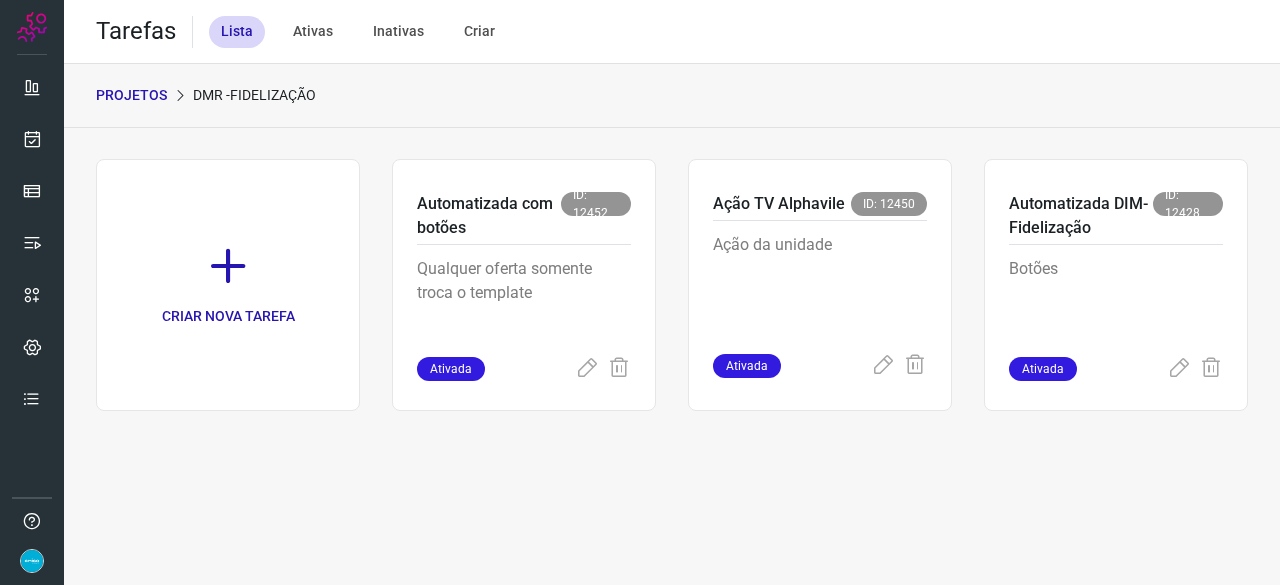 scroll, scrollTop: 0, scrollLeft: 0, axis: both 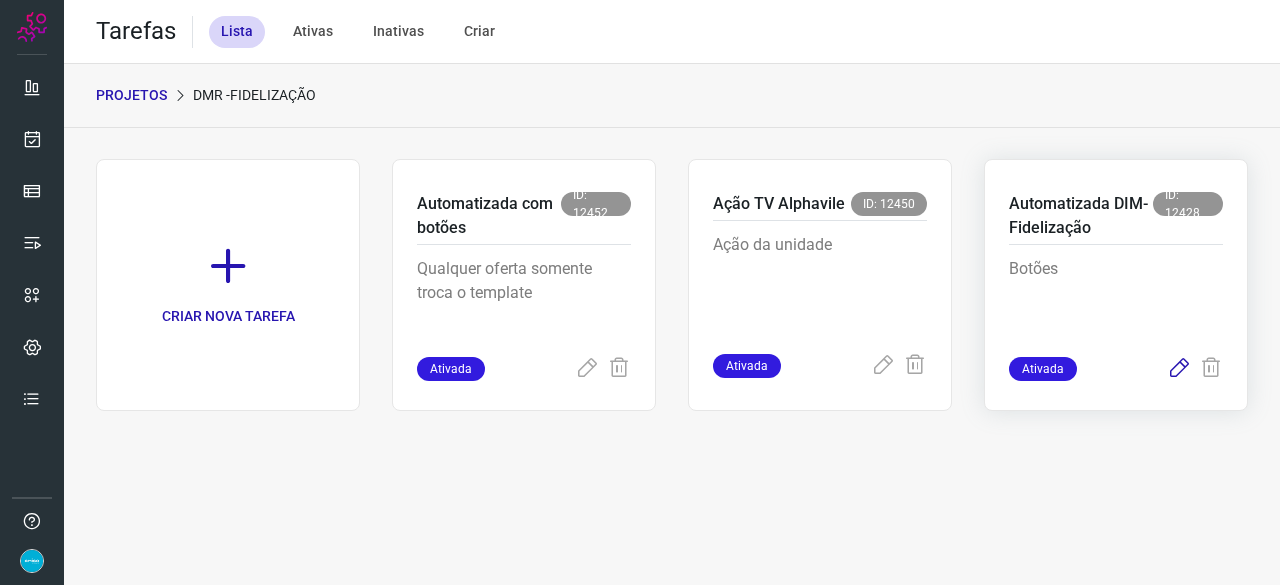 click at bounding box center (1179, 369) 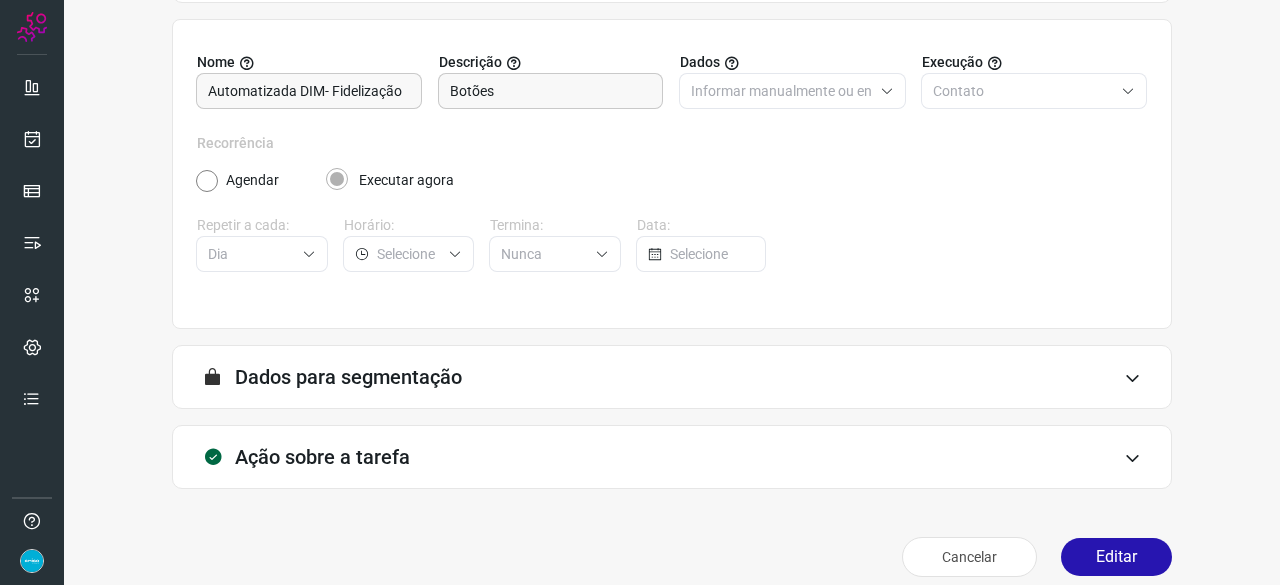 scroll, scrollTop: 195, scrollLeft: 0, axis: vertical 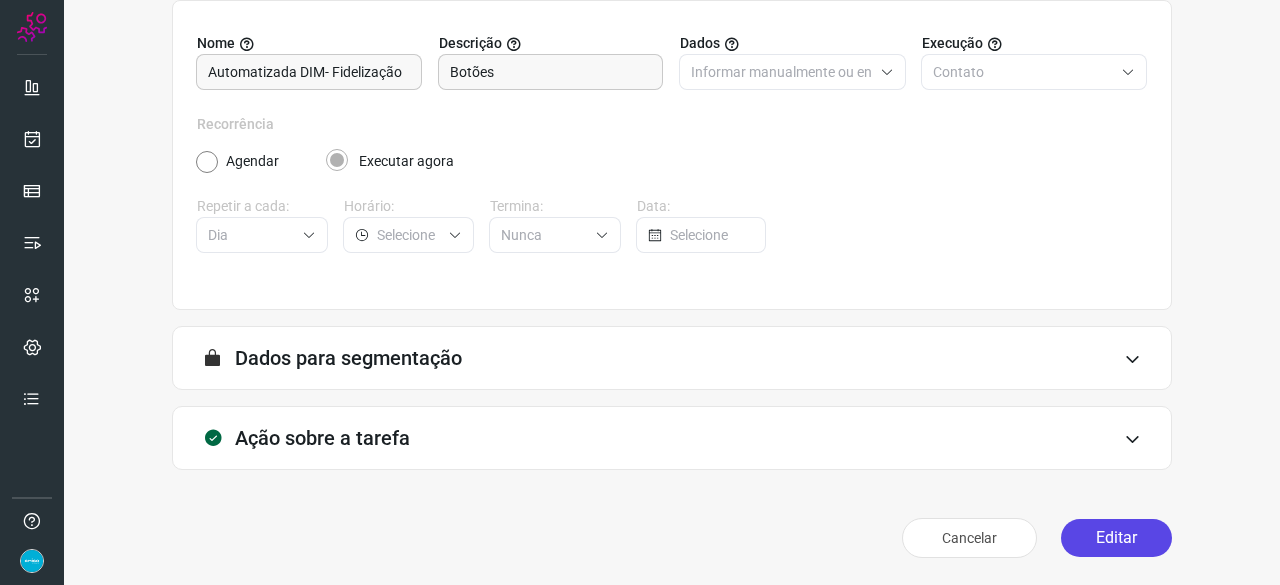 click on "Editar" at bounding box center (1116, 538) 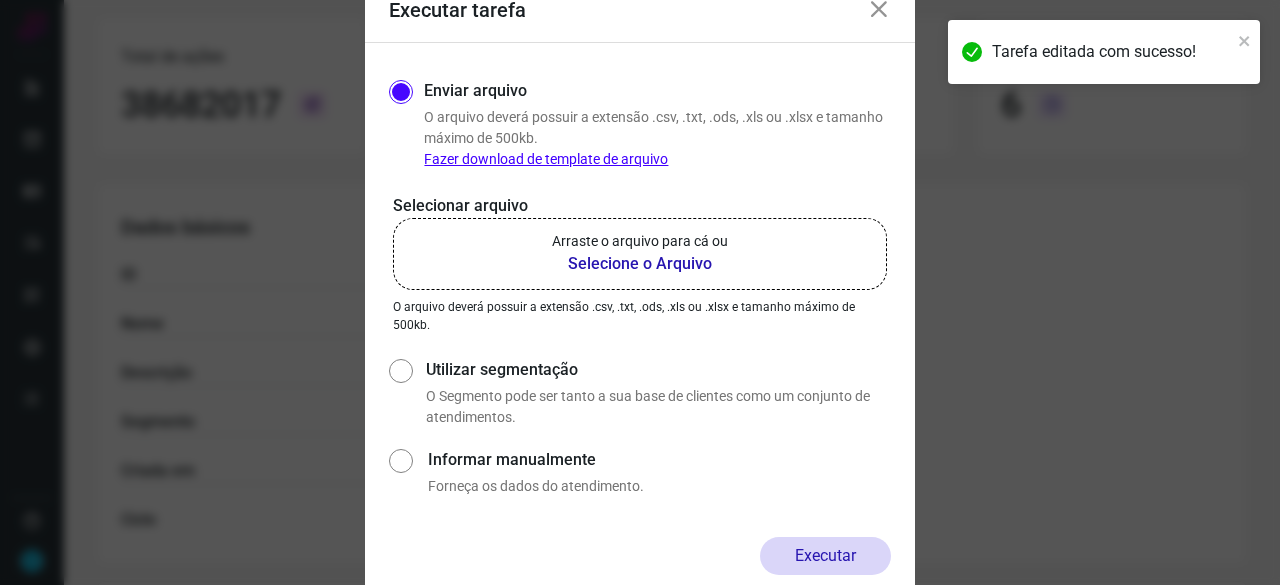 click on "Selecione o Arquivo" at bounding box center [640, 264] 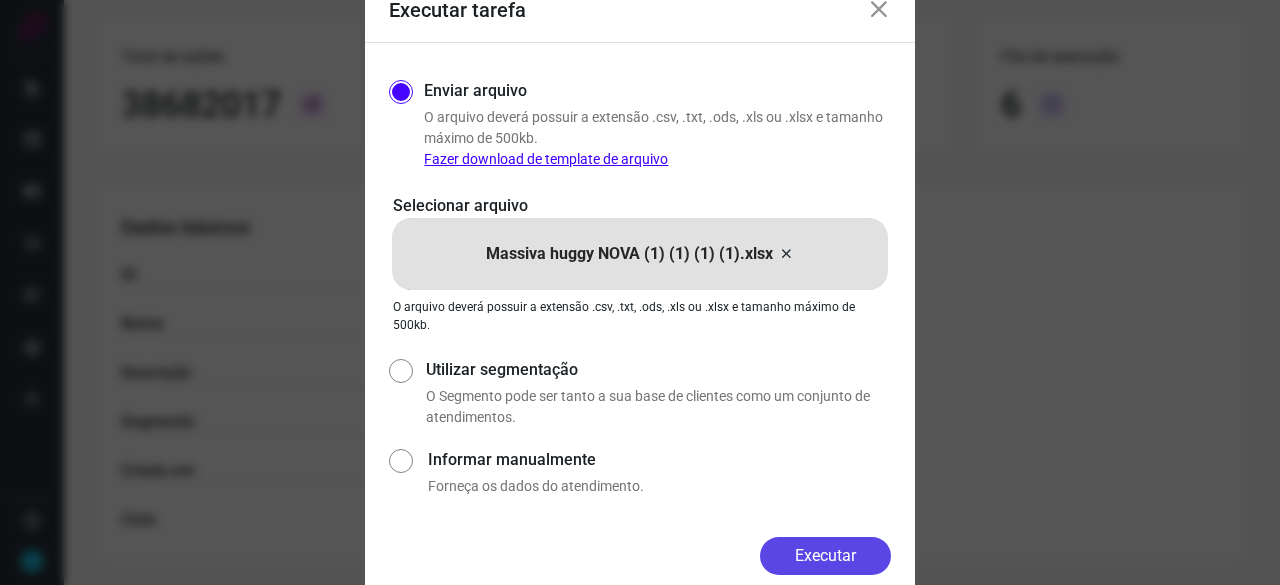 click on "Executar" at bounding box center (825, 556) 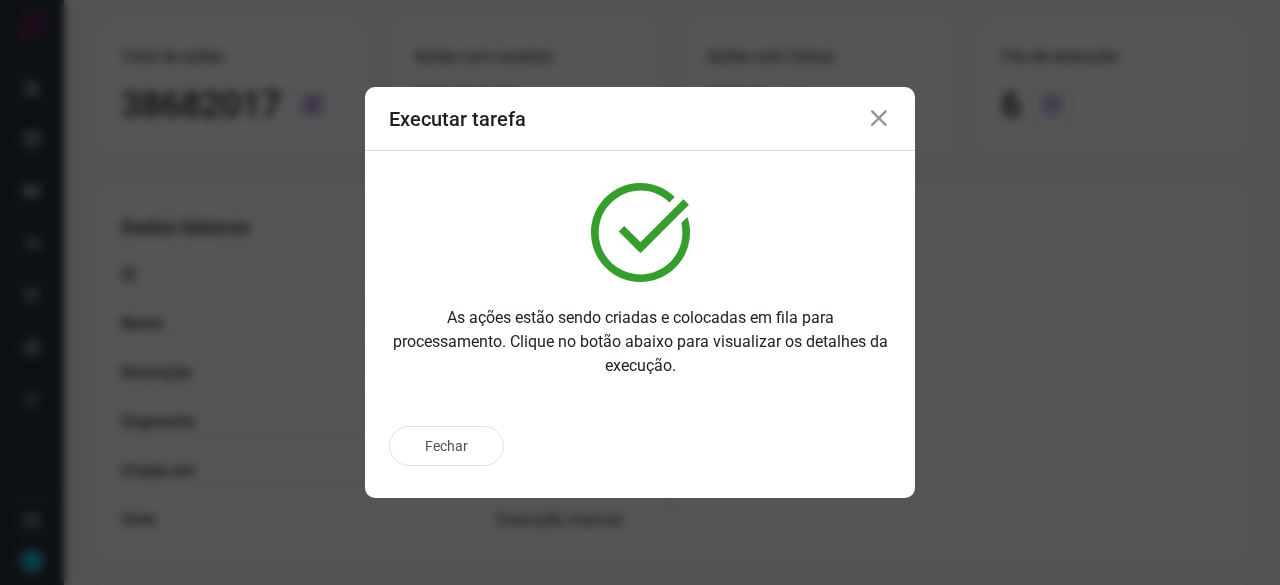 click at bounding box center [879, 119] 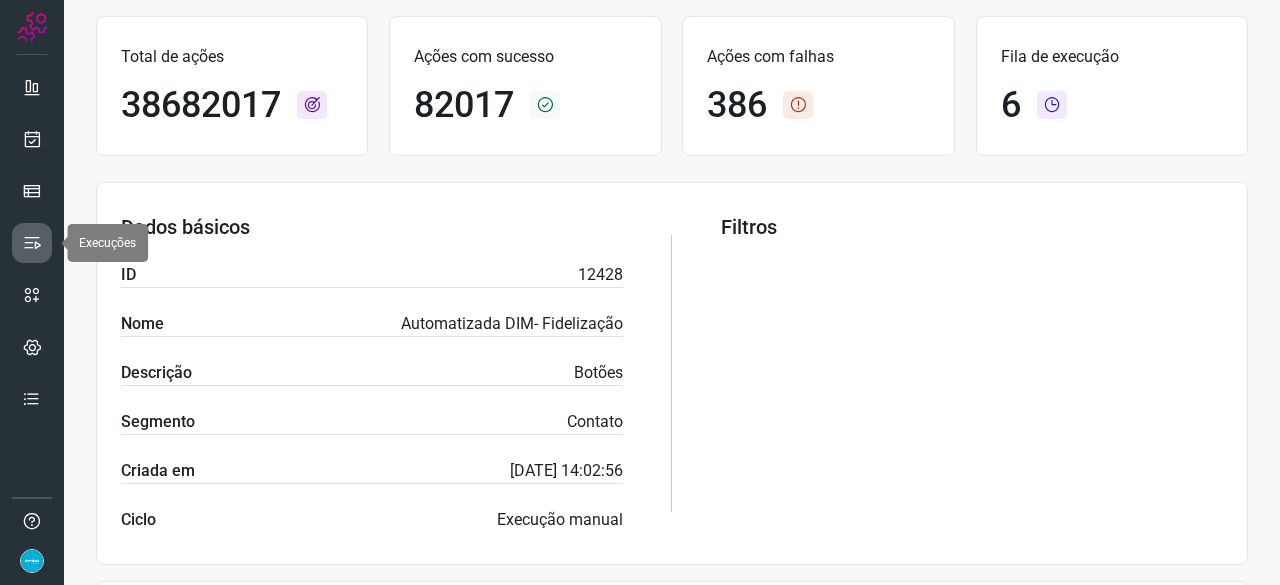click at bounding box center (32, 243) 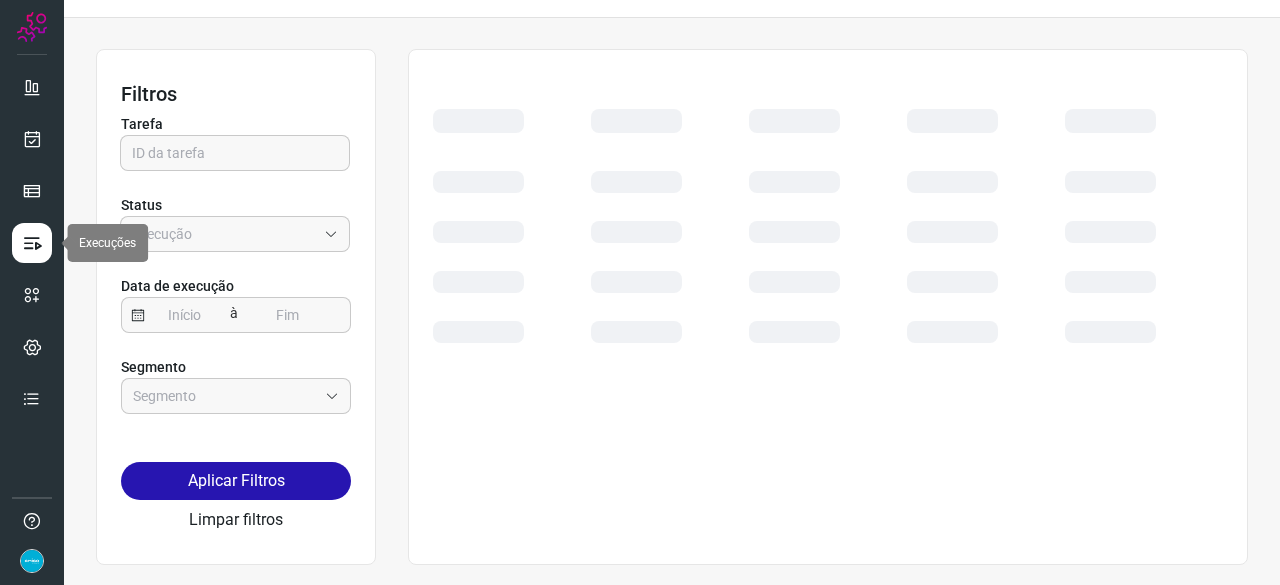 scroll, scrollTop: 45, scrollLeft: 0, axis: vertical 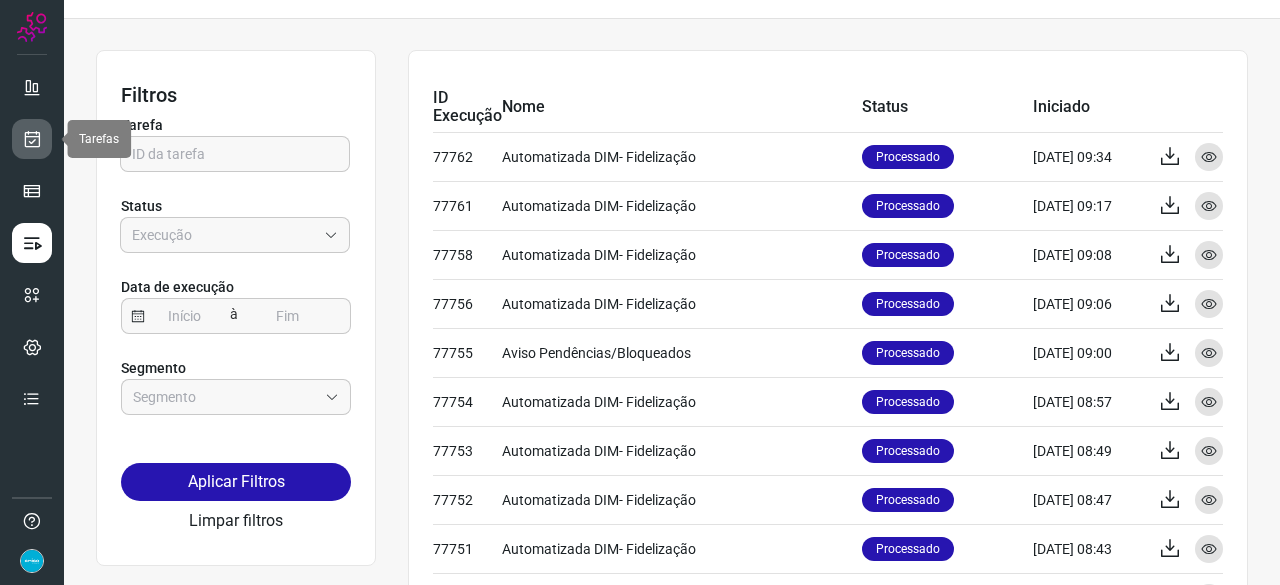click at bounding box center (32, 139) 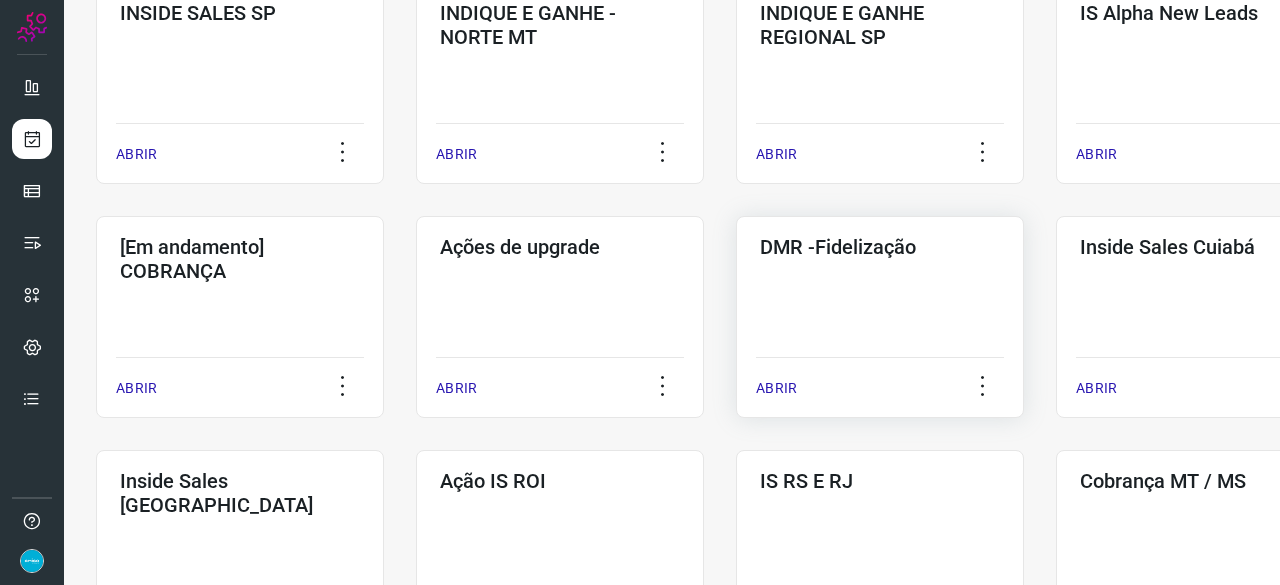 click on "ABRIR" at bounding box center (776, 388) 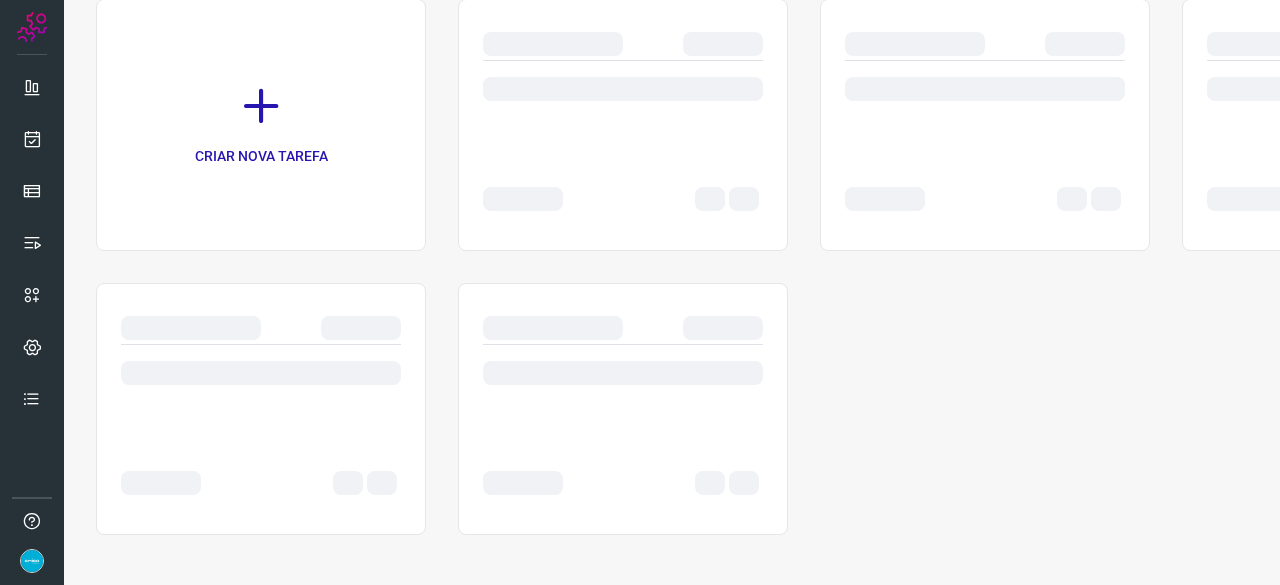 scroll, scrollTop: 0, scrollLeft: 0, axis: both 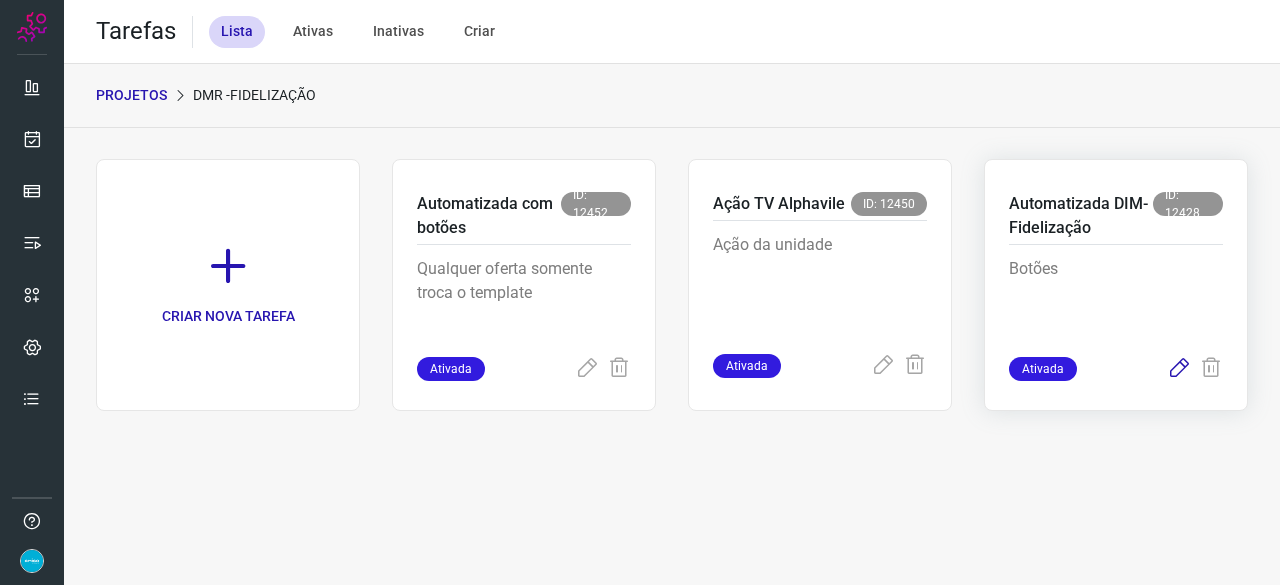 click at bounding box center [1179, 369] 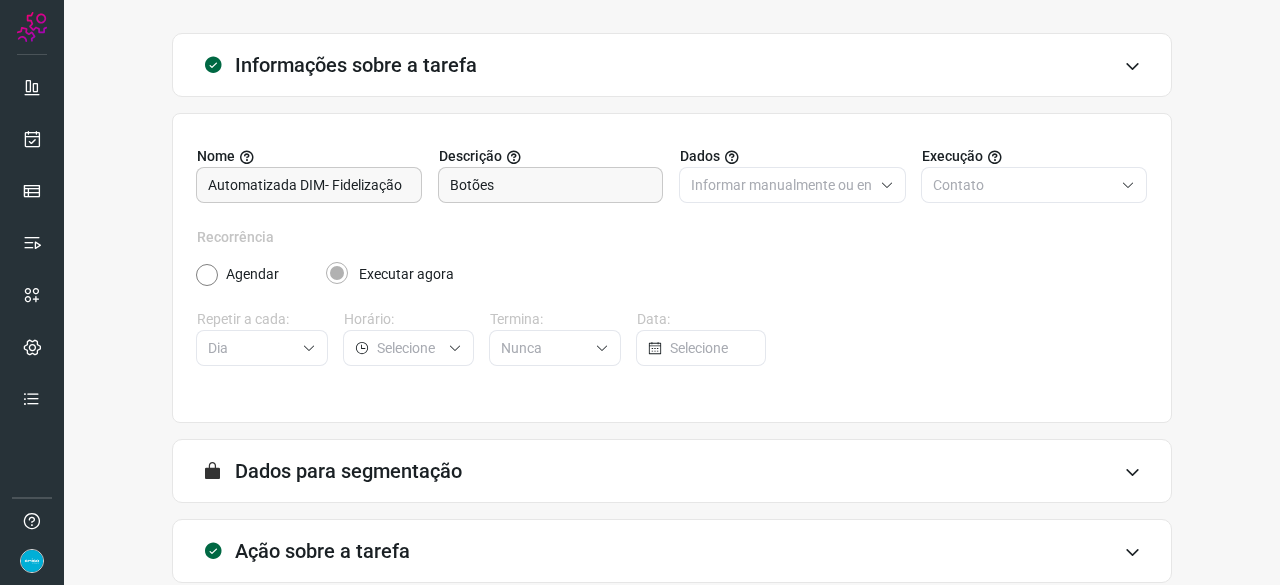 scroll, scrollTop: 195, scrollLeft: 0, axis: vertical 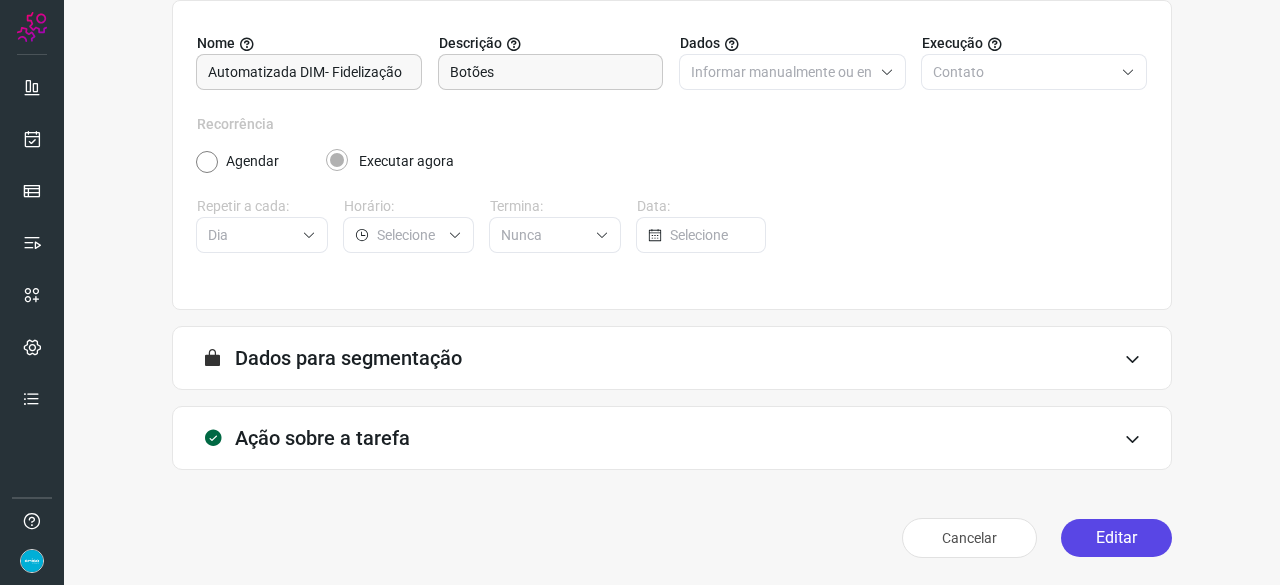 click on "Editar" at bounding box center (1116, 538) 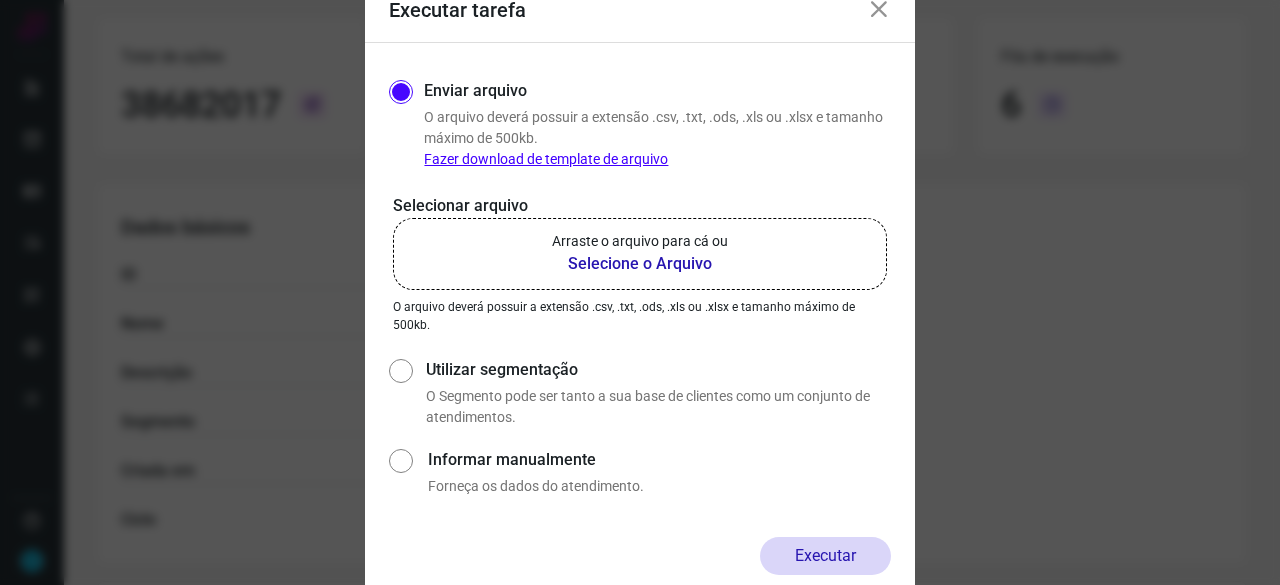 click on "Selecione o Arquivo" at bounding box center [640, 264] 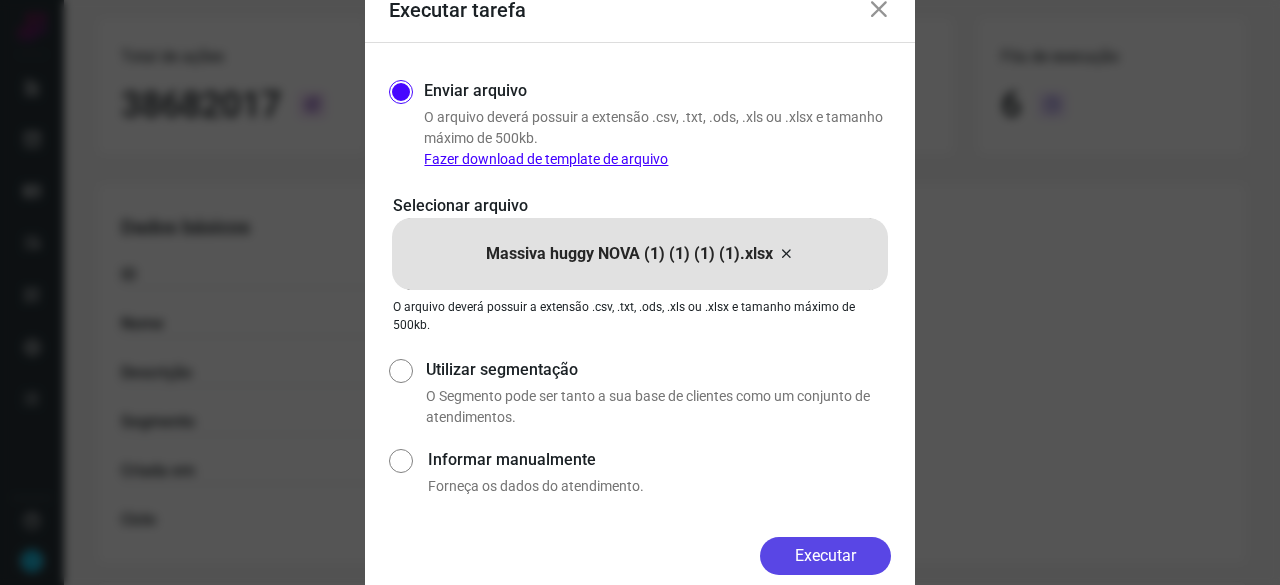click on "Executar" at bounding box center (825, 556) 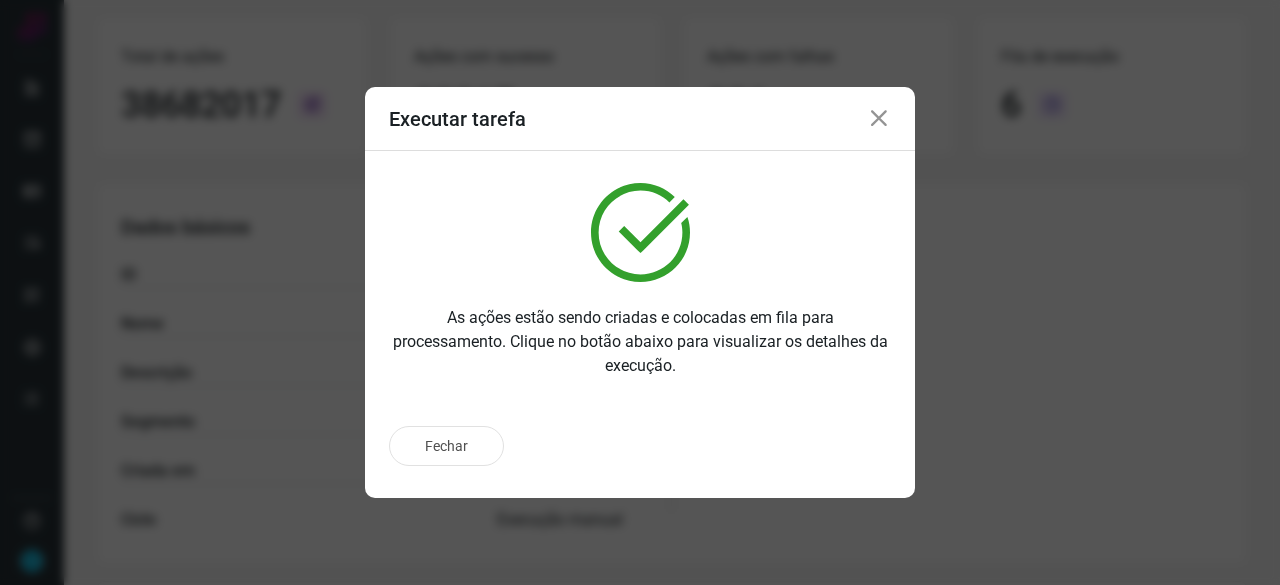 click at bounding box center [879, 119] 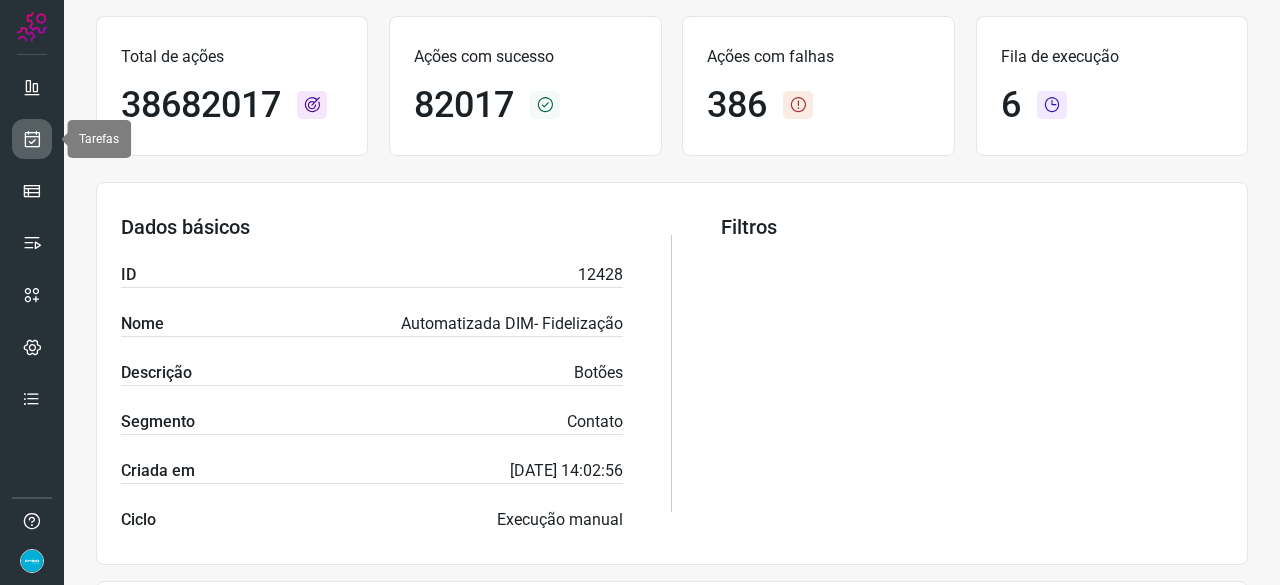 click at bounding box center (32, 139) 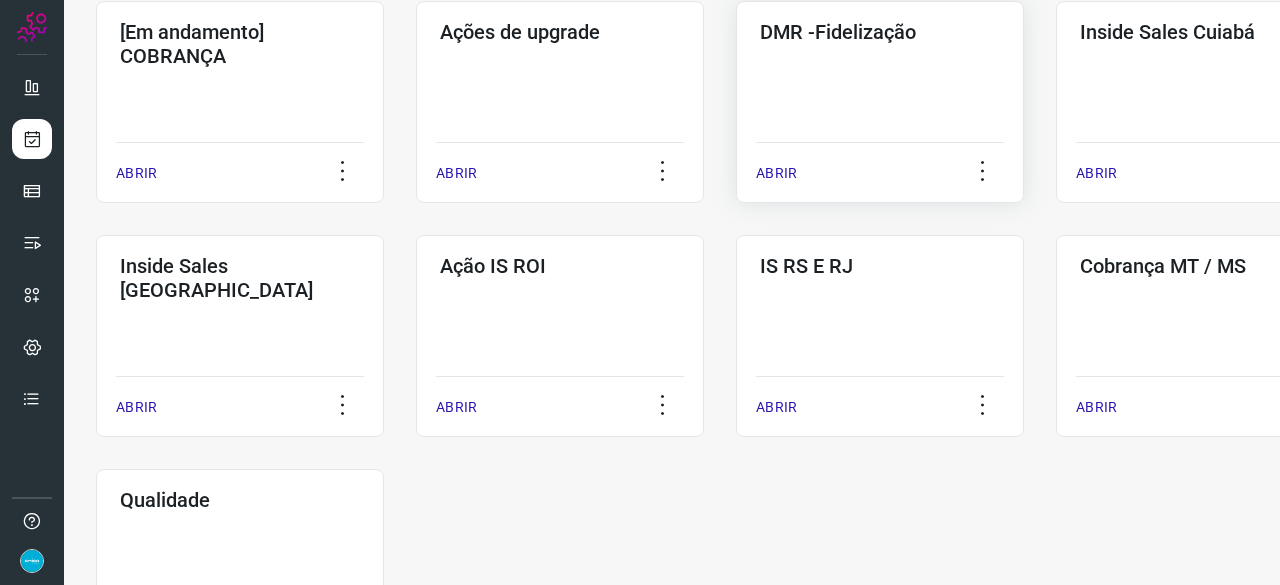 click on "ABRIR" at bounding box center (776, 173) 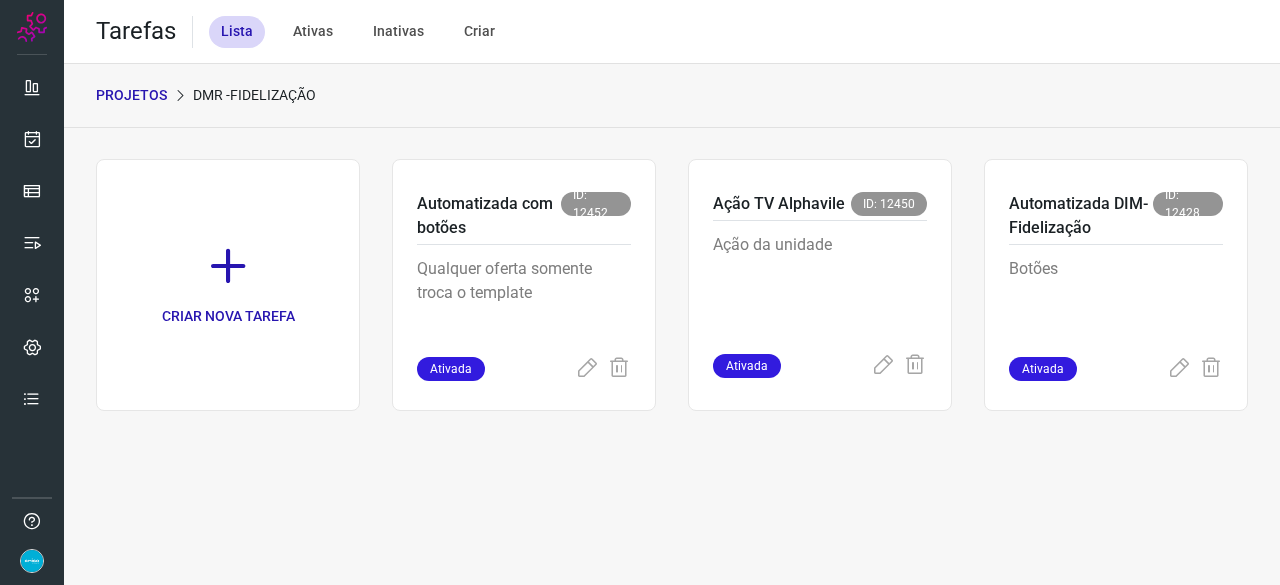 scroll, scrollTop: 0, scrollLeft: 0, axis: both 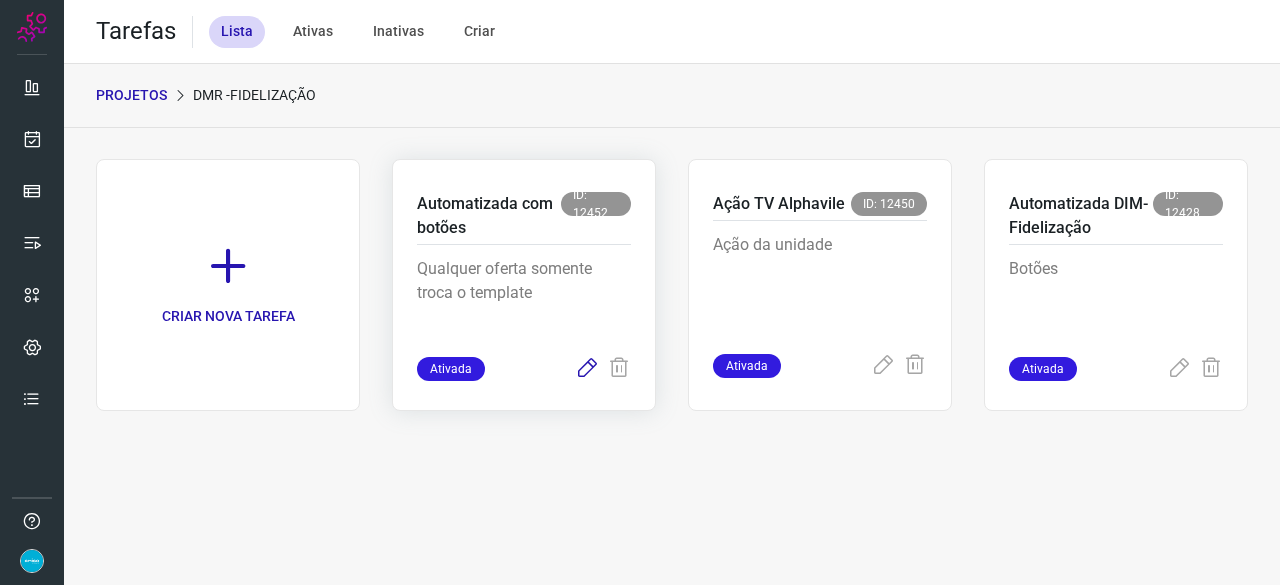 click at bounding box center (587, 369) 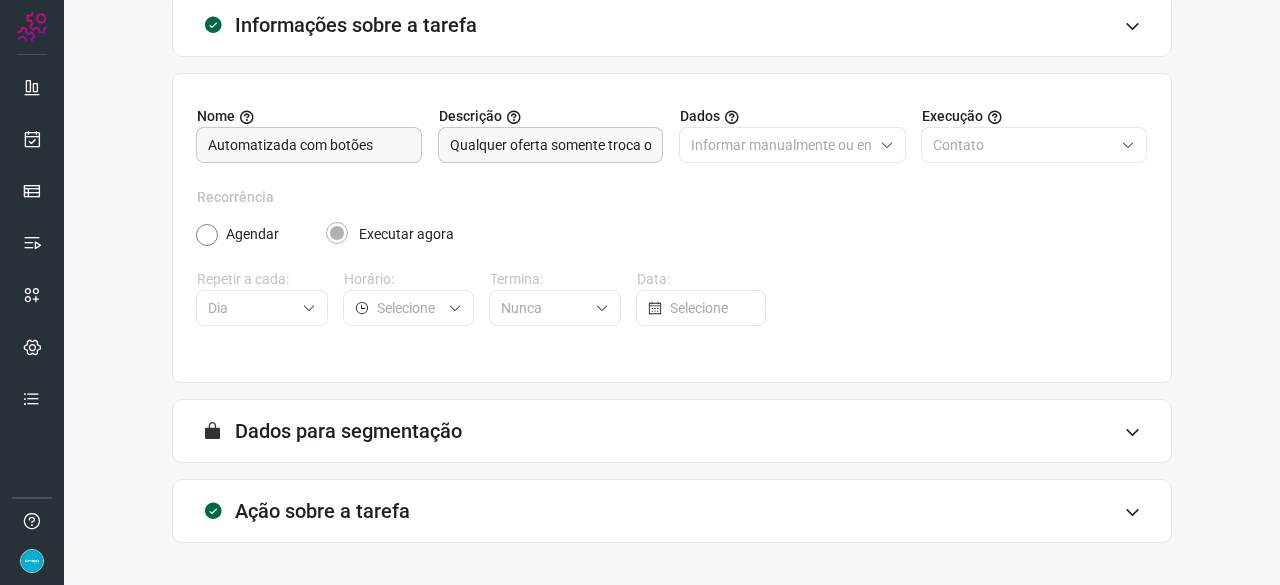 scroll, scrollTop: 195, scrollLeft: 0, axis: vertical 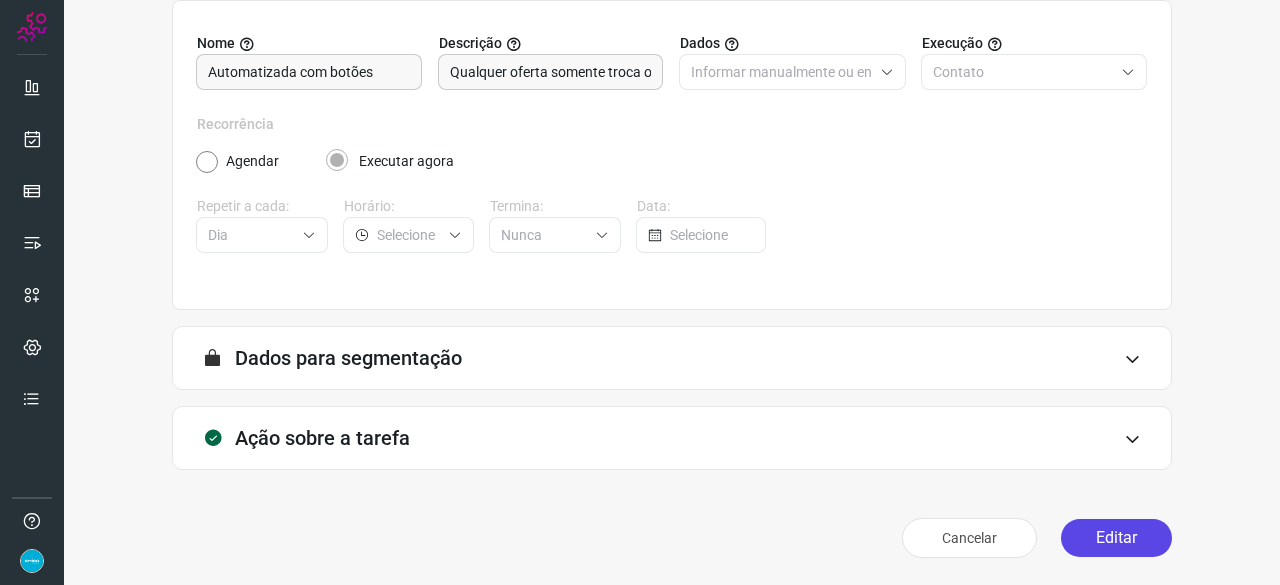 click on "Editar" at bounding box center [1116, 538] 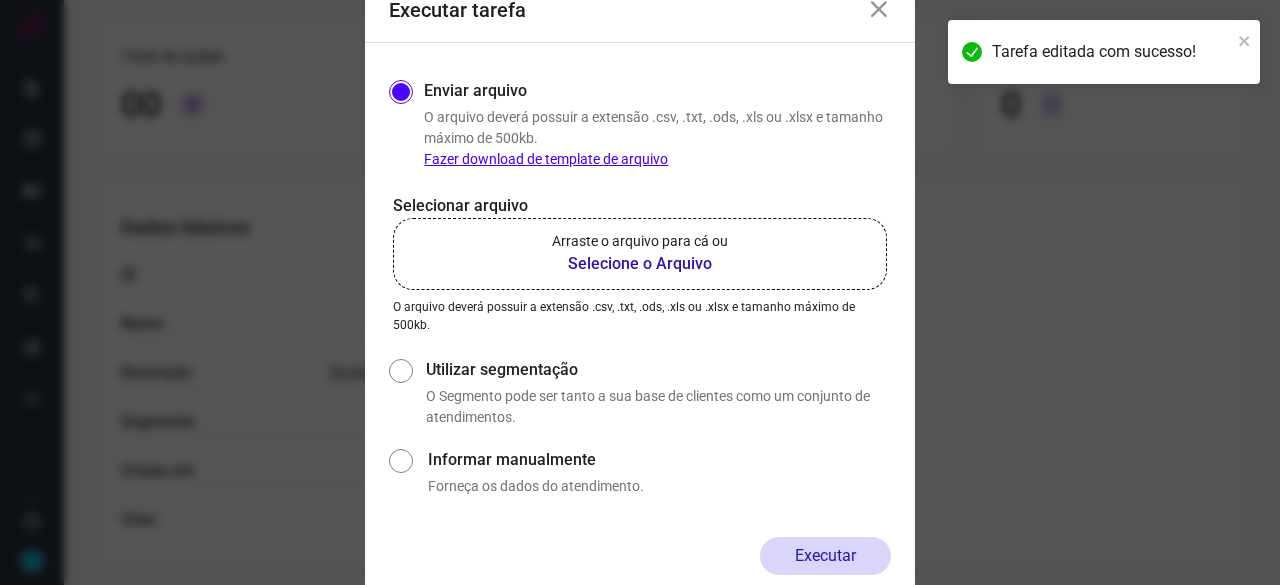 click on "Selecione o Arquivo" at bounding box center (640, 264) 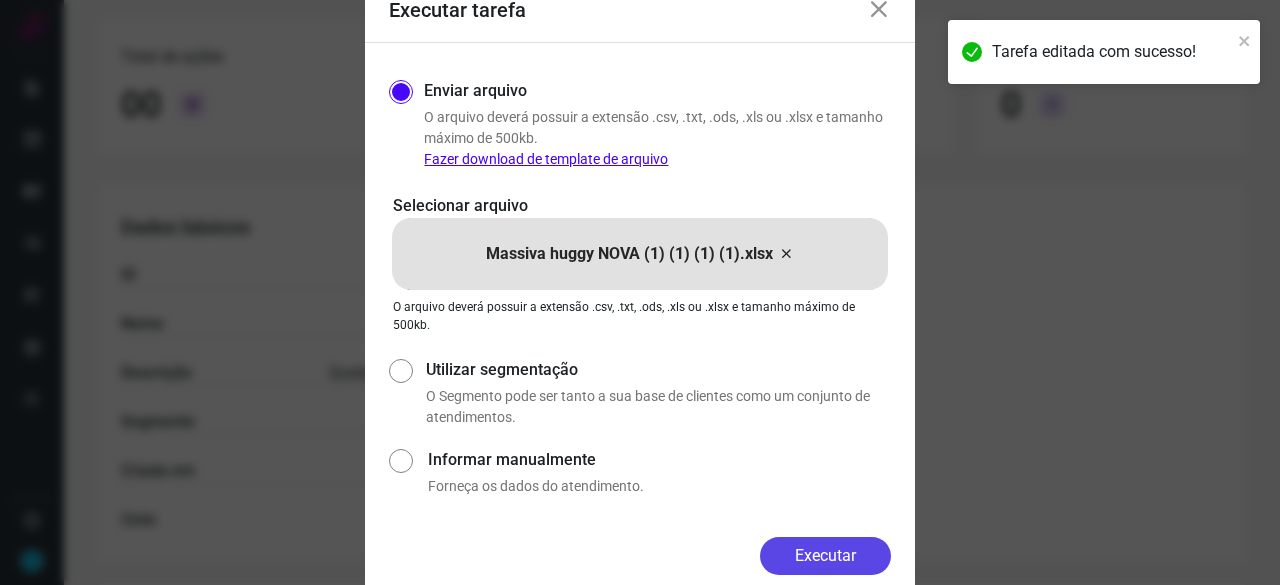 click on "Executar" at bounding box center [825, 556] 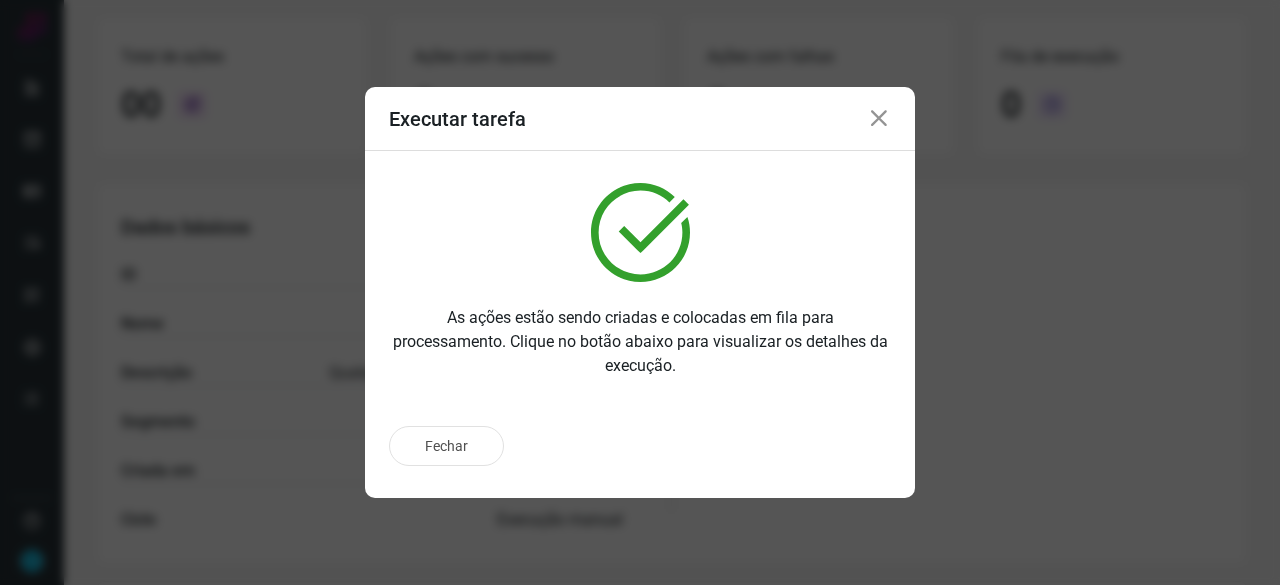 click at bounding box center [879, 119] 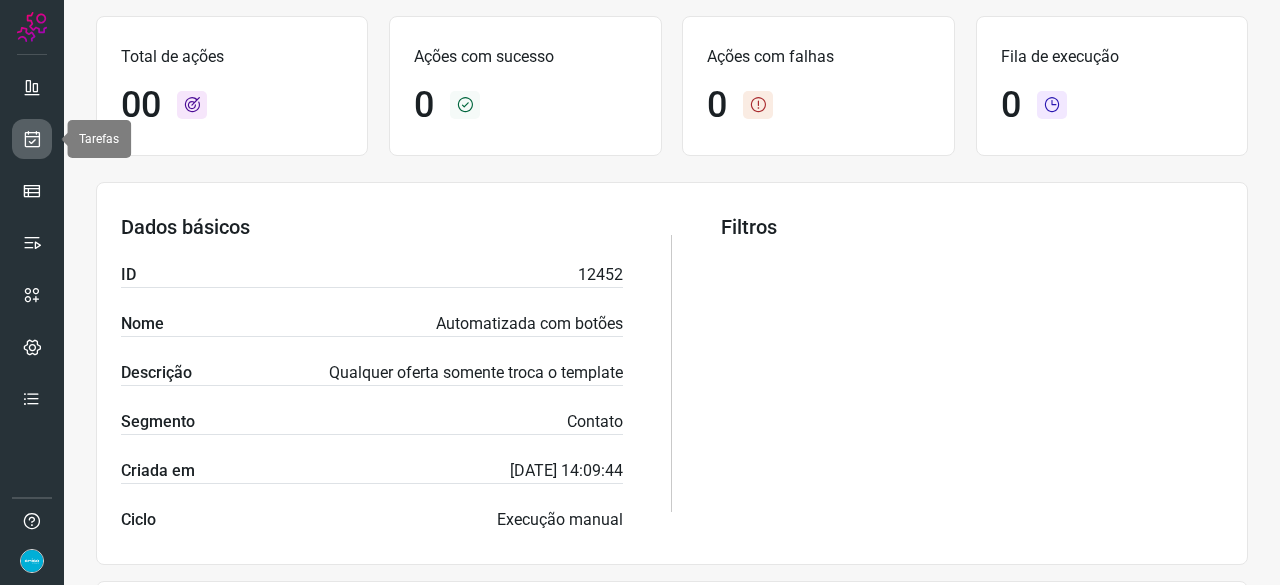 click at bounding box center (32, 139) 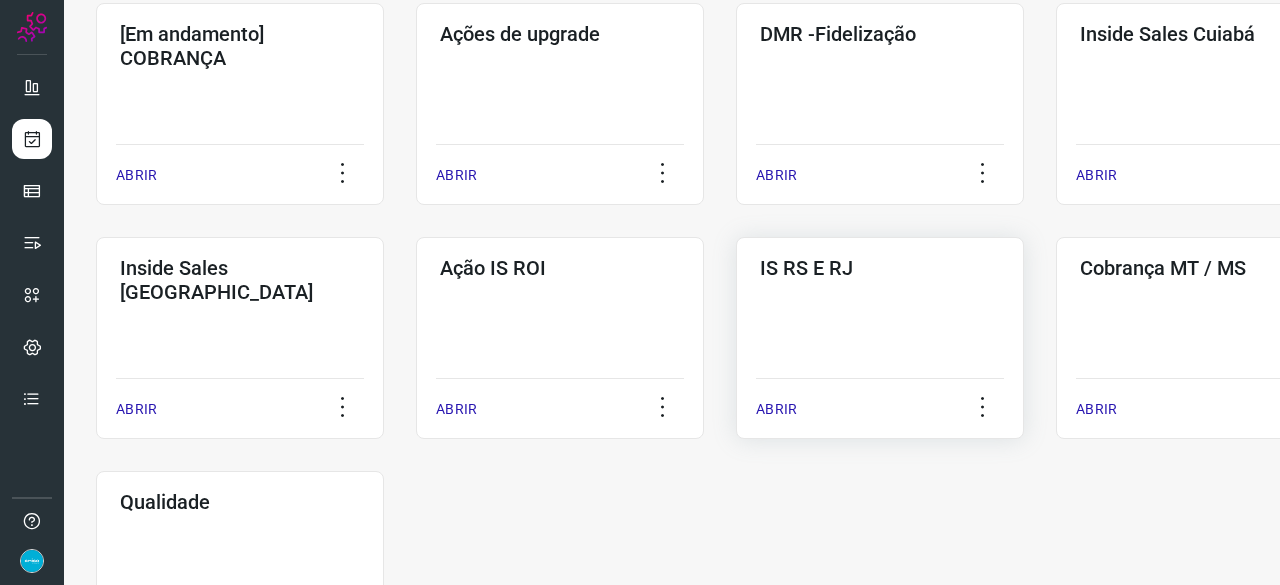 scroll, scrollTop: 860, scrollLeft: 0, axis: vertical 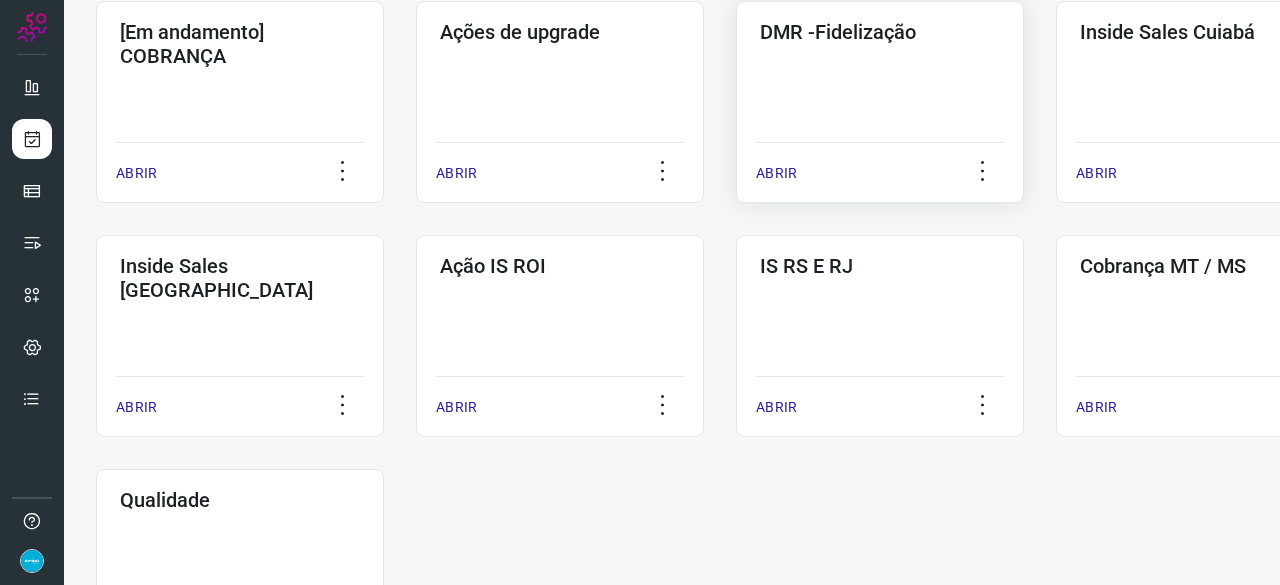 click on "ABRIR" at bounding box center [776, 173] 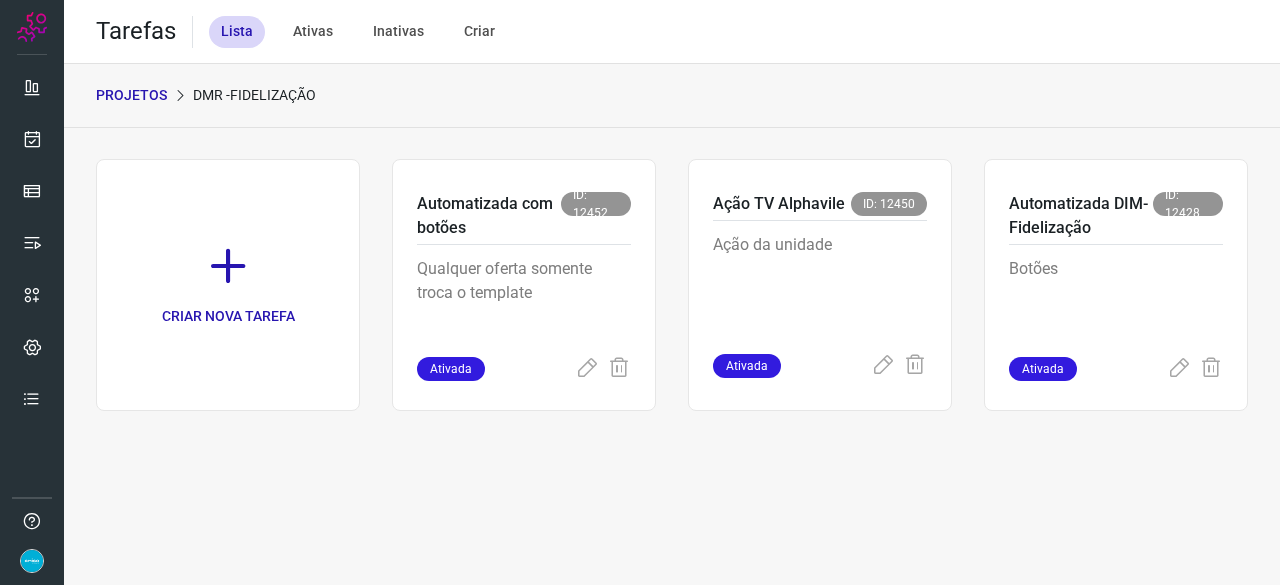 scroll, scrollTop: 0, scrollLeft: 0, axis: both 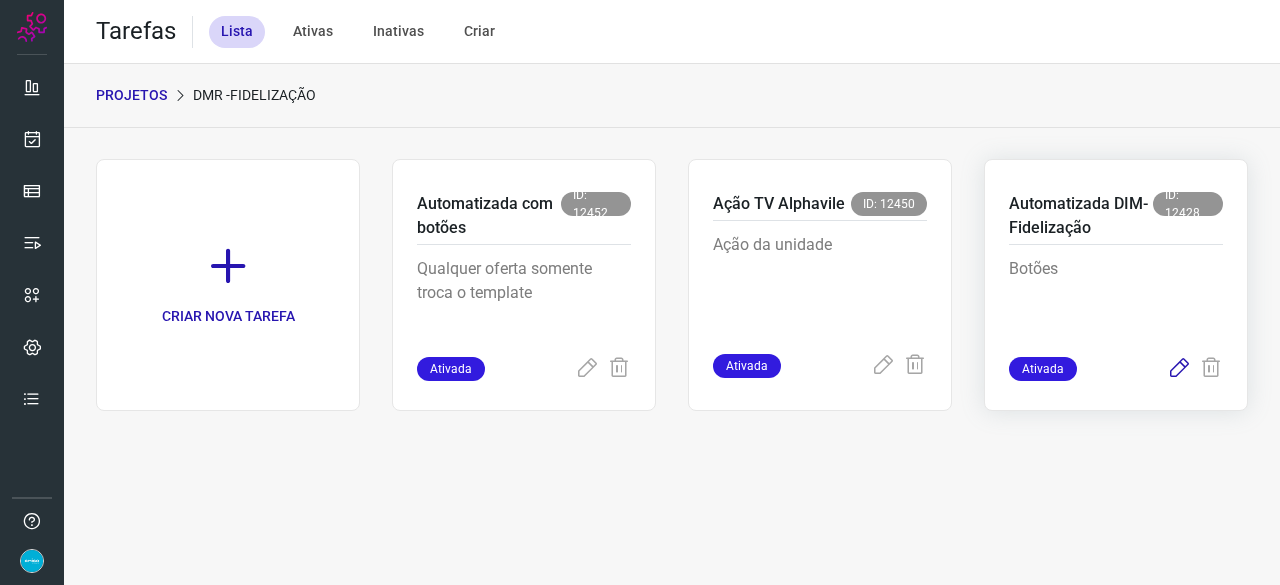 click at bounding box center [1179, 369] 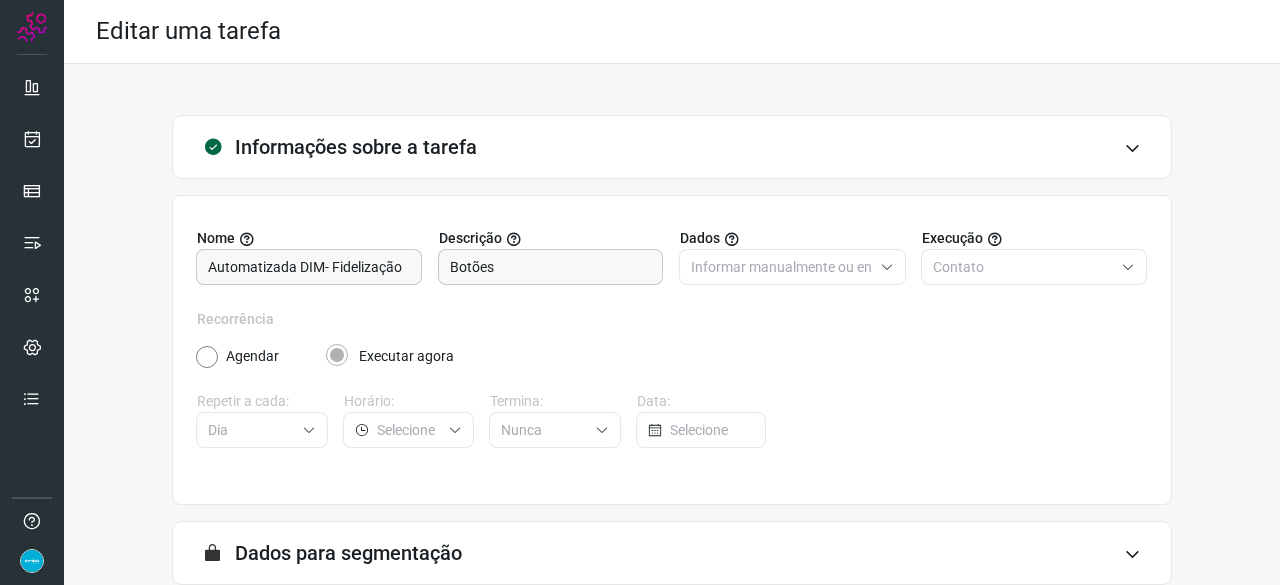 scroll, scrollTop: 195, scrollLeft: 0, axis: vertical 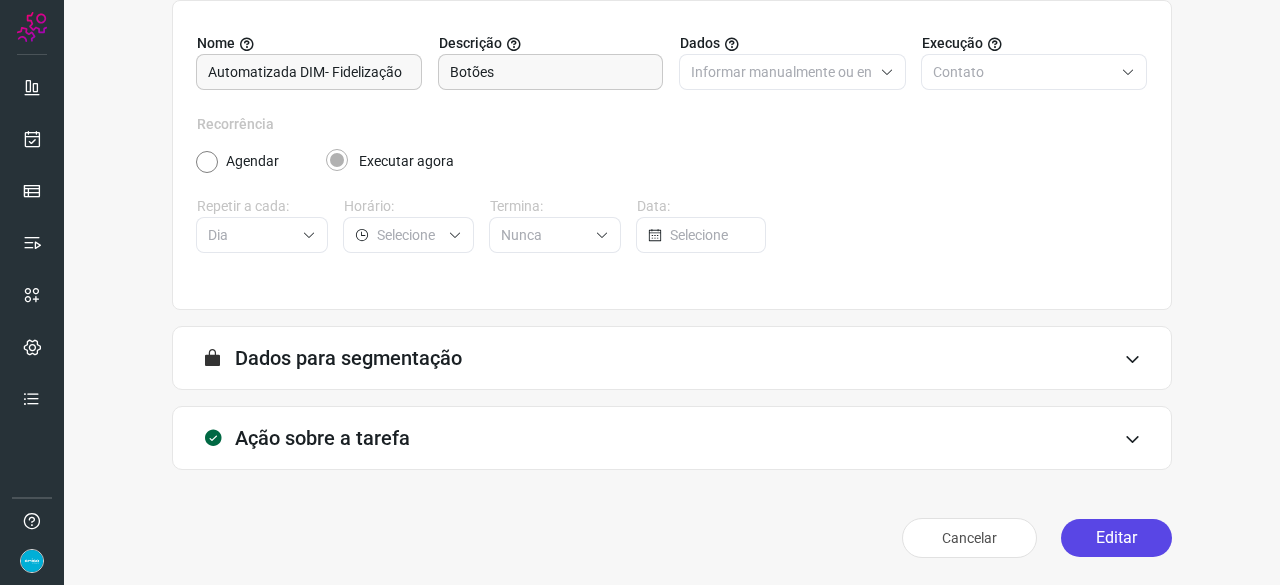 click on "Editar" at bounding box center (1116, 538) 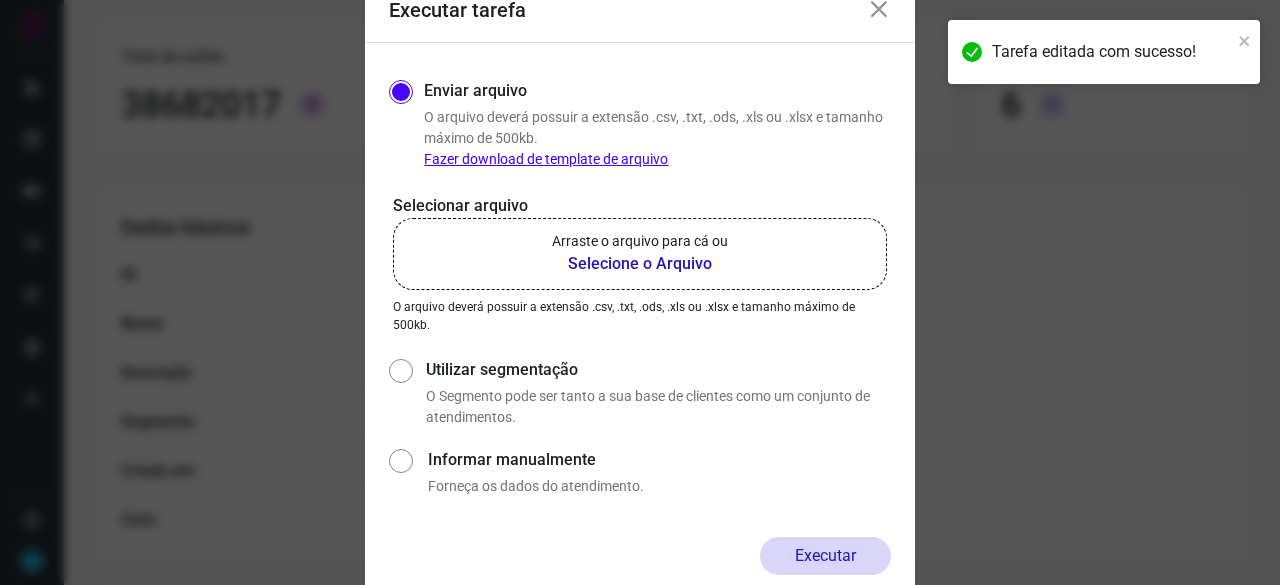 click on "Selecione o Arquivo" at bounding box center [640, 264] 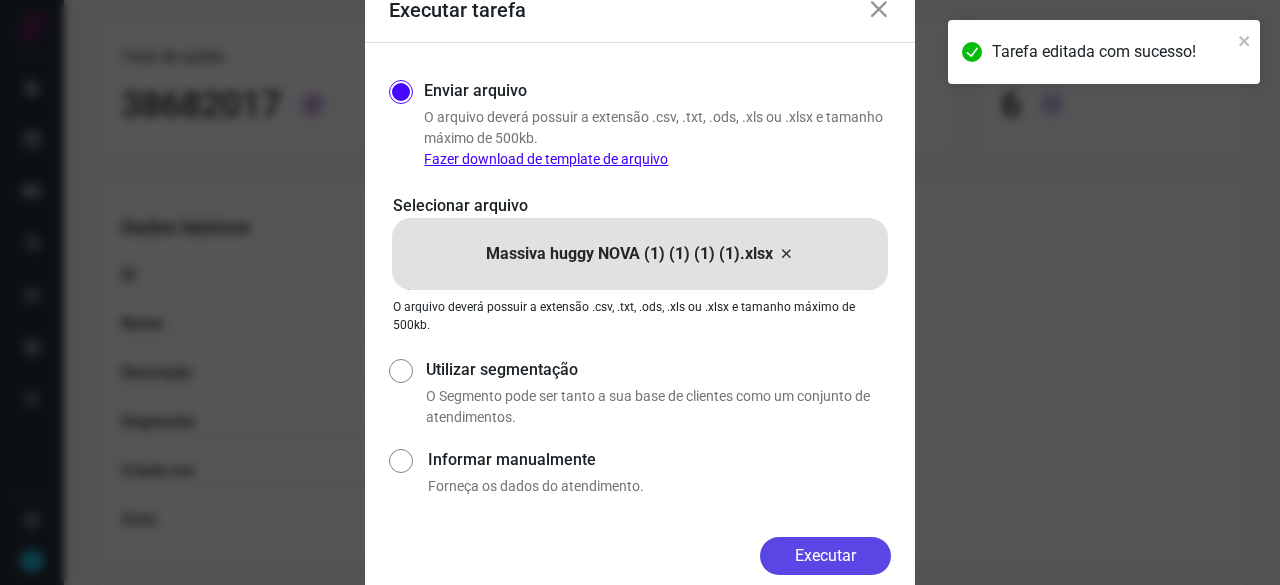 click on "Executar" at bounding box center (825, 556) 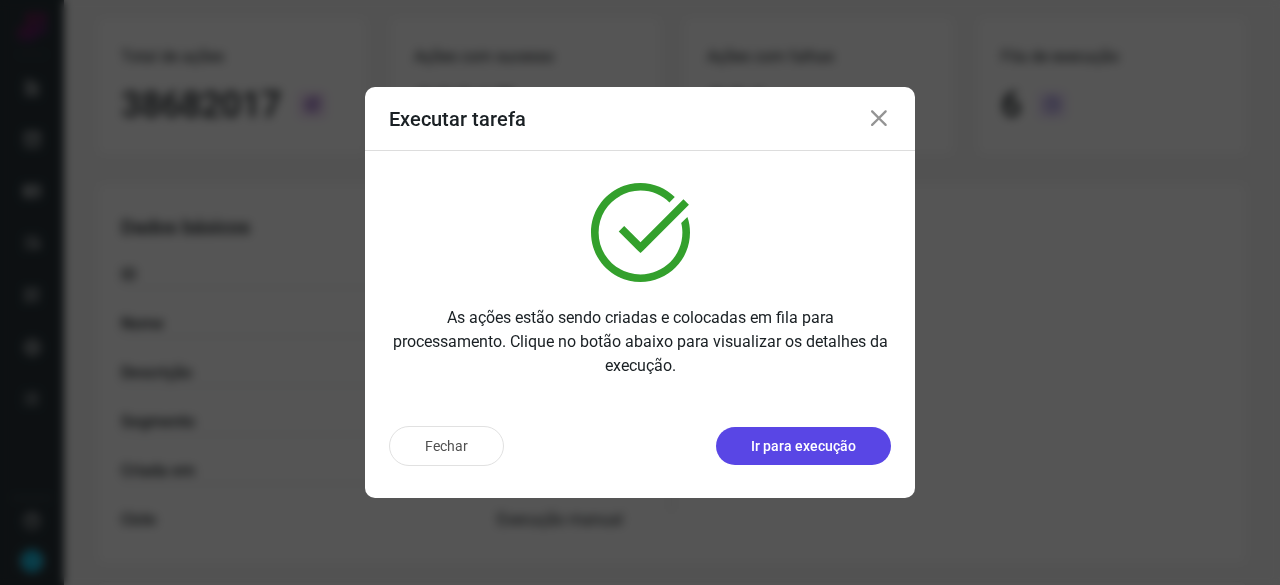 click on "Ir para execução" at bounding box center [803, 446] 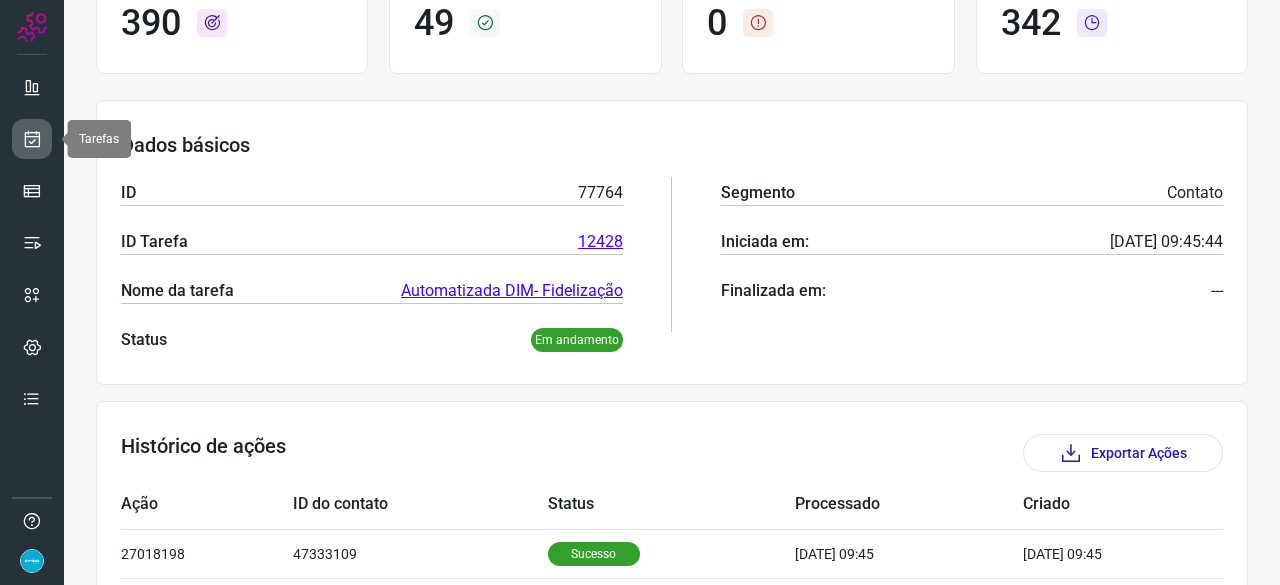 click at bounding box center [32, 139] 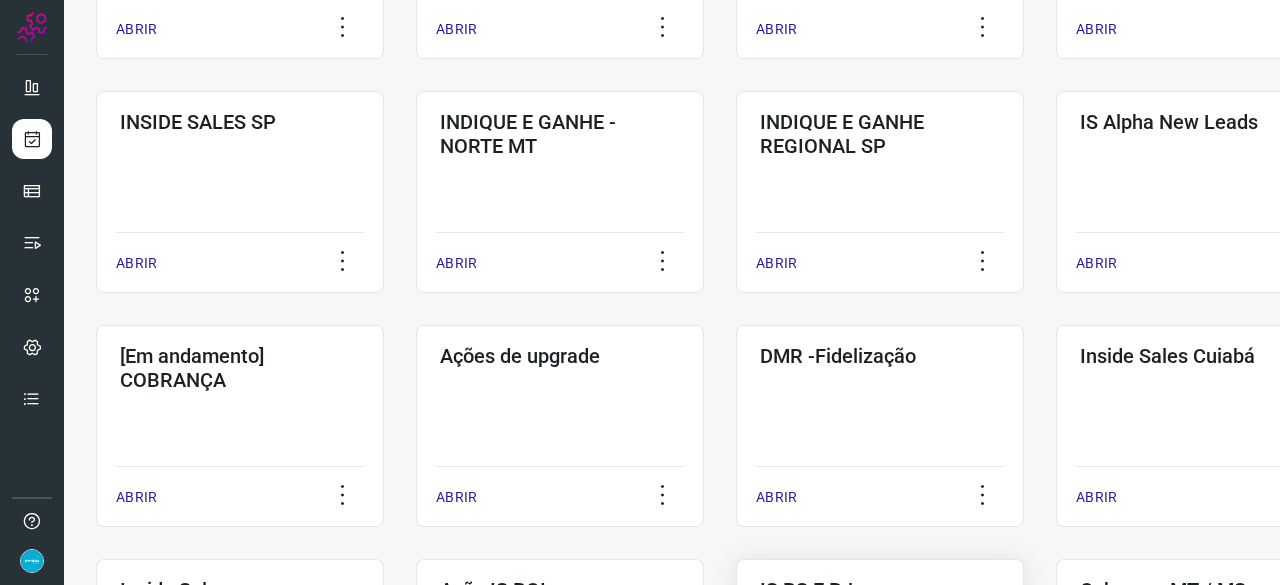 scroll, scrollTop: 760, scrollLeft: 0, axis: vertical 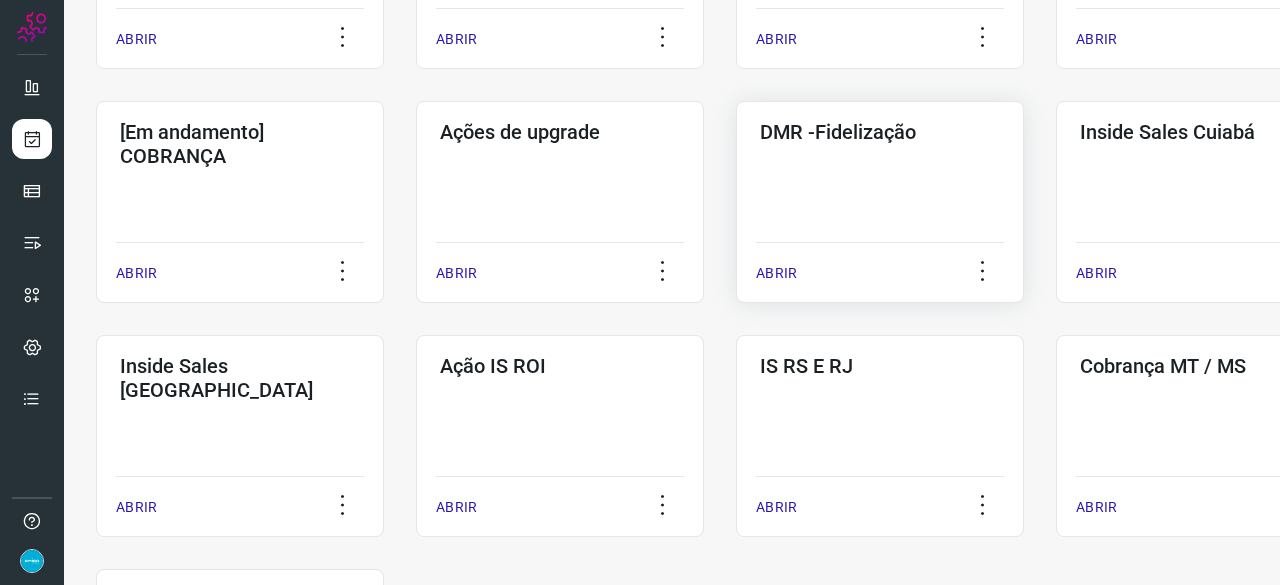 click on "ABRIR" at bounding box center (776, 273) 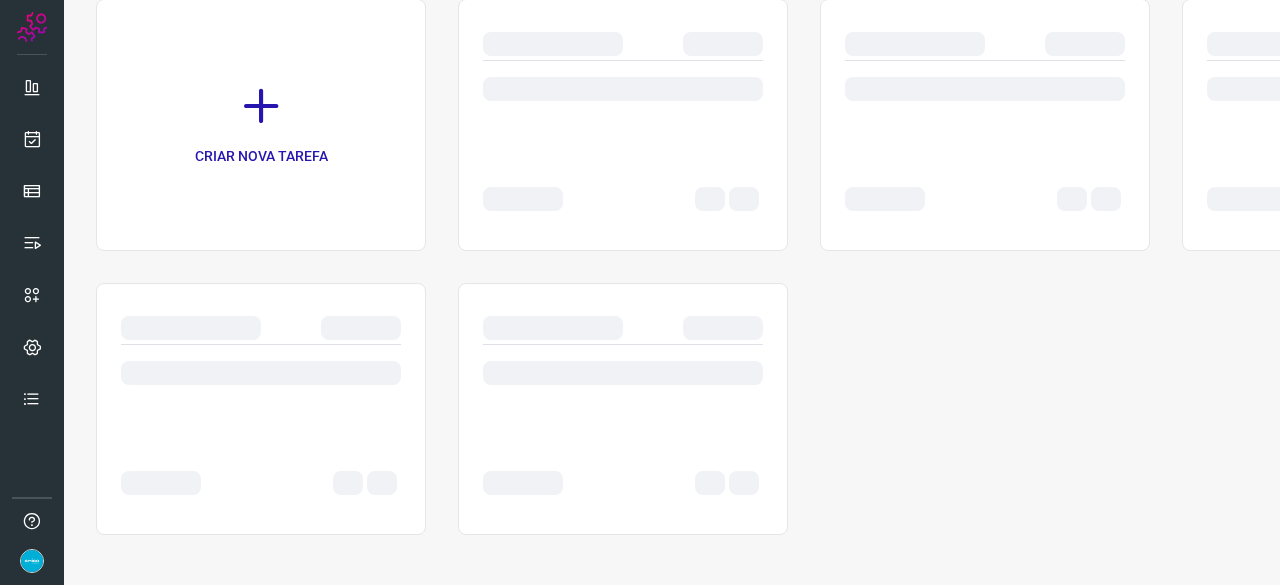 scroll, scrollTop: 0, scrollLeft: 0, axis: both 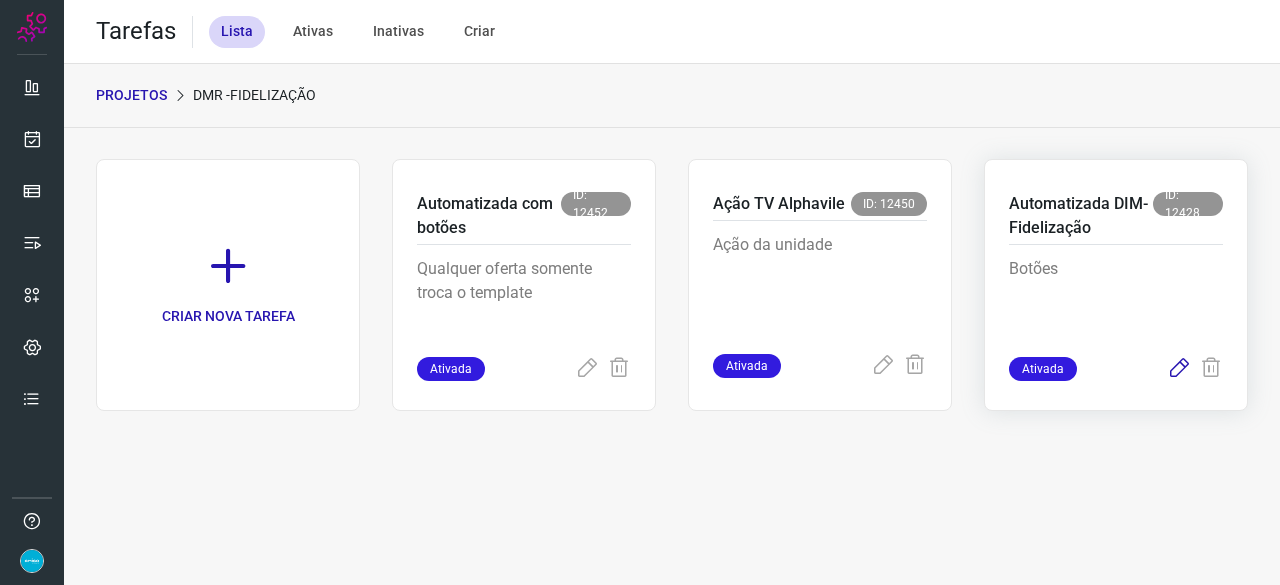 click at bounding box center (1179, 369) 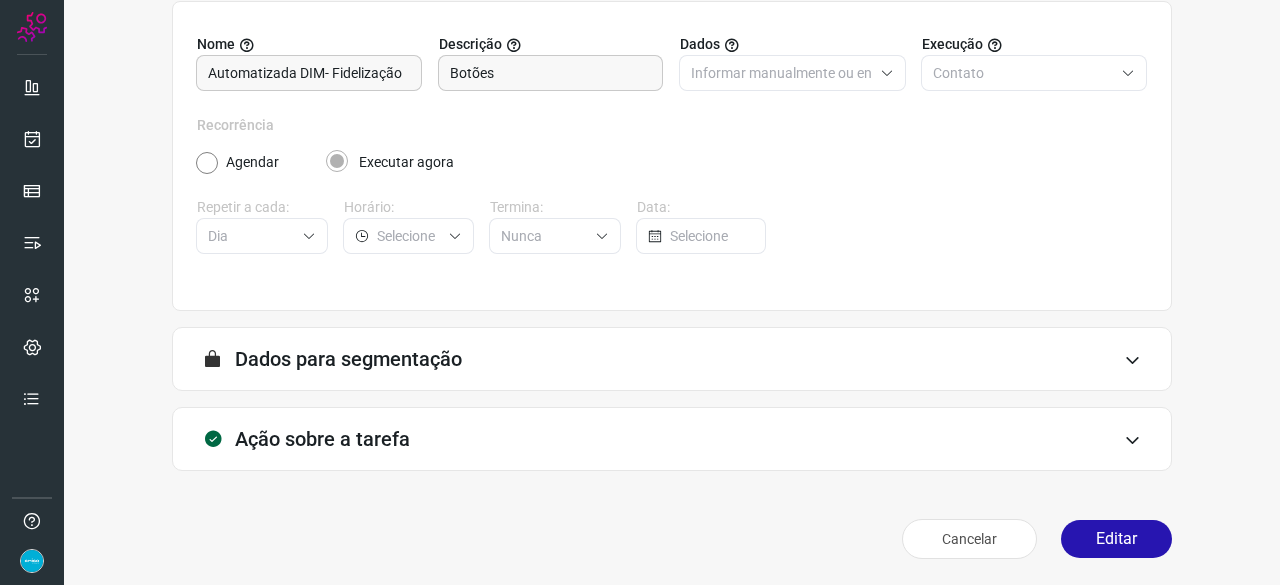 scroll, scrollTop: 195, scrollLeft: 0, axis: vertical 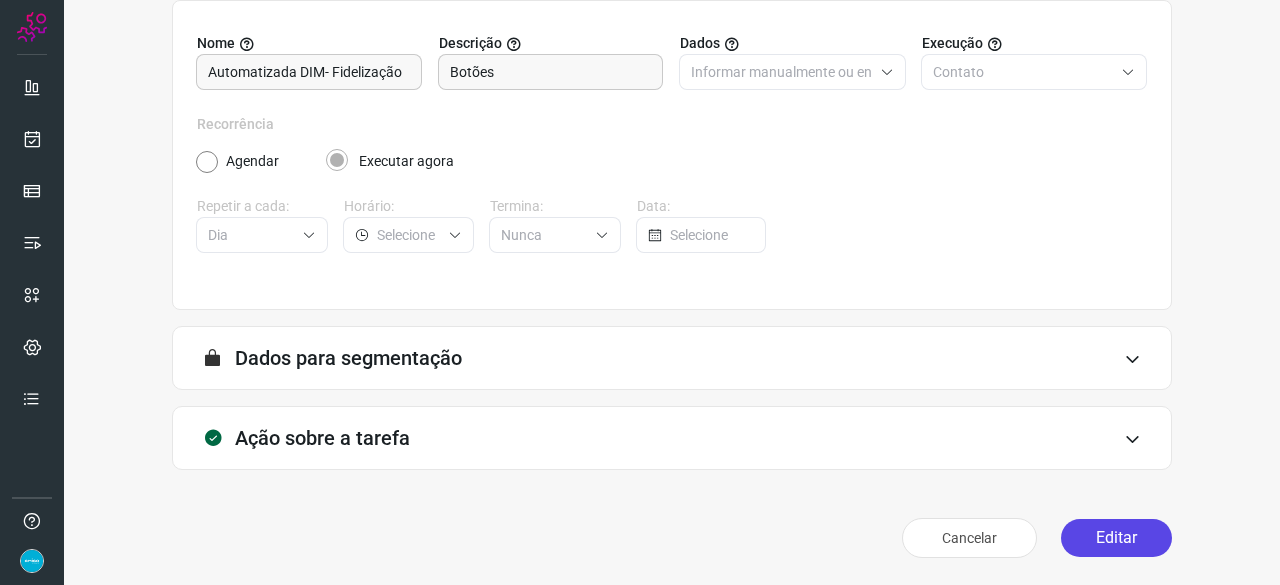 click on "Editar" at bounding box center (1116, 538) 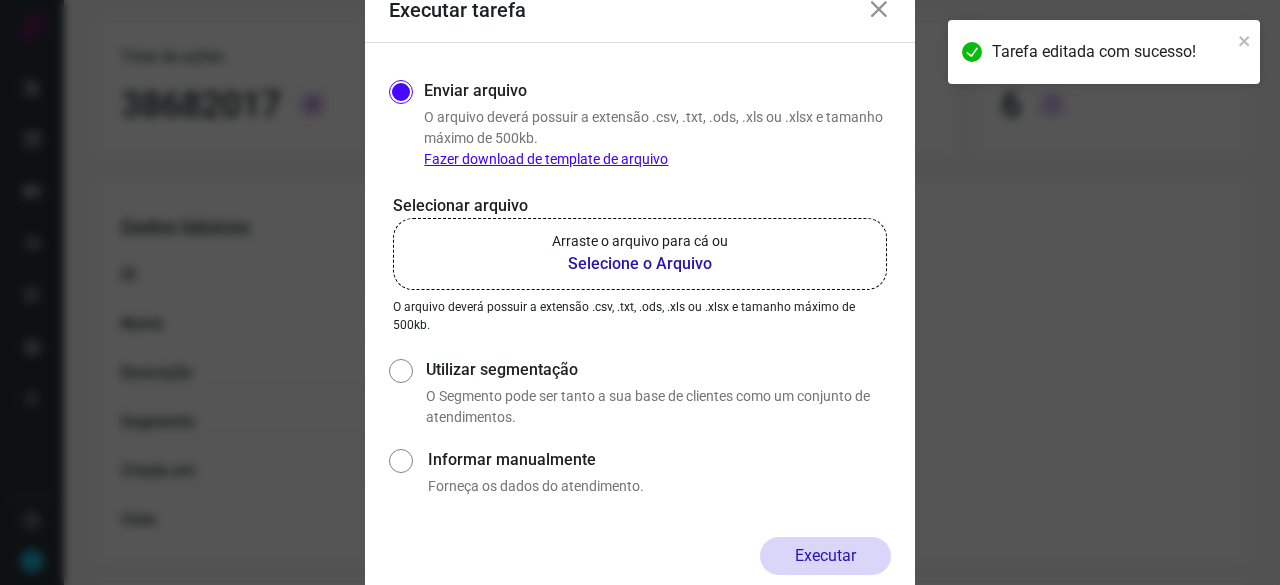click on "Selecione o Arquivo" at bounding box center (640, 264) 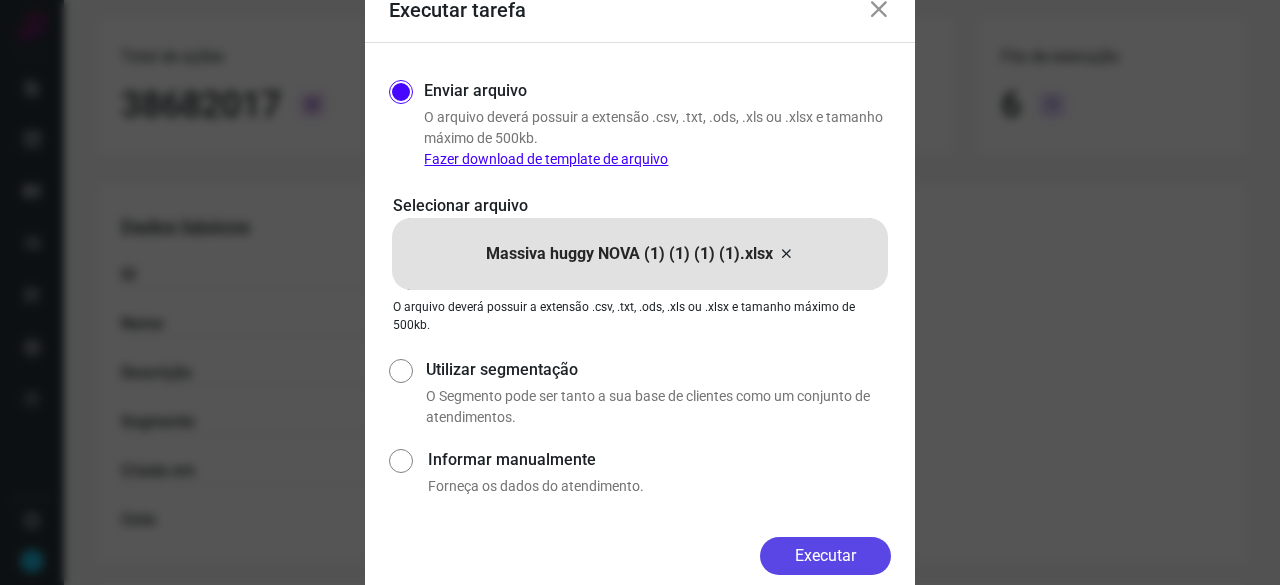click on "Executar" at bounding box center (825, 556) 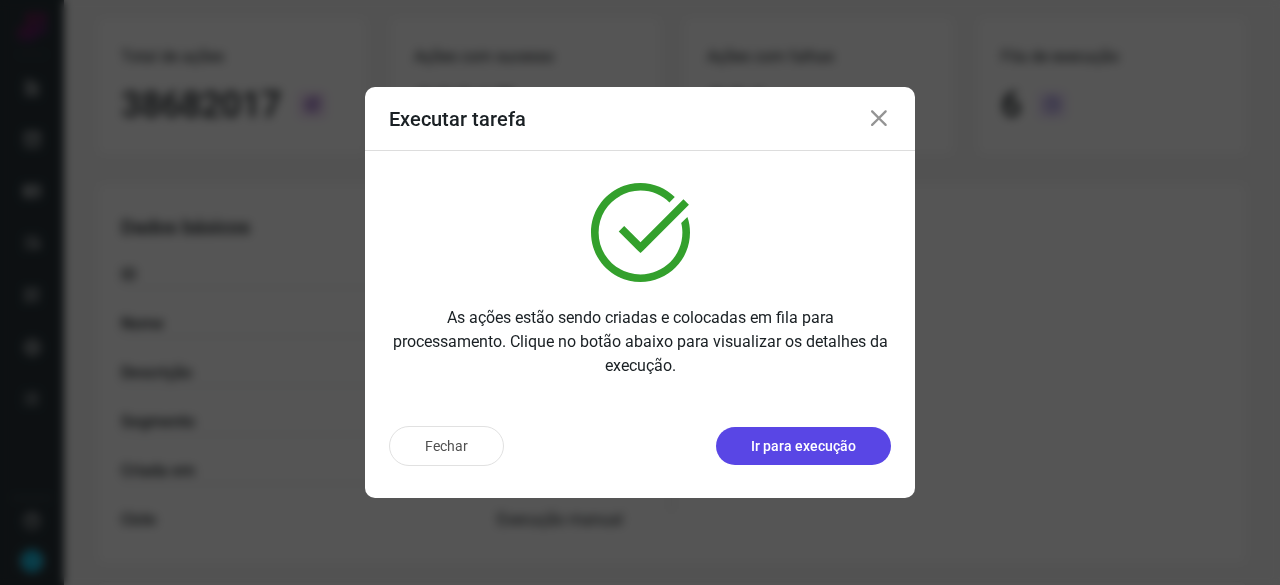 click on "Ir para execução" at bounding box center (803, 446) 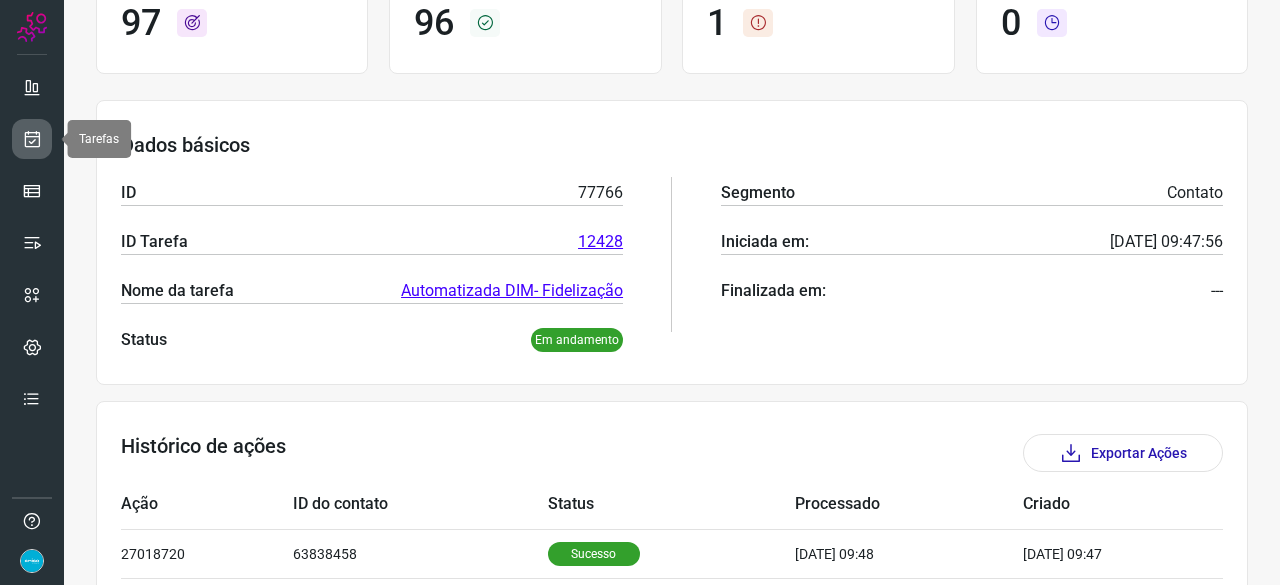 click at bounding box center [32, 139] 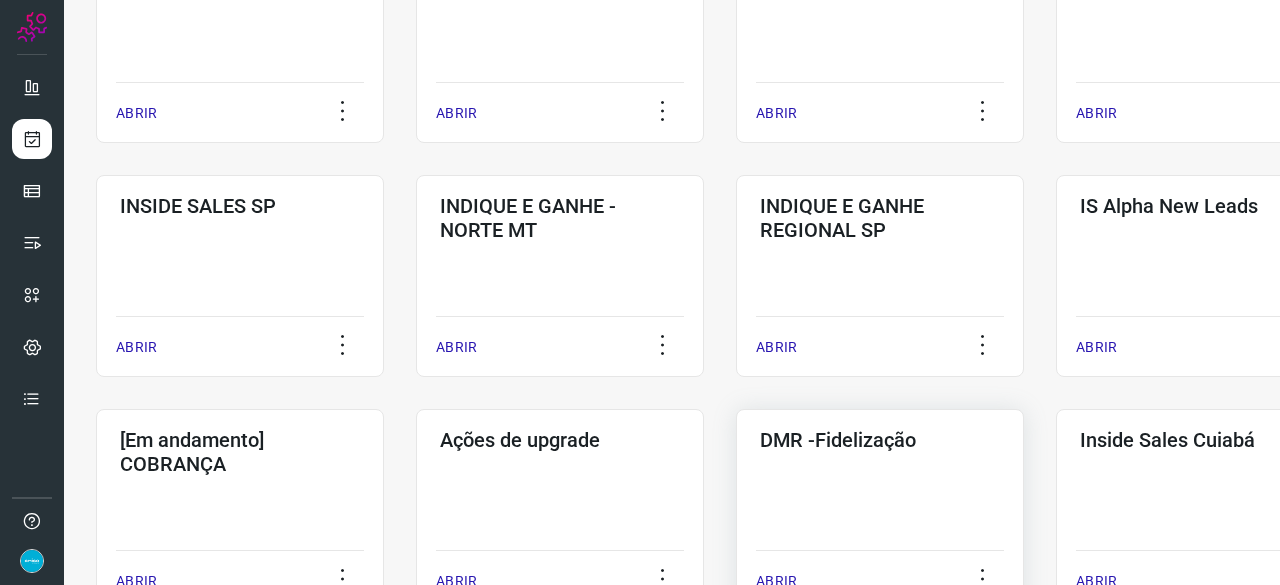 scroll, scrollTop: 560, scrollLeft: 0, axis: vertical 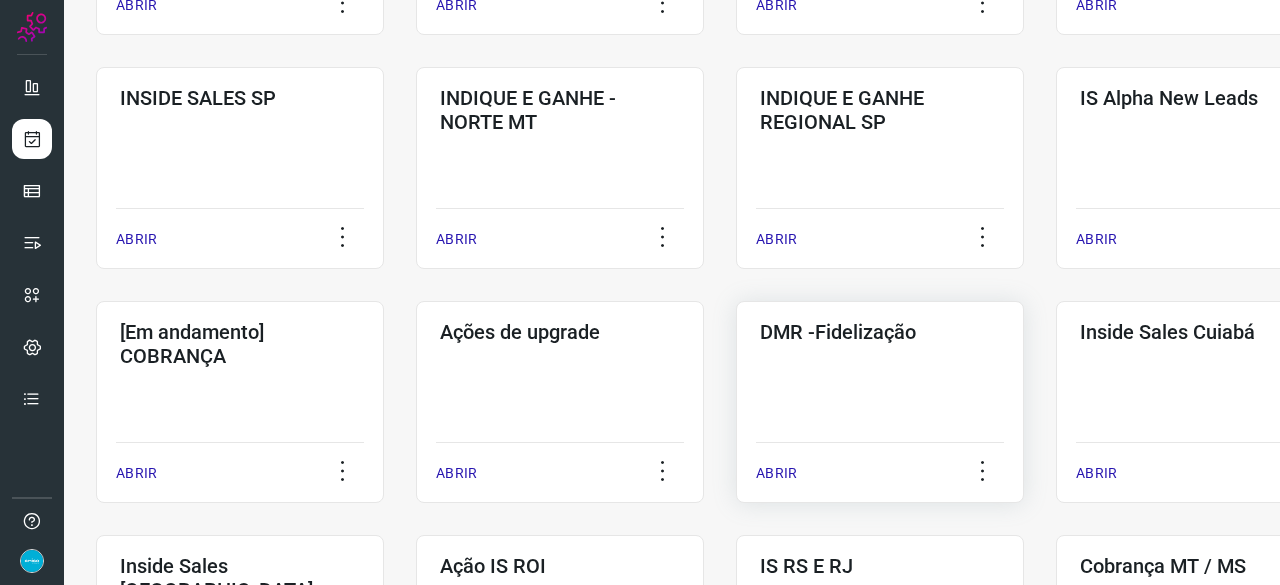 click on "ABRIR" at bounding box center (776, 473) 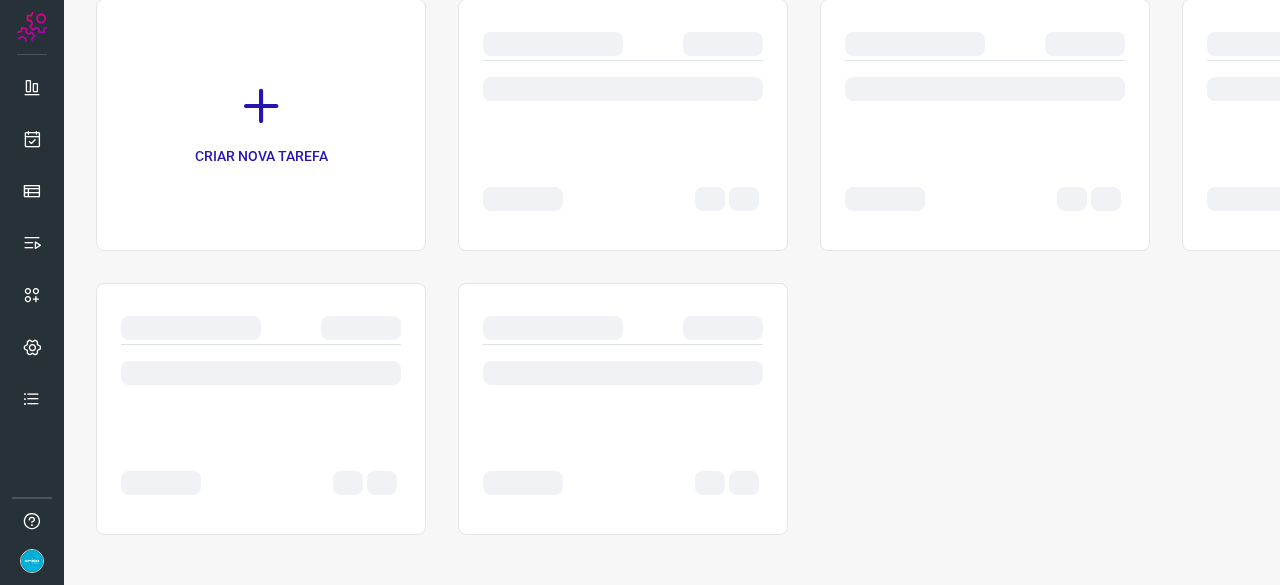 scroll, scrollTop: 0, scrollLeft: 0, axis: both 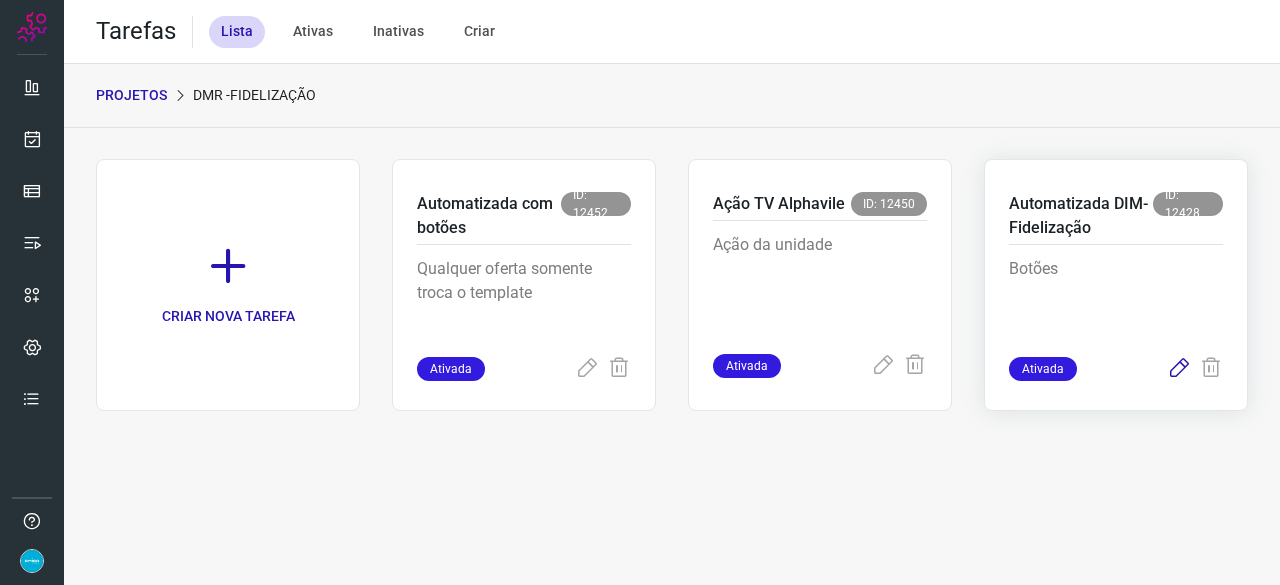 click at bounding box center [1179, 369] 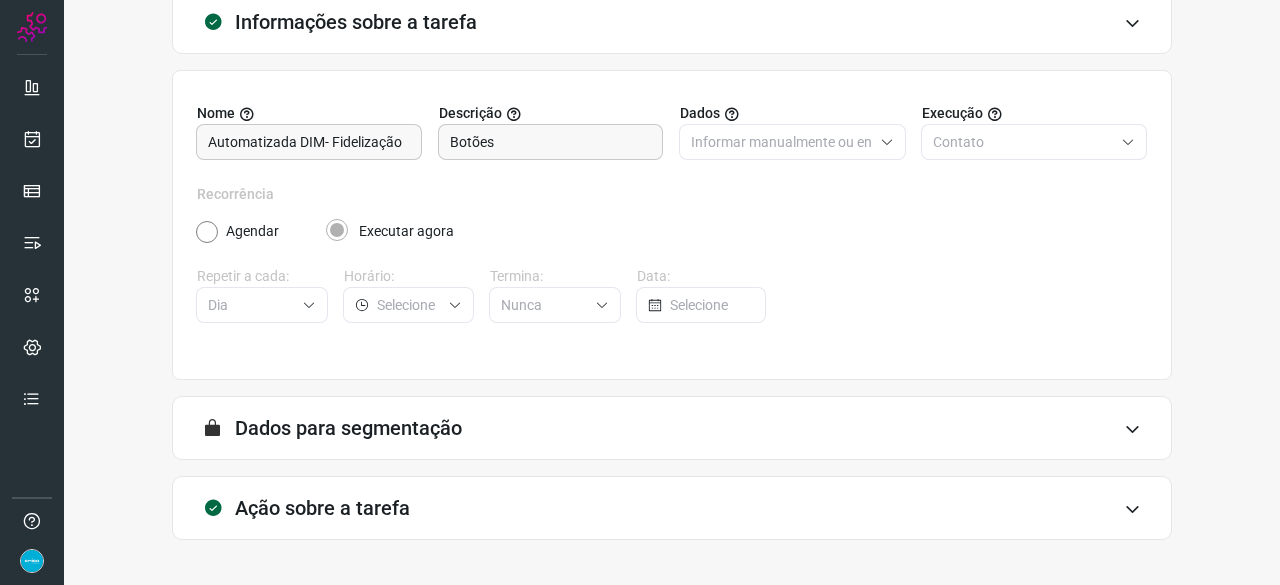 scroll, scrollTop: 195, scrollLeft: 0, axis: vertical 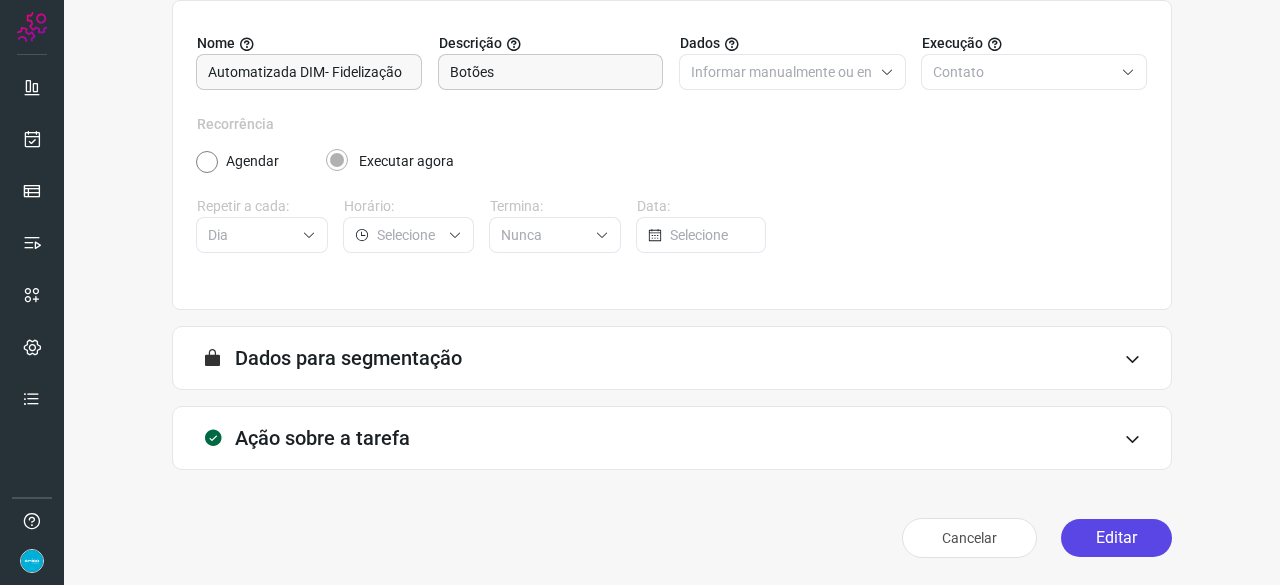 click on "Editar" at bounding box center (1116, 538) 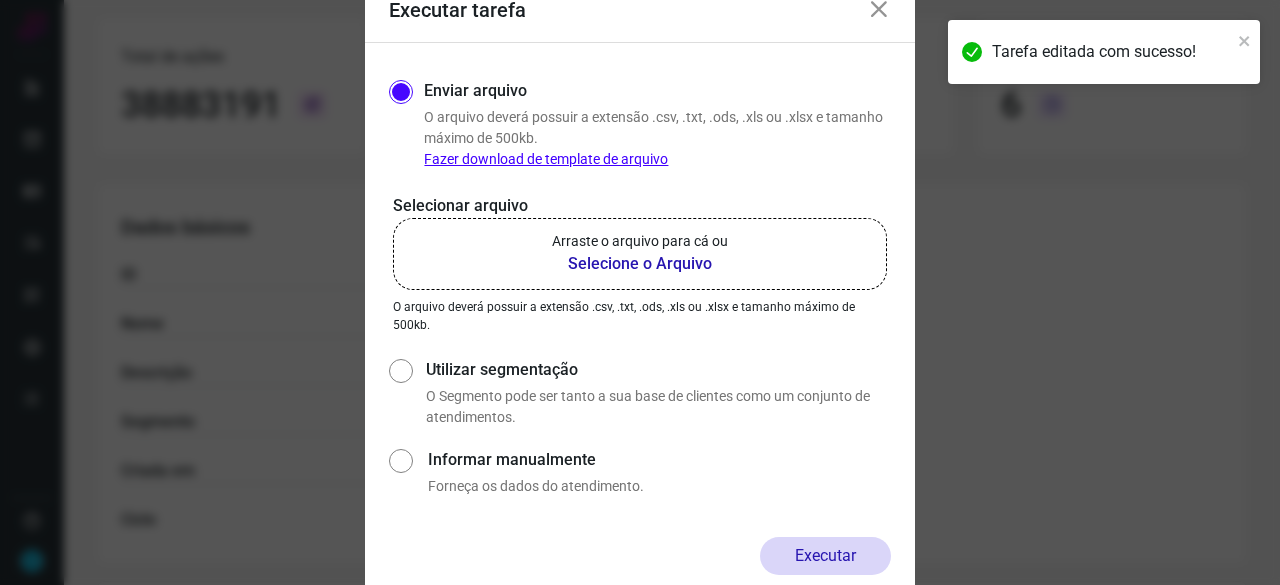 click on "Selecione o Arquivo" at bounding box center [640, 264] 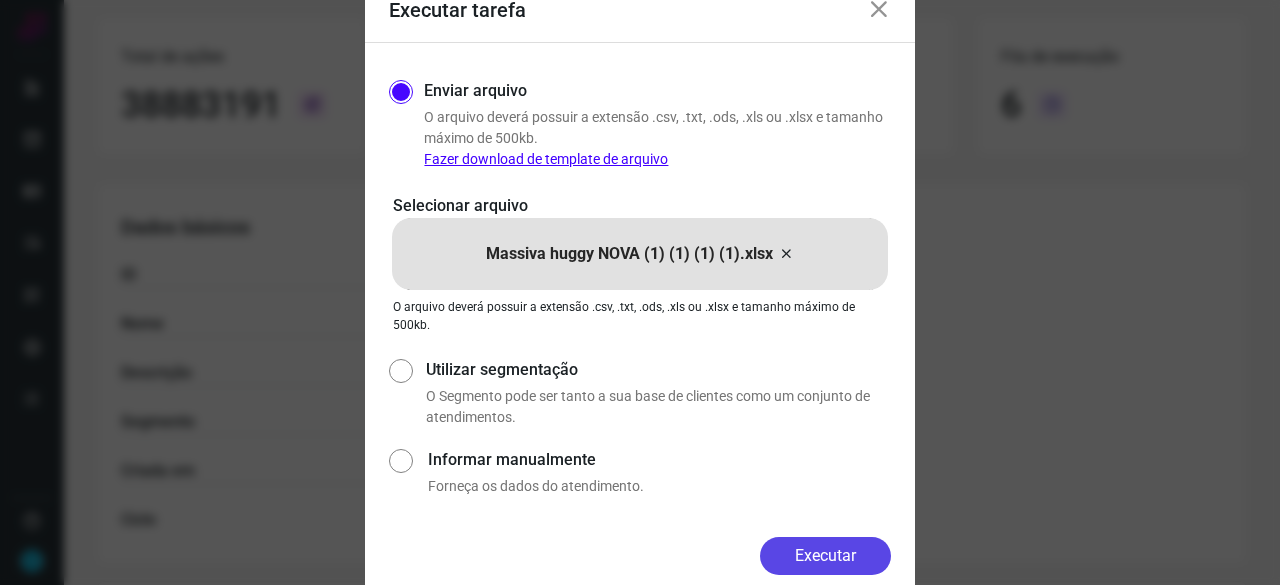 click on "Executar" at bounding box center (825, 556) 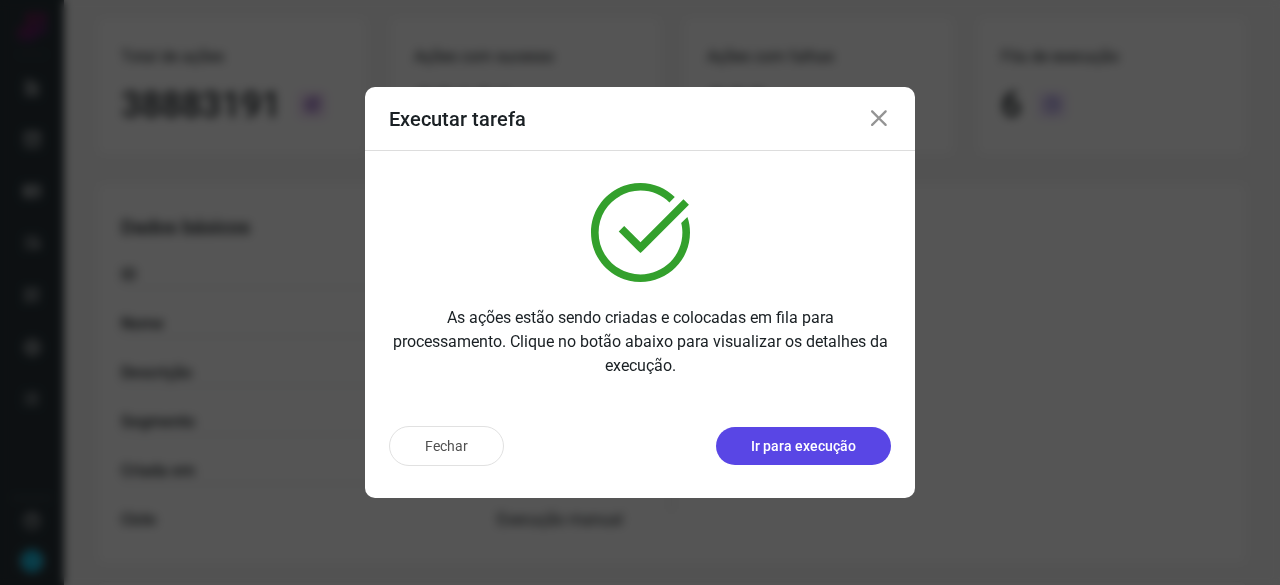 click on "Ir para execução" at bounding box center (803, 446) 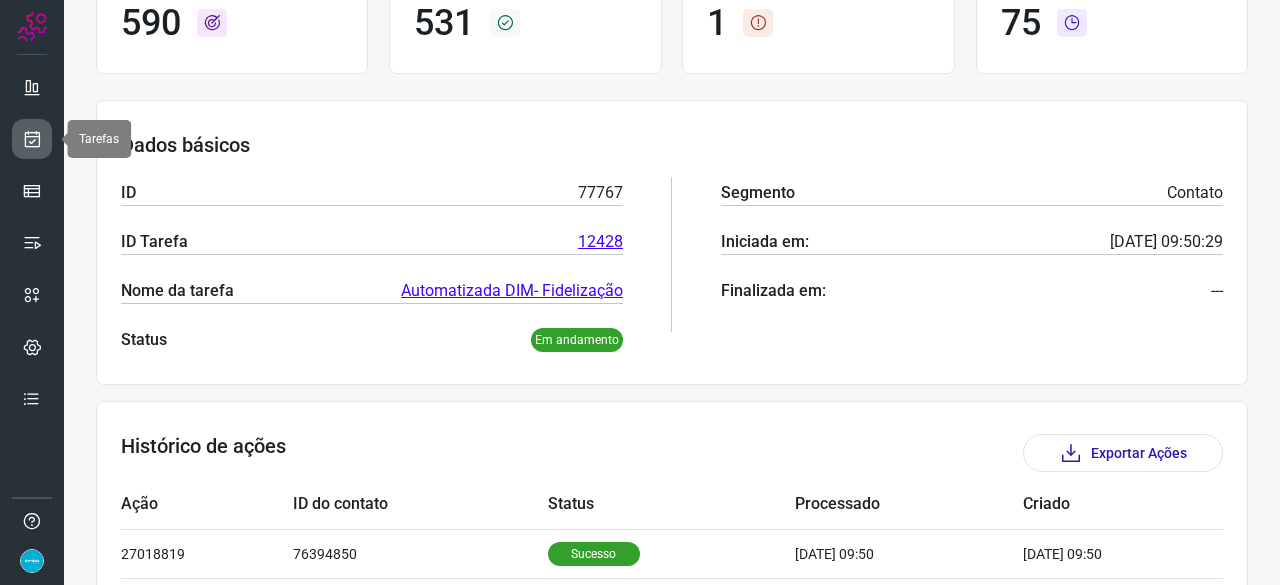 click at bounding box center (32, 139) 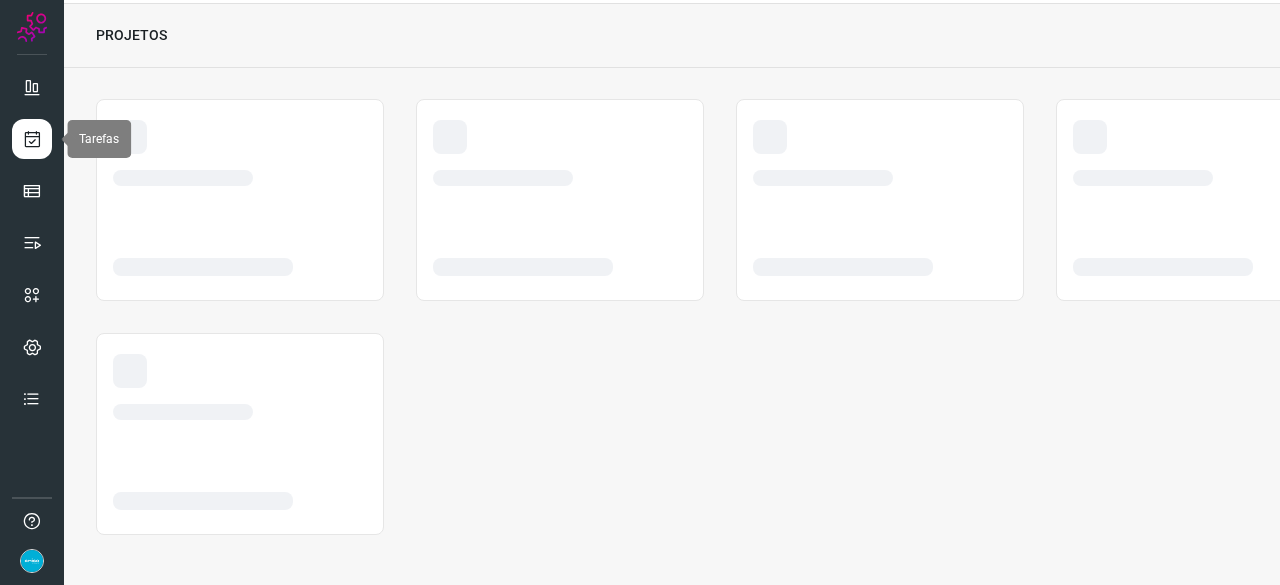scroll, scrollTop: 60, scrollLeft: 0, axis: vertical 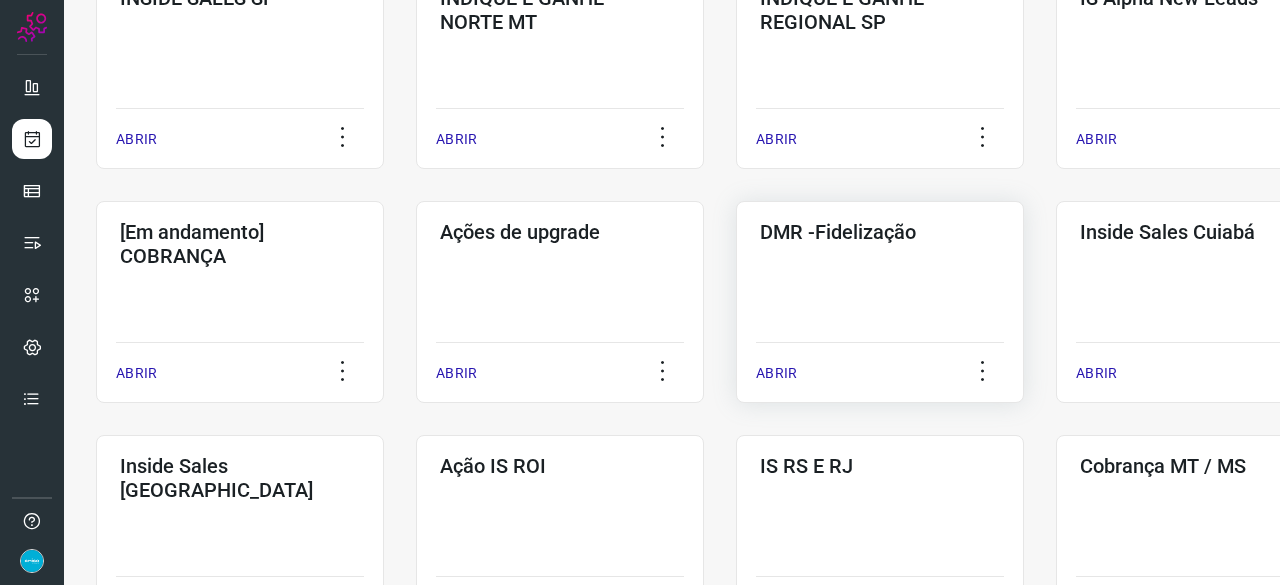 click on "ABRIR" at bounding box center [776, 373] 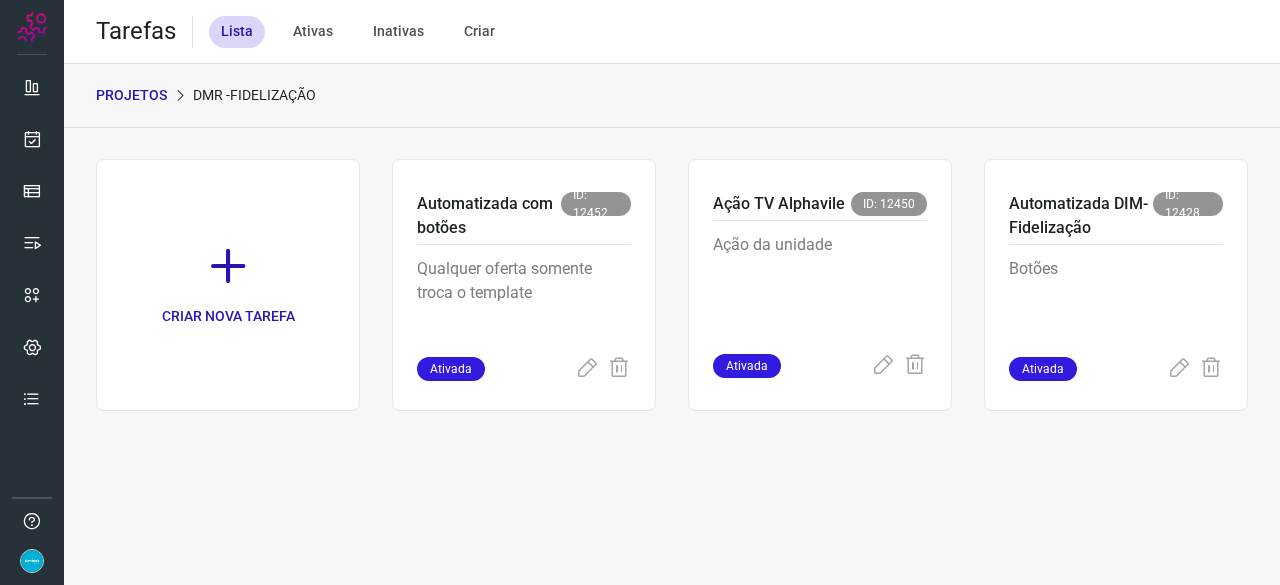scroll, scrollTop: 0, scrollLeft: 0, axis: both 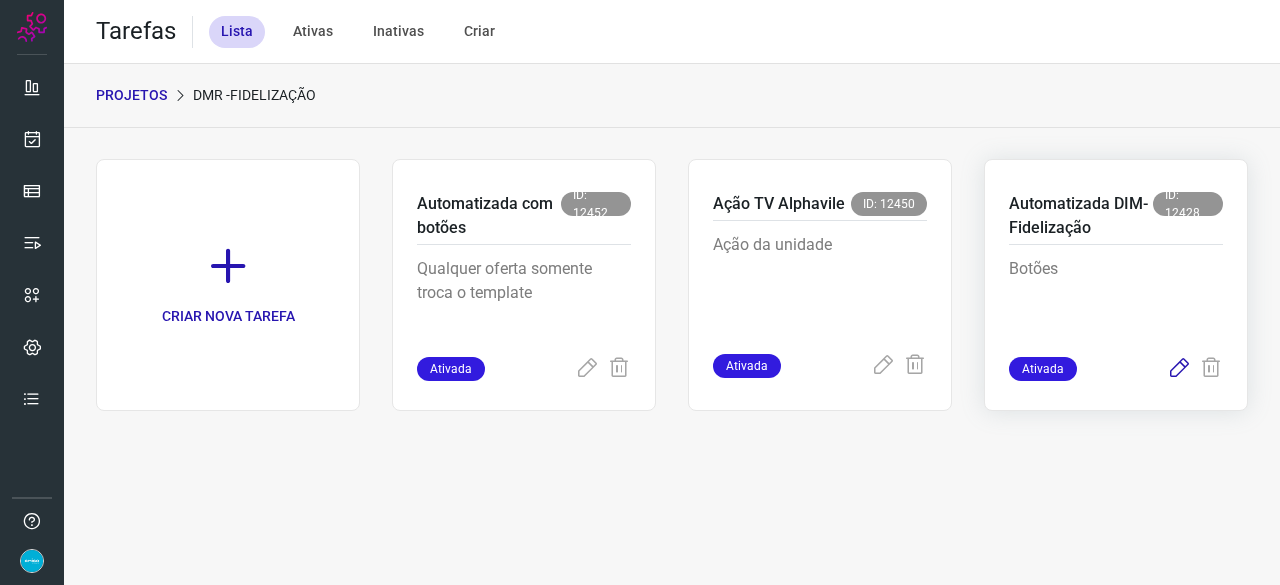 click at bounding box center (1179, 369) 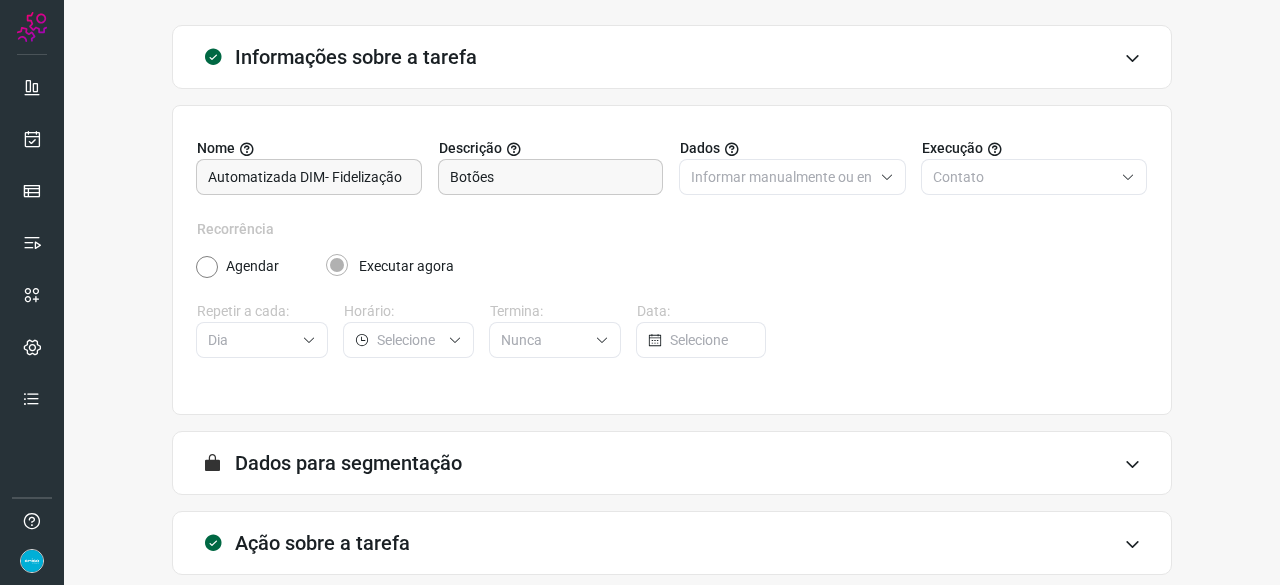 scroll, scrollTop: 195, scrollLeft: 0, axis: vertical 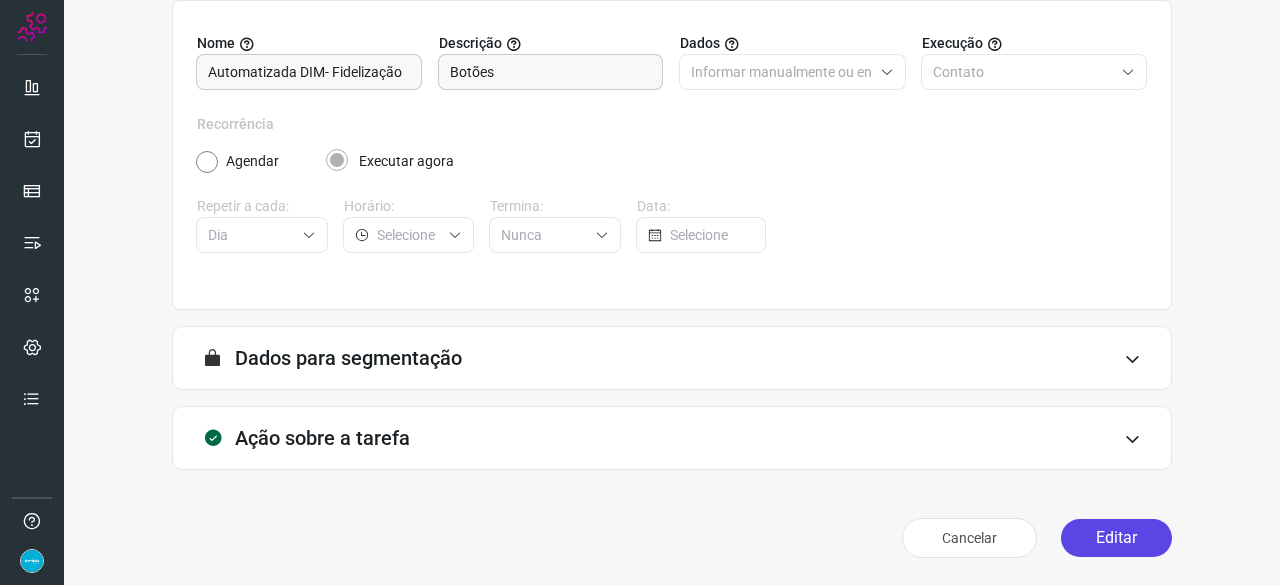click on "Editar" at bounding box center (1116, 538) 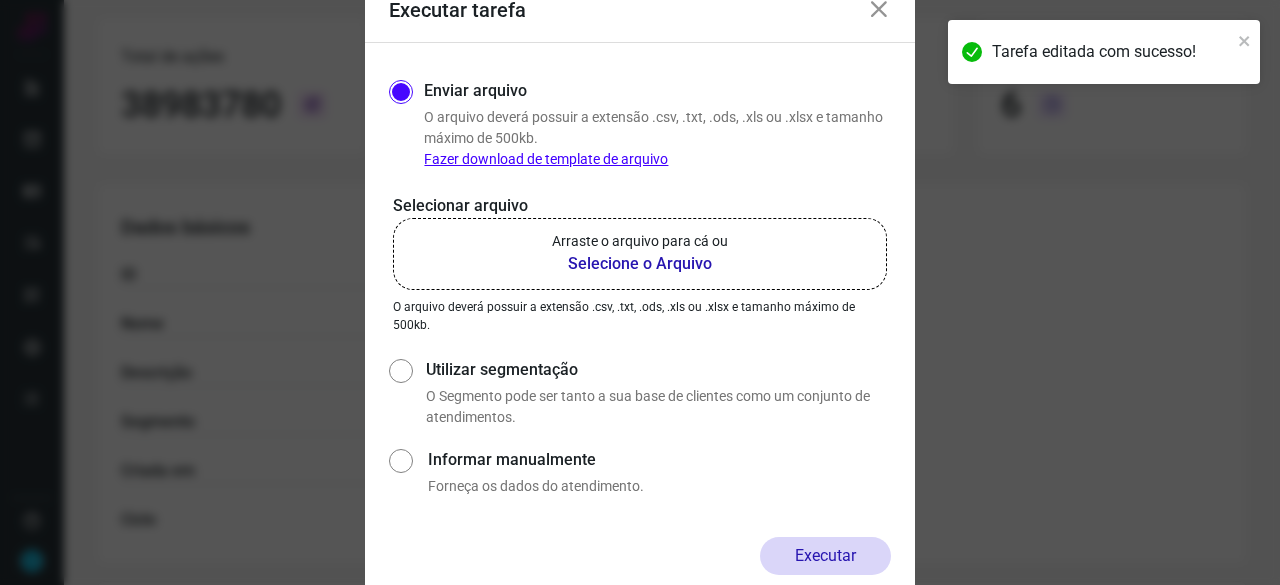 click on "Selecione o Arquivo" at bounding box center [640, 264] 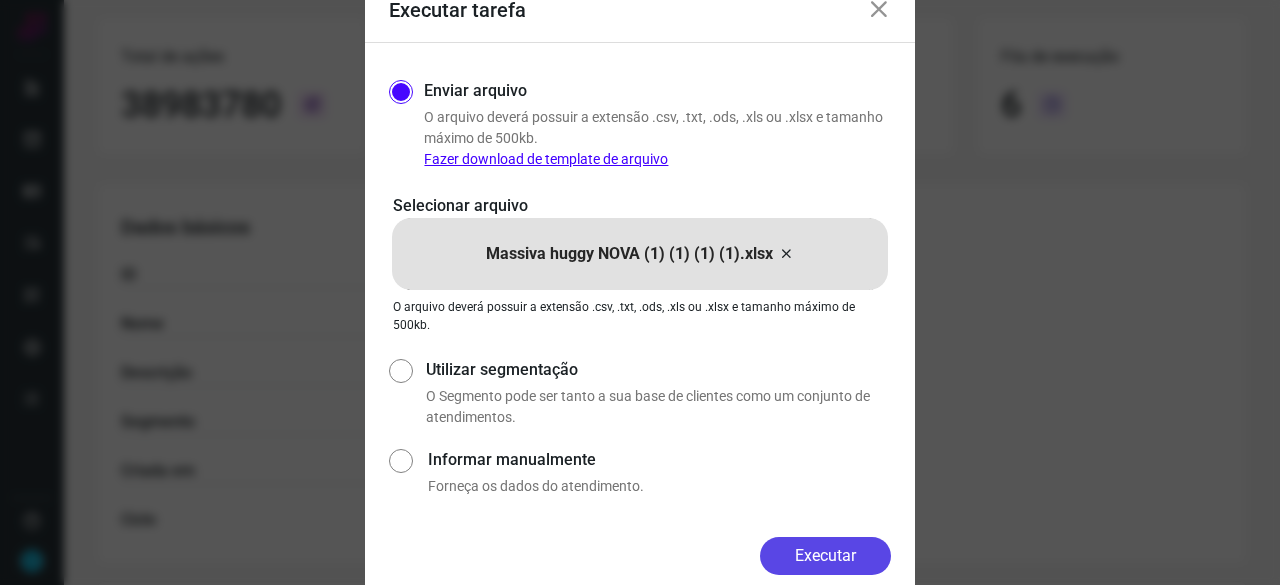 click on "Executar" at bounding box center [825, 556] 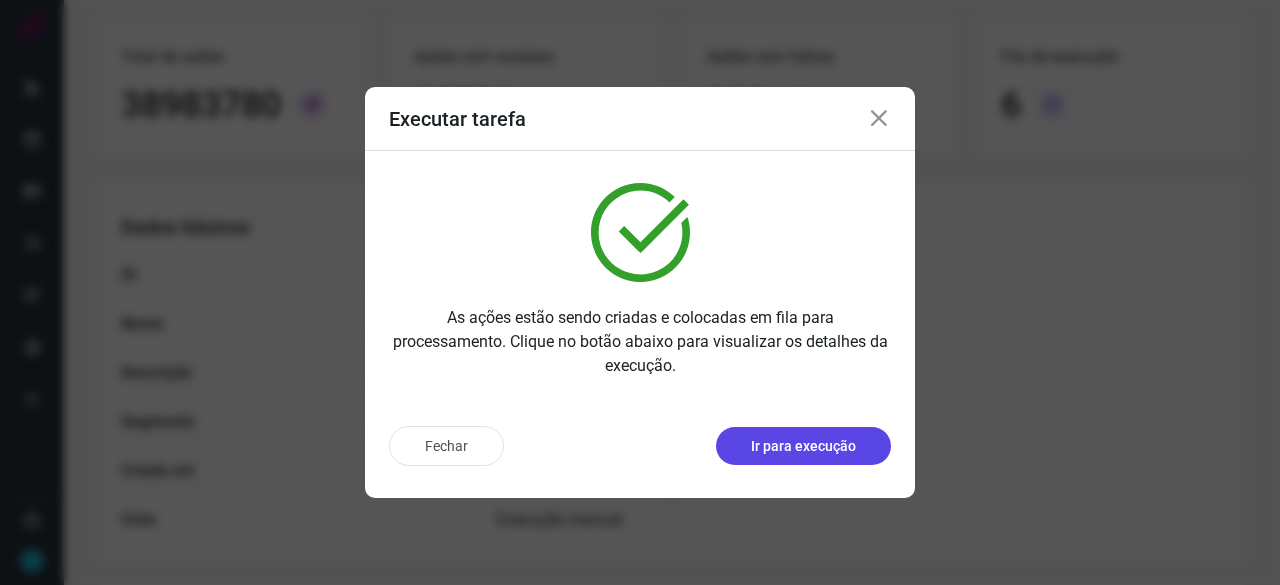 click on "Ir para execução" at bounding box center (803, 446) 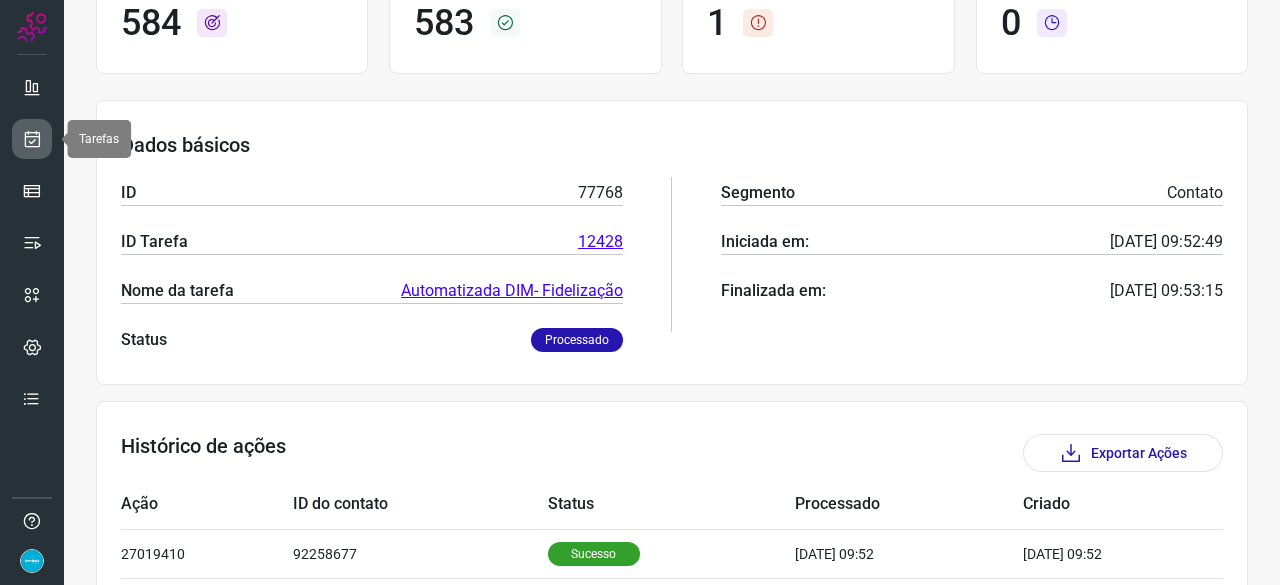 click at bounding box center [32, 139] 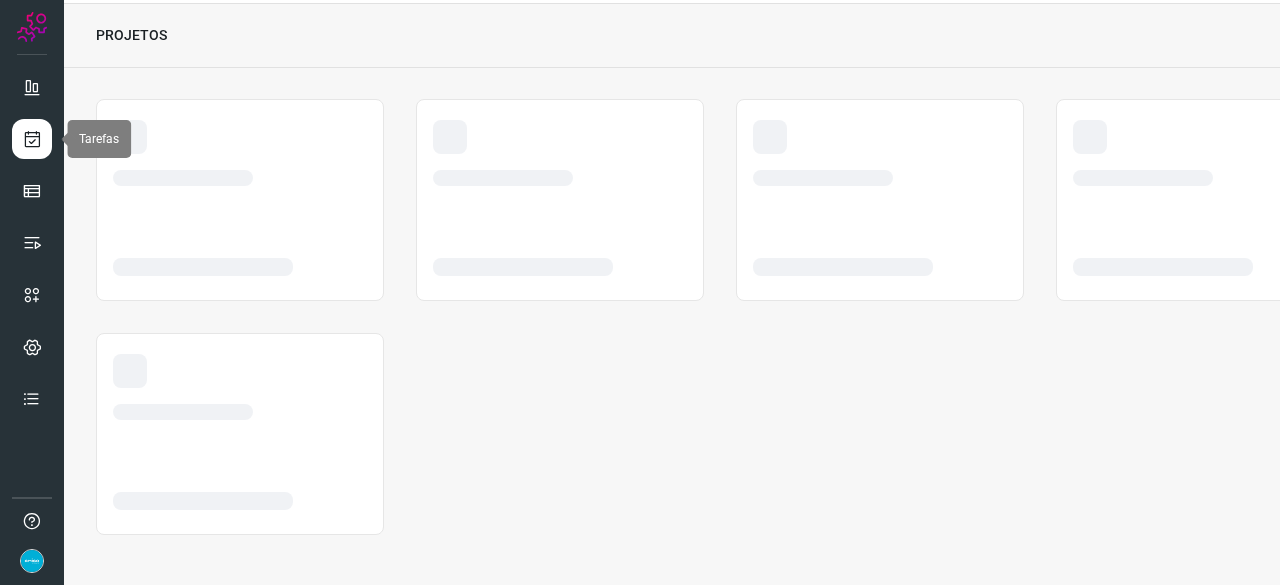 scroll, scrollTop: 60, scrollLeft: 0, axis: vertical 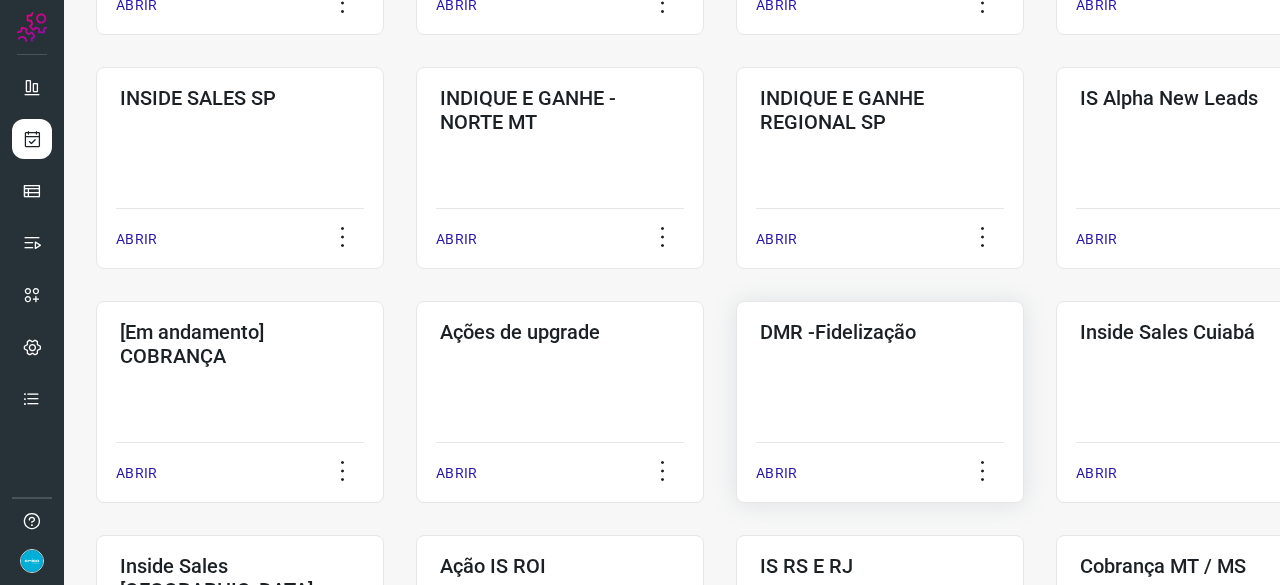 click on "ABRIR" at bounding box center (776, 473) 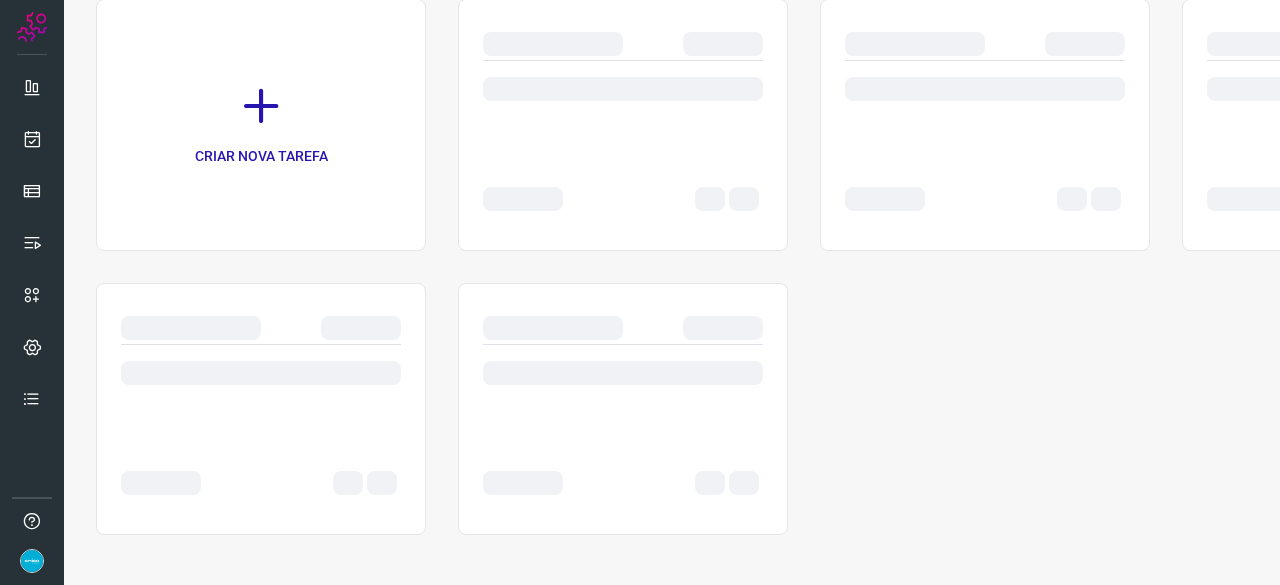 scroll, scrollTop: 0, scrollLeft: 0, axis: both 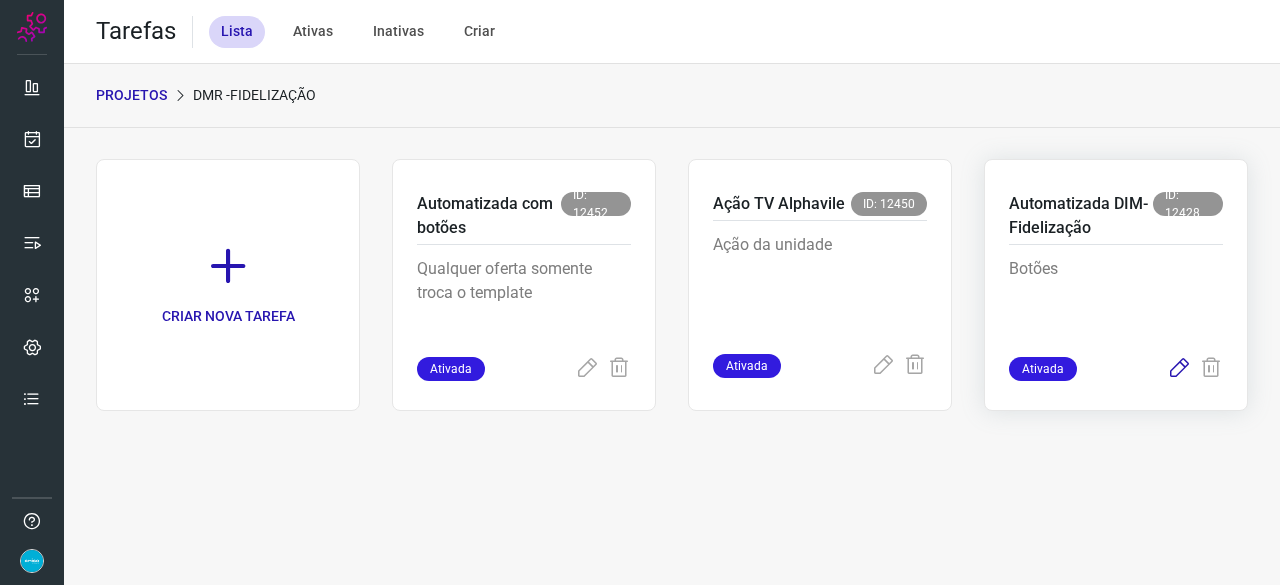 click at bounding box center (1179, 369) 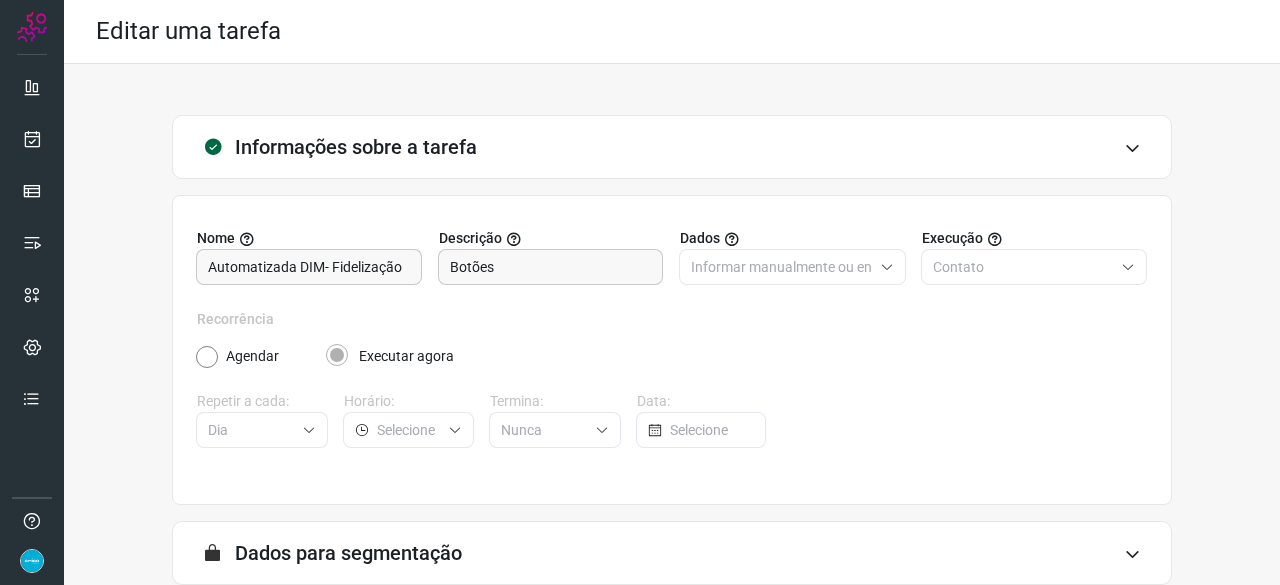 scroll, scrollTop: 195, scrollLeft: 0, axis: vertical 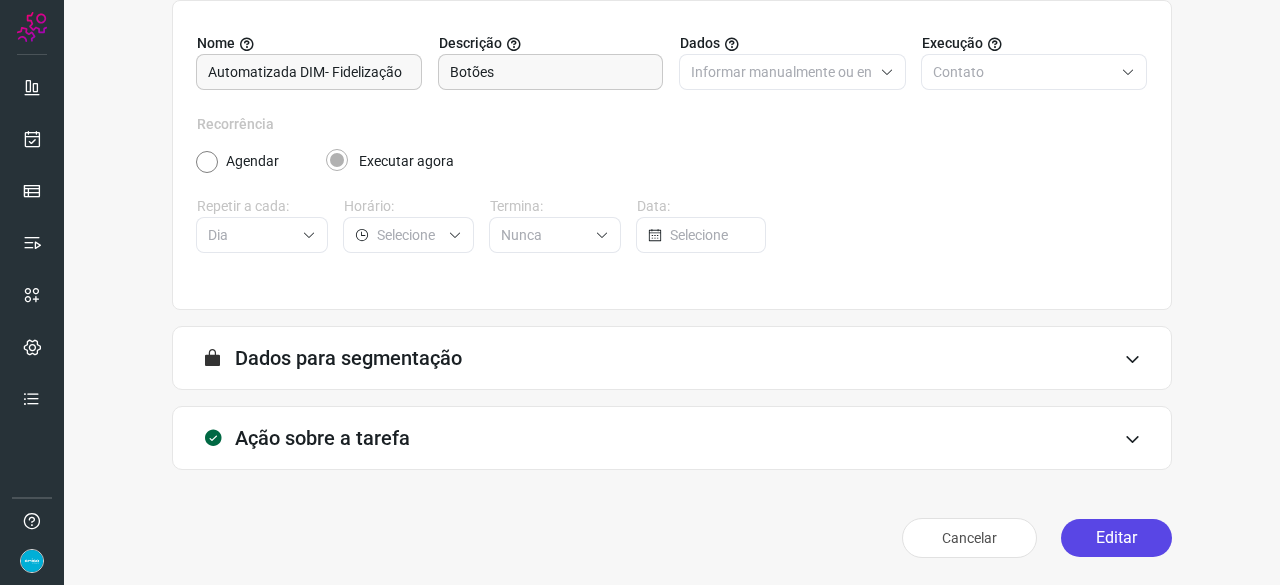 click on "Editar" at bounding box center (1116, 538) 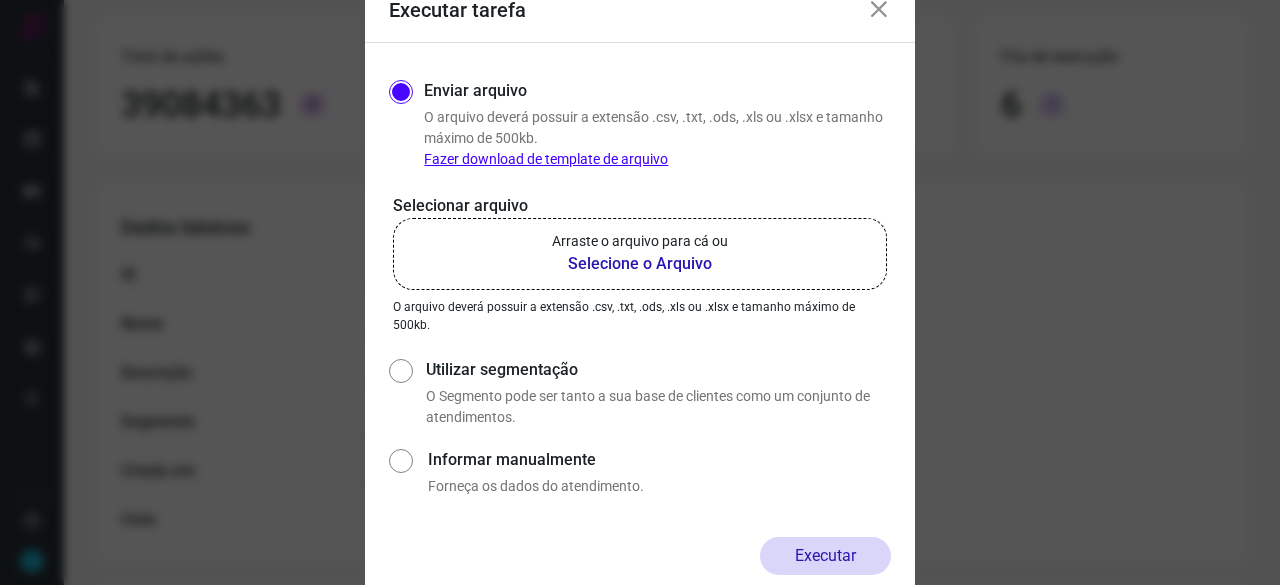 click on "Selecione o Arquivo" at bounding box center [640, 264] 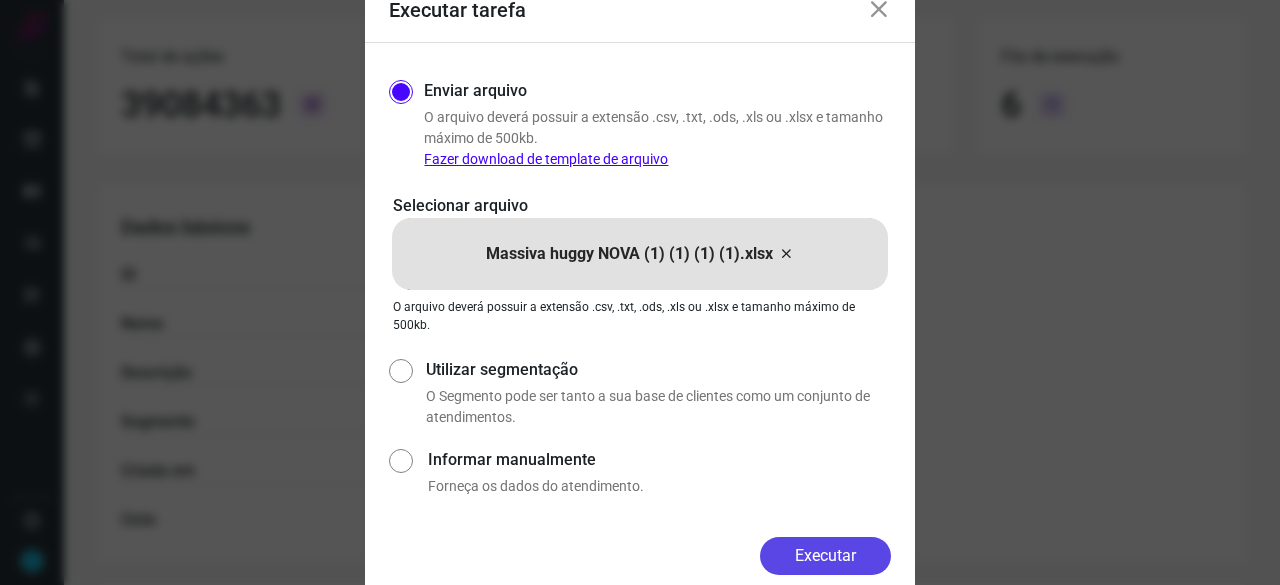 click on "Executar" at bounding box center (825, 556) 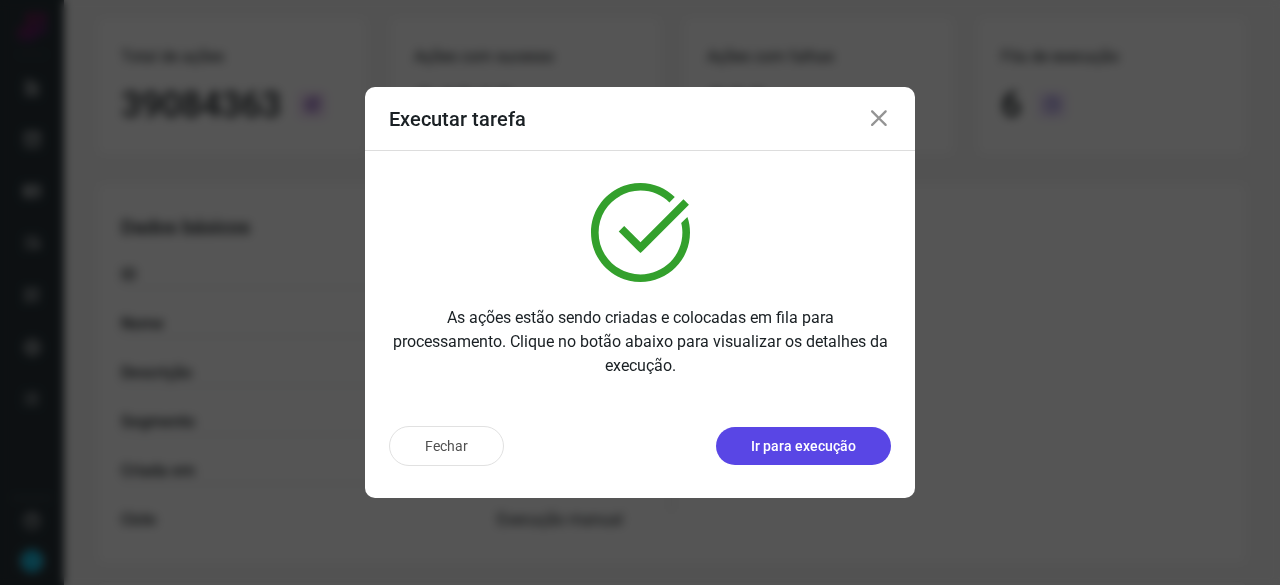 click on "Ir para execução" at bounding box center [803, 446] 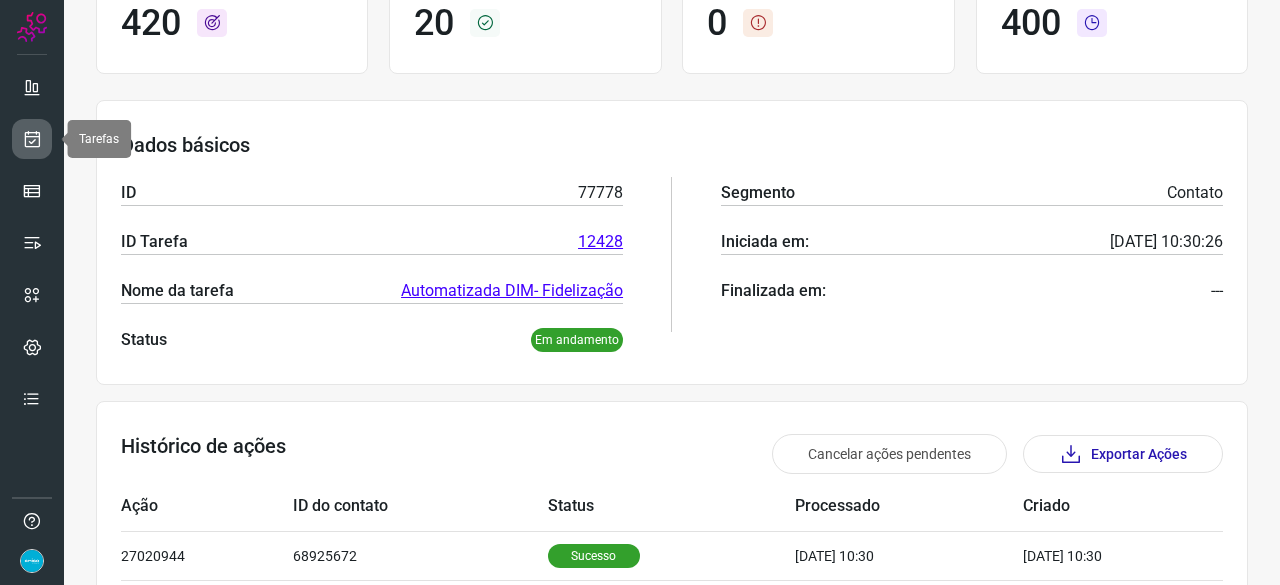 click at bounding box center (32, 139) 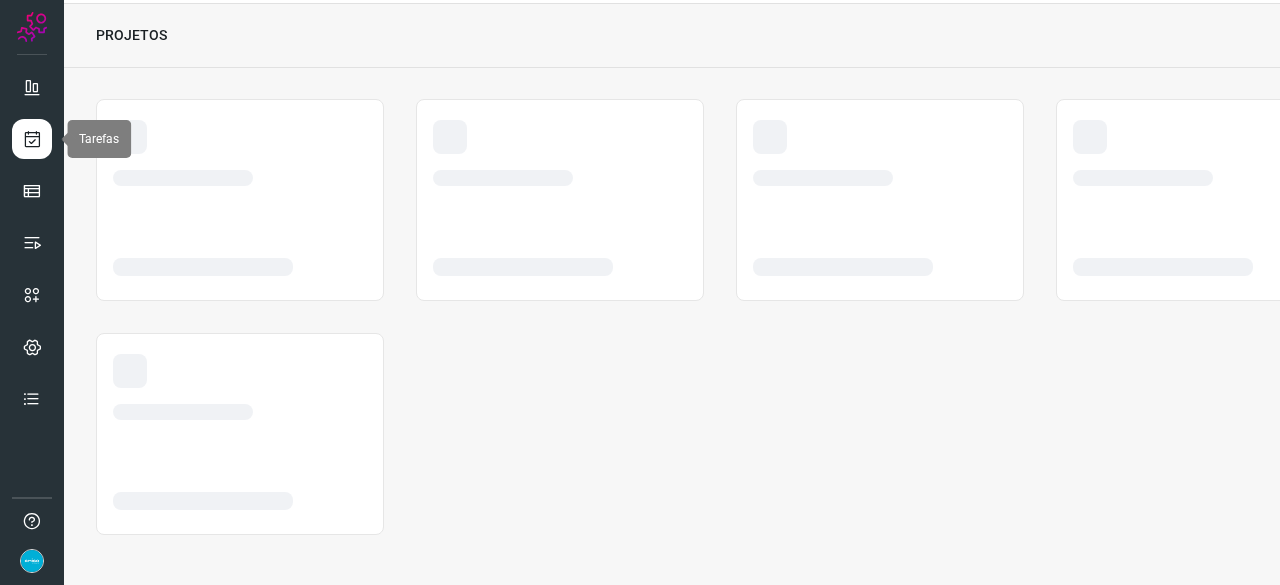scroll, scrollTop: 60, scrollLeft: 0, axis: vertical 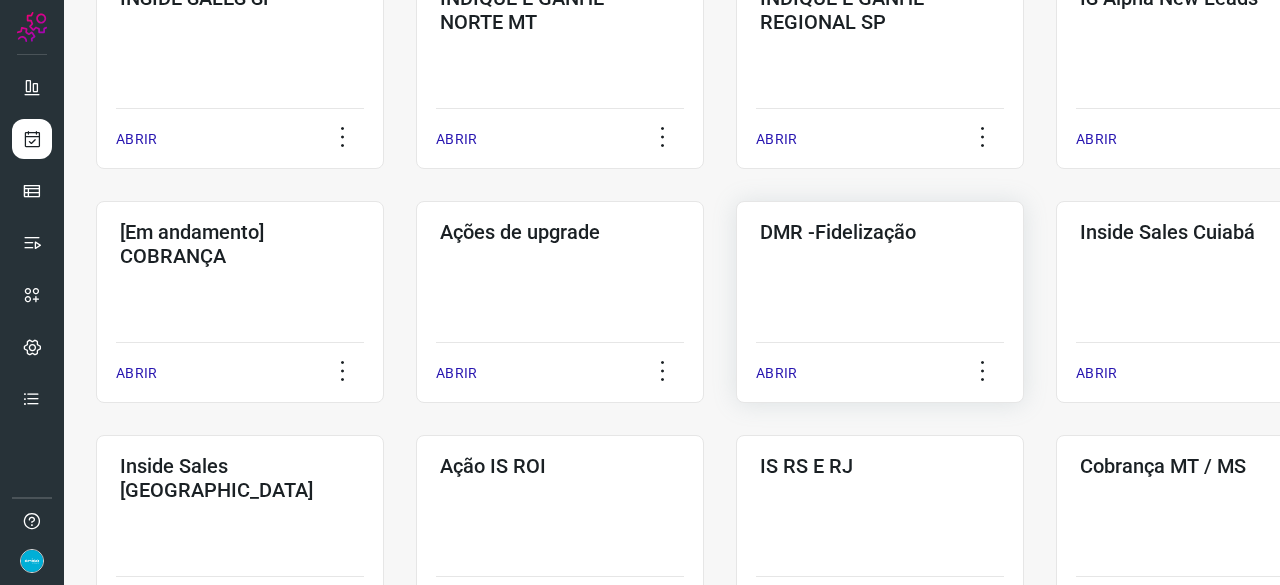 click on "ABRIR" at bounding box center (776, 373) 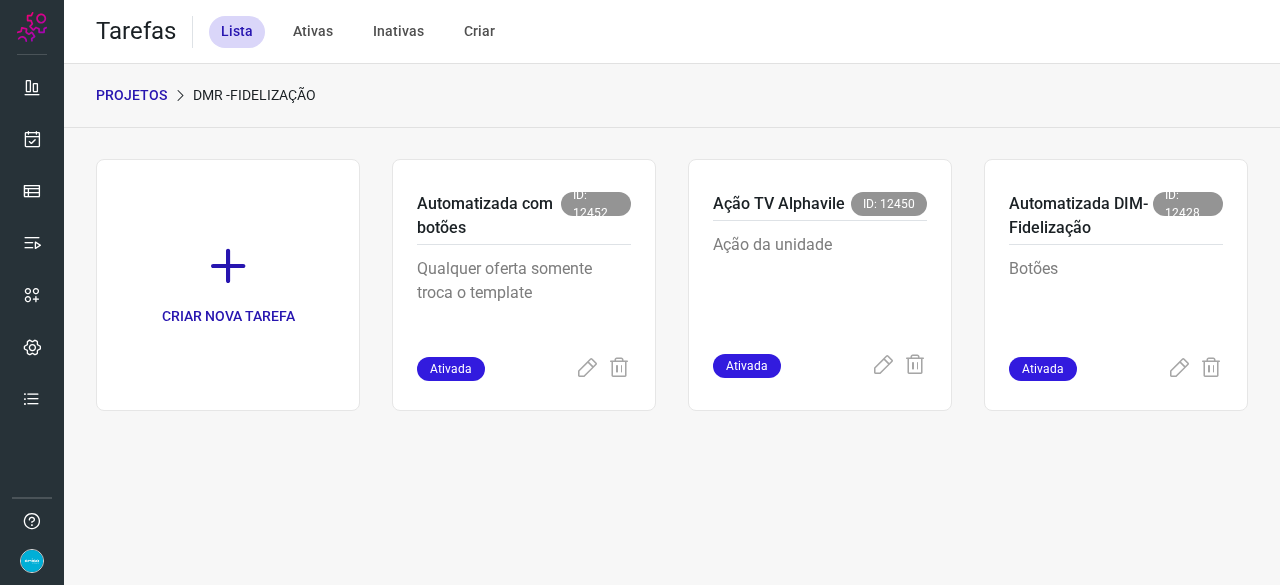 scroll, scrollTop: 0, scrollLeft: 0, axis: both 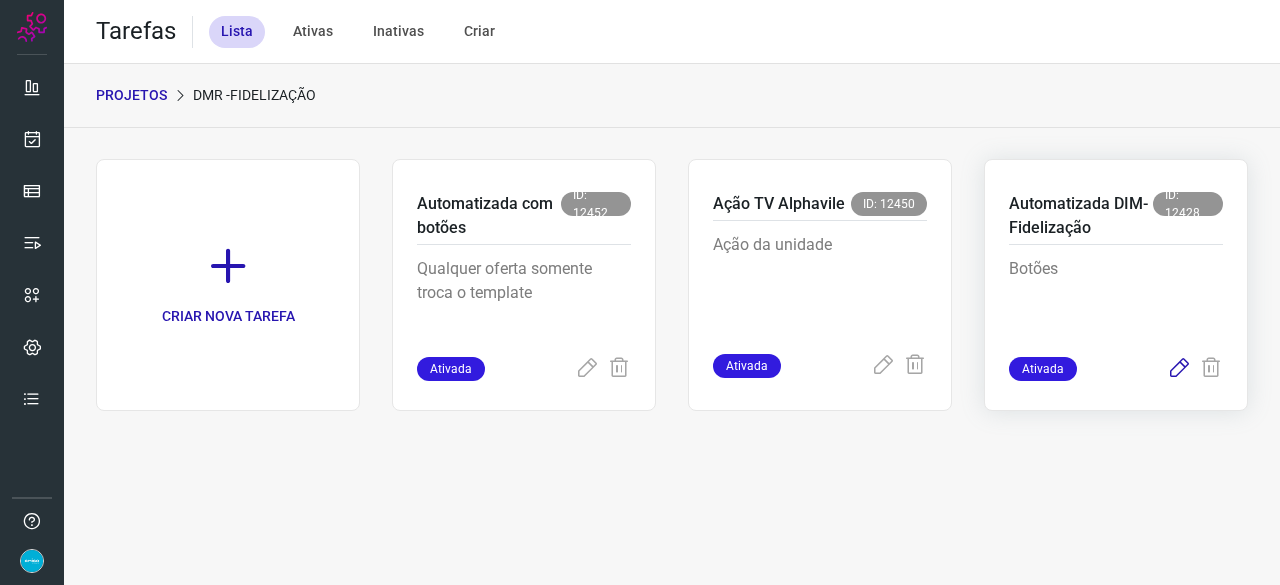 click at bounding box center (1179, 369) 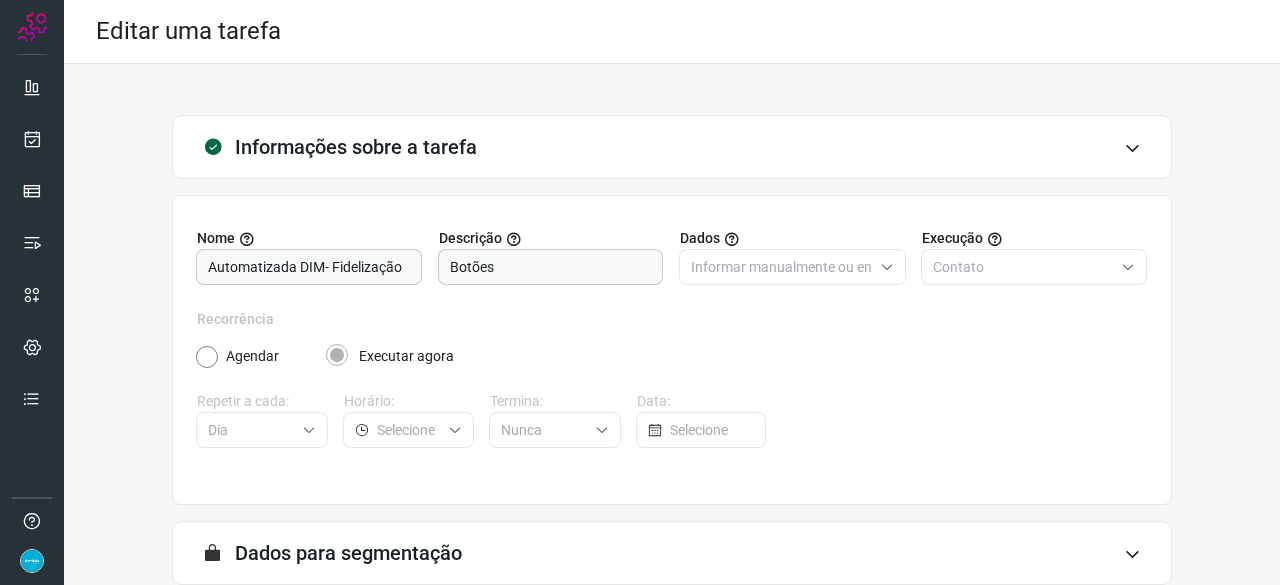 scroll, scrollTop: 195, scrollLeft: 0, axis: vertical 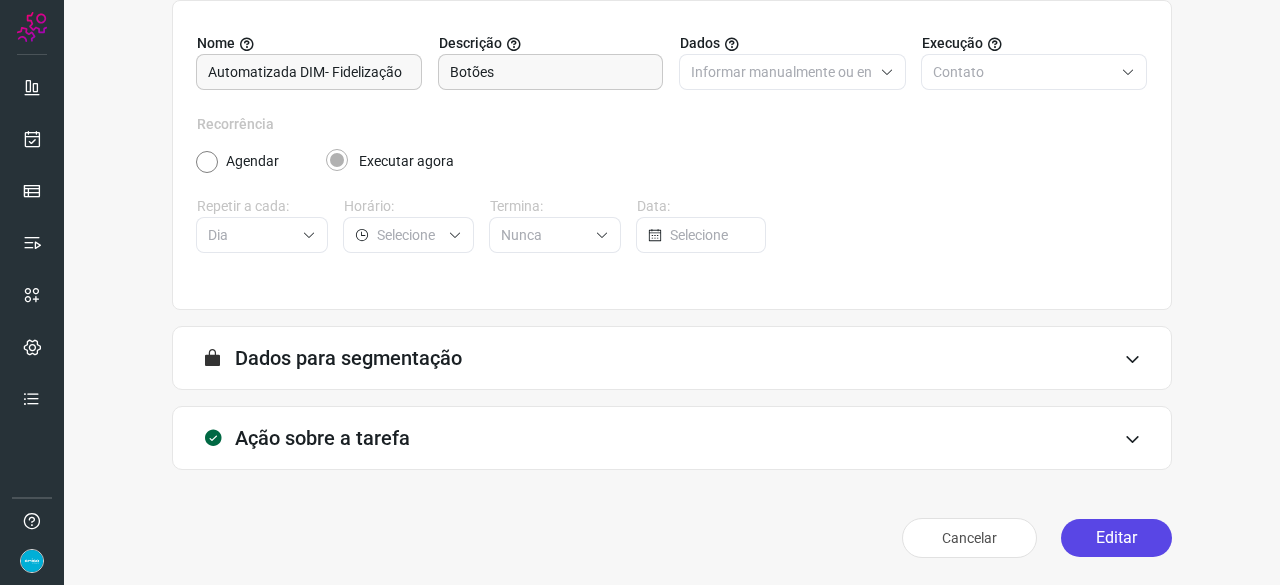click on "Editar" at bounding box center [1116, 538] 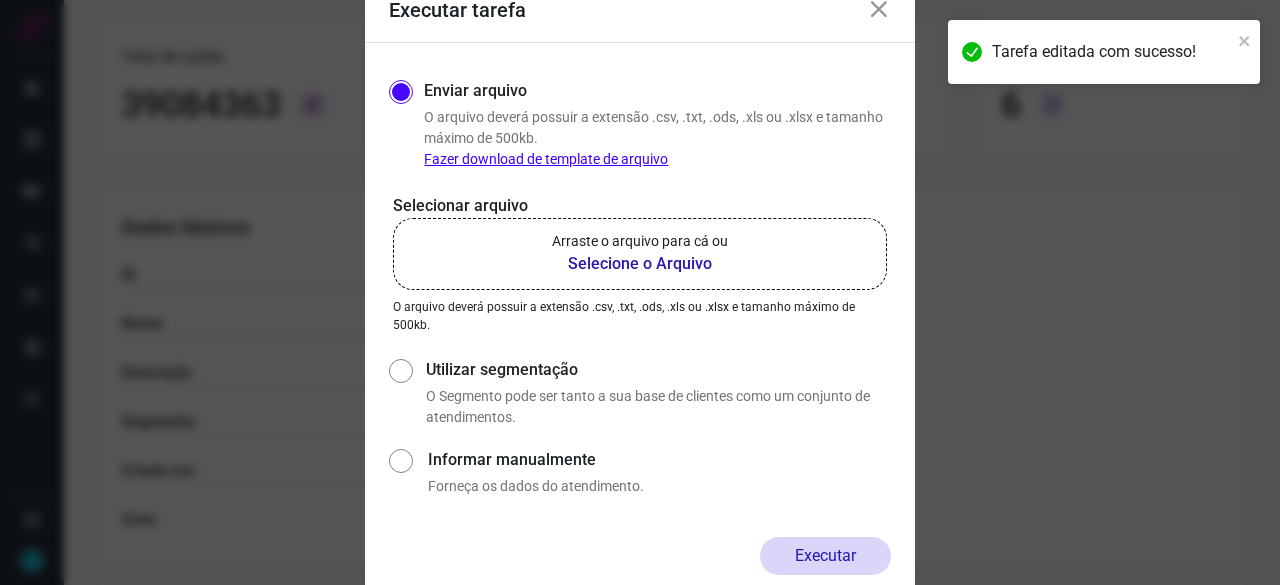 click on "Selecione o Arquivo" at bounding box center (640, 264) 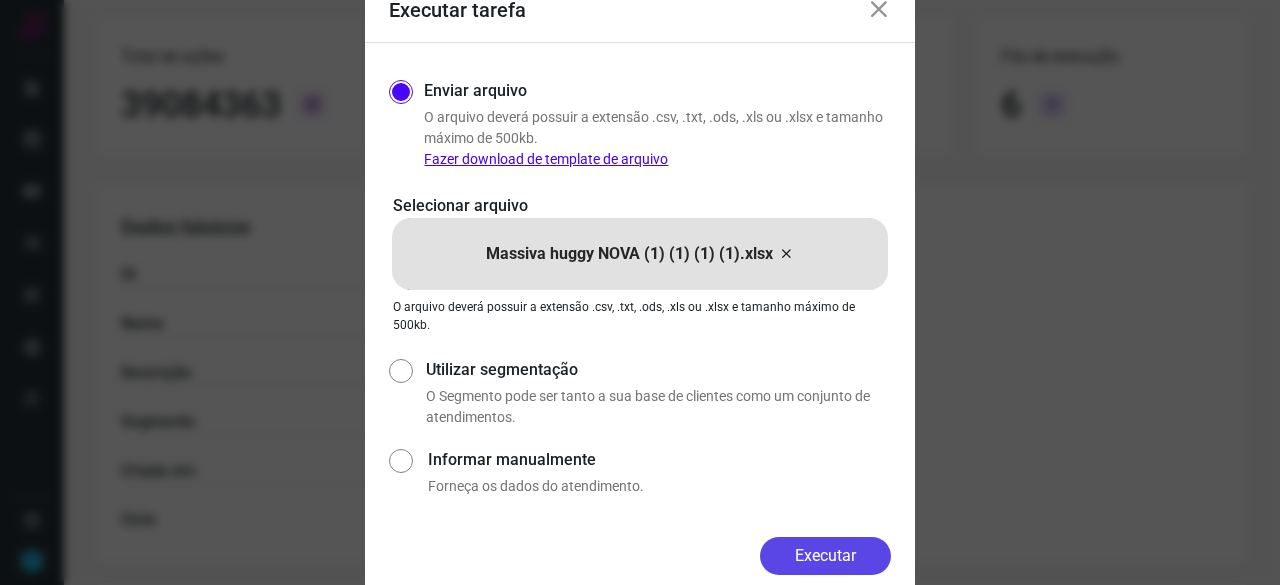click on "Executar" at bounding box center (825, 556) 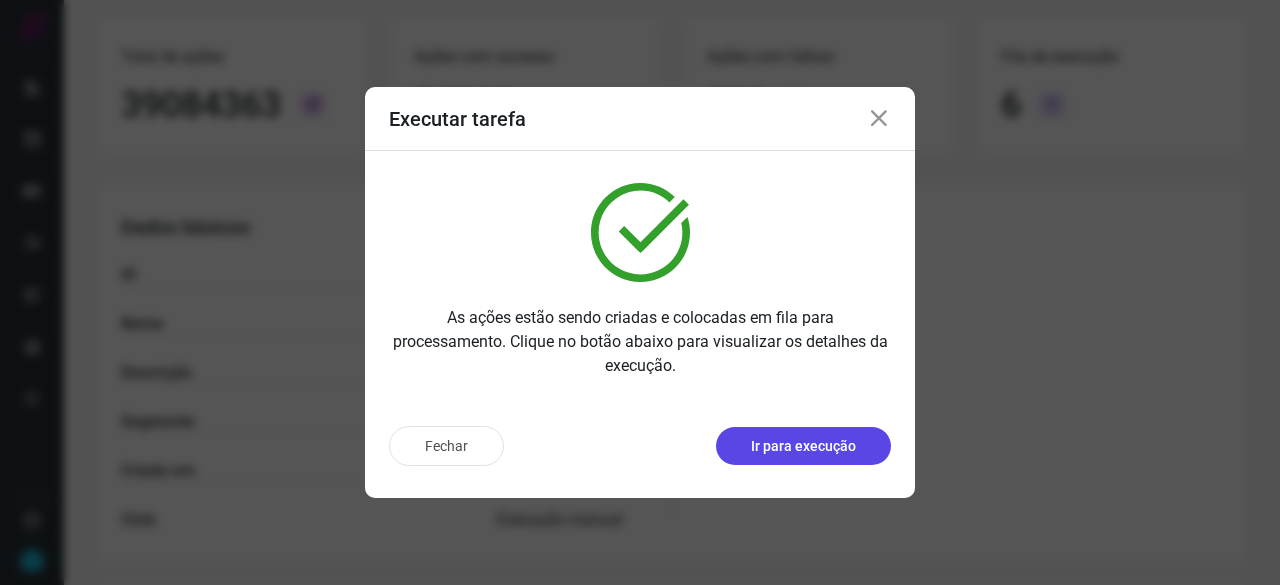 click on "Ir para execução" at bounding box center (803, 446) 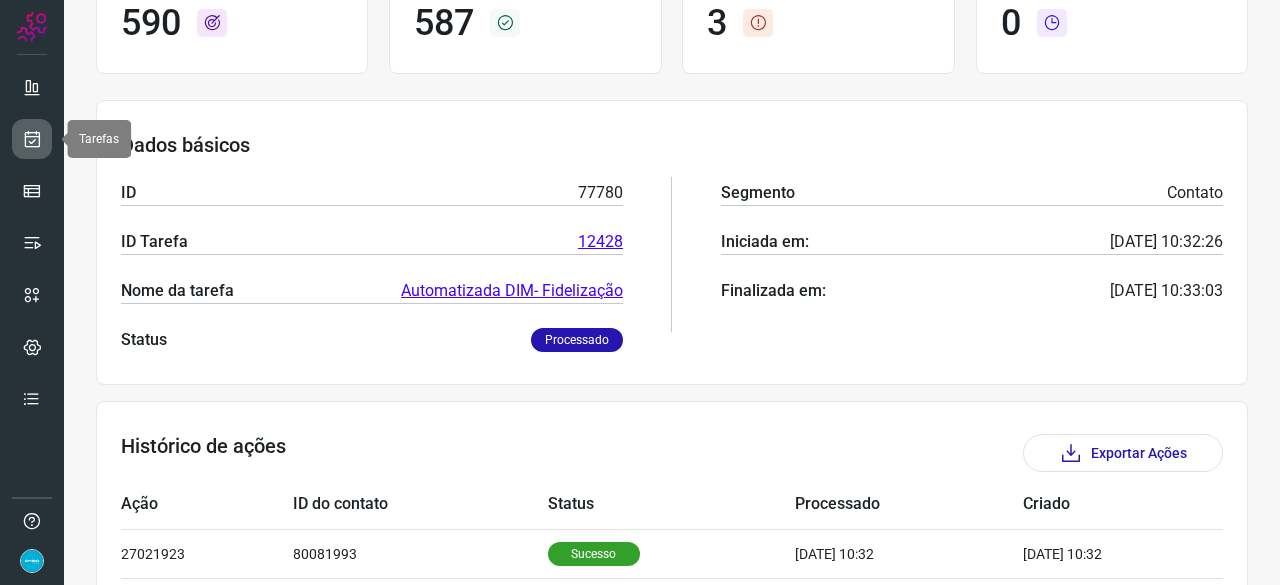 click at bounding box center (32, 139) 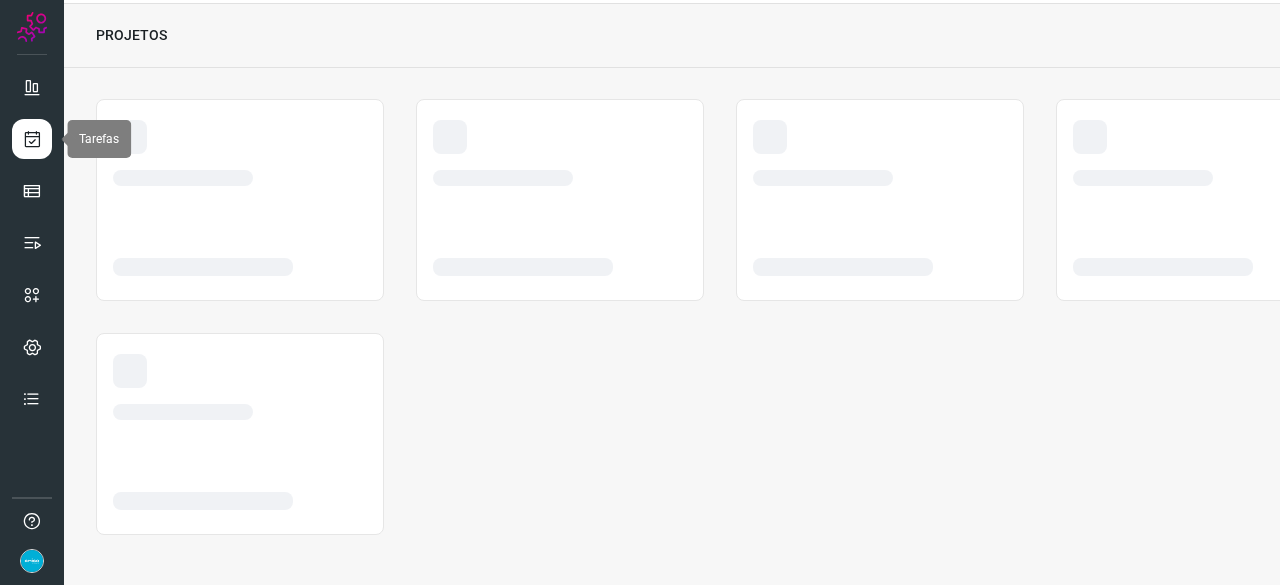 scroll, scrollTop: 60, scrollLeft: 0, axis: vertical 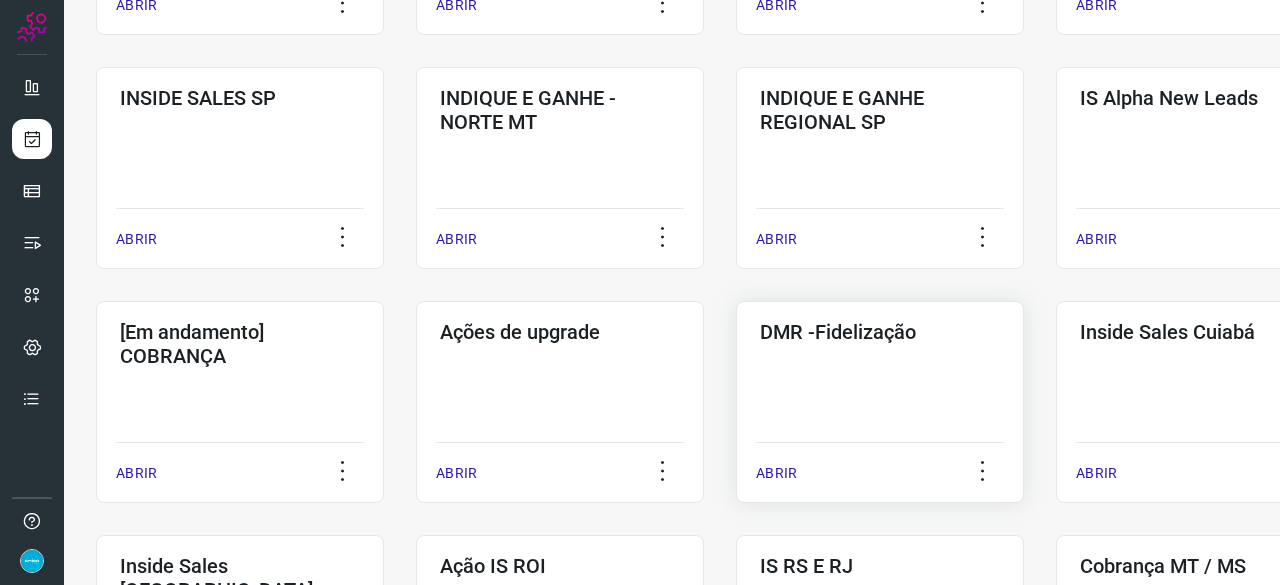 click on "ABRIR" at bounding box center [776, 473] 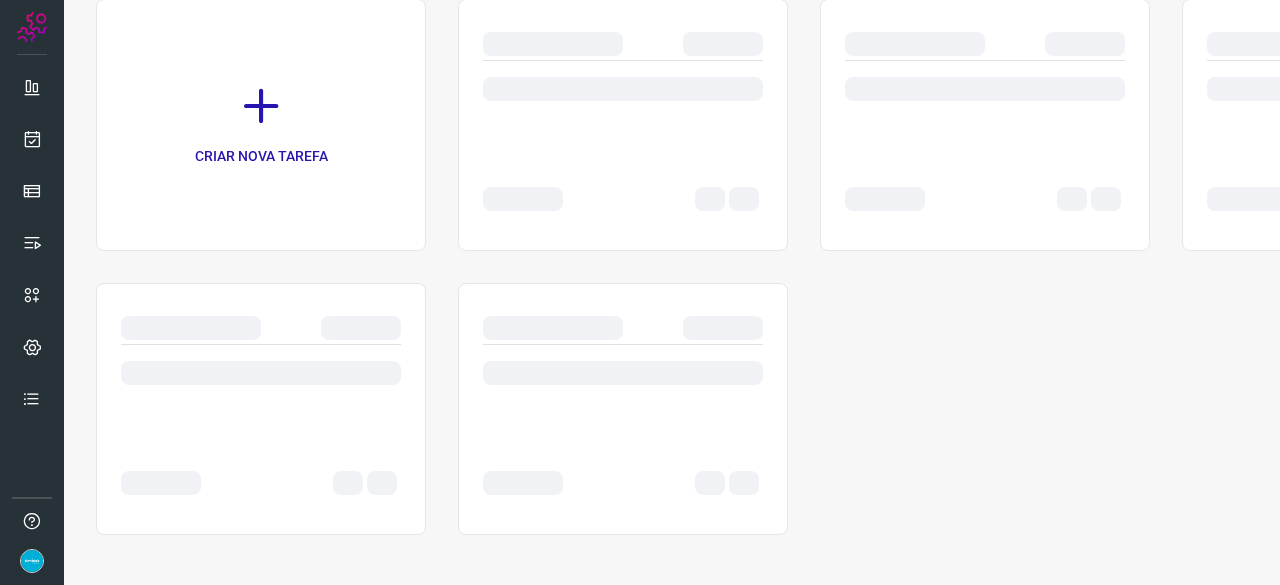 scroll, scrollTop: 0, scrollLeft: 0, axis: both 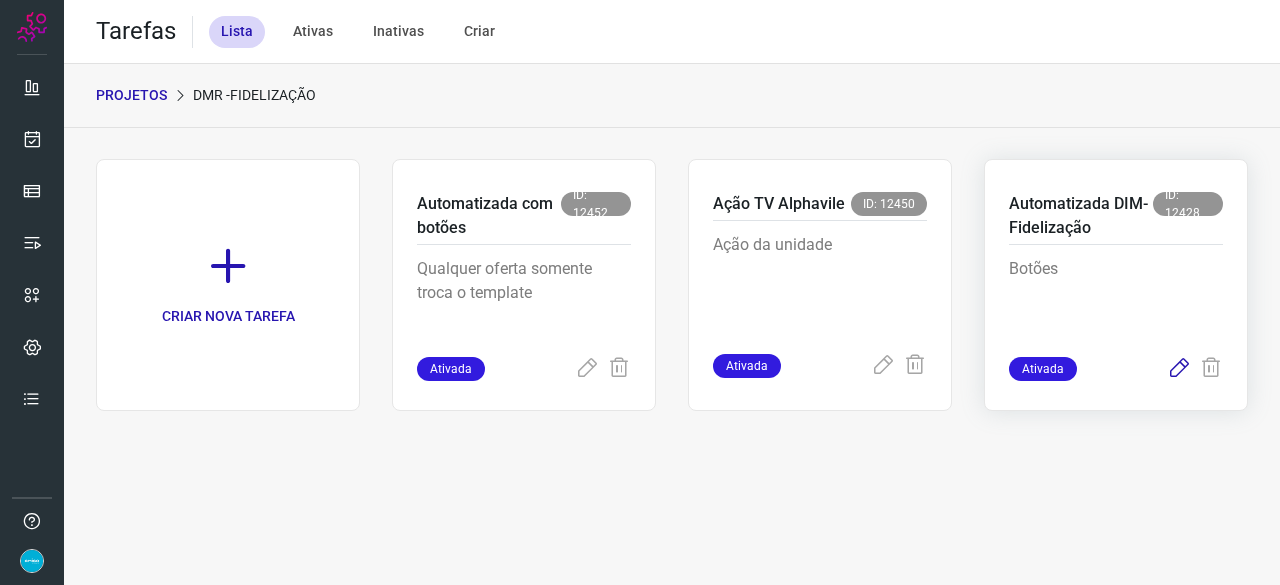 click at bounding box center [1179, 369] 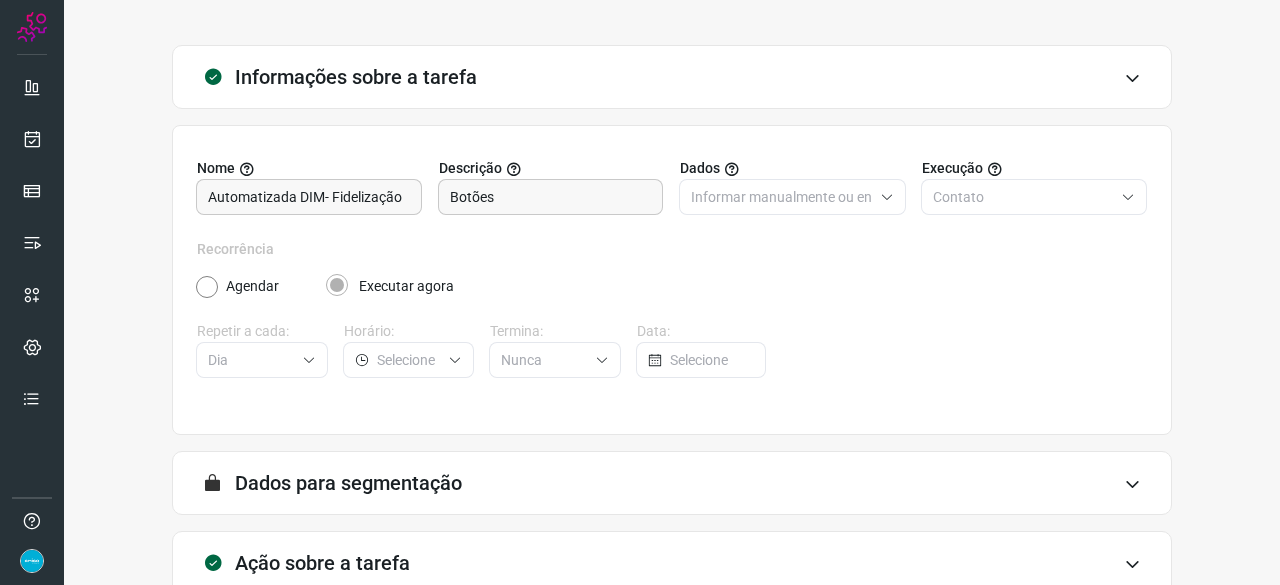 scroll, scrollTop: 195, scrollLeft: 0, axis: vertical 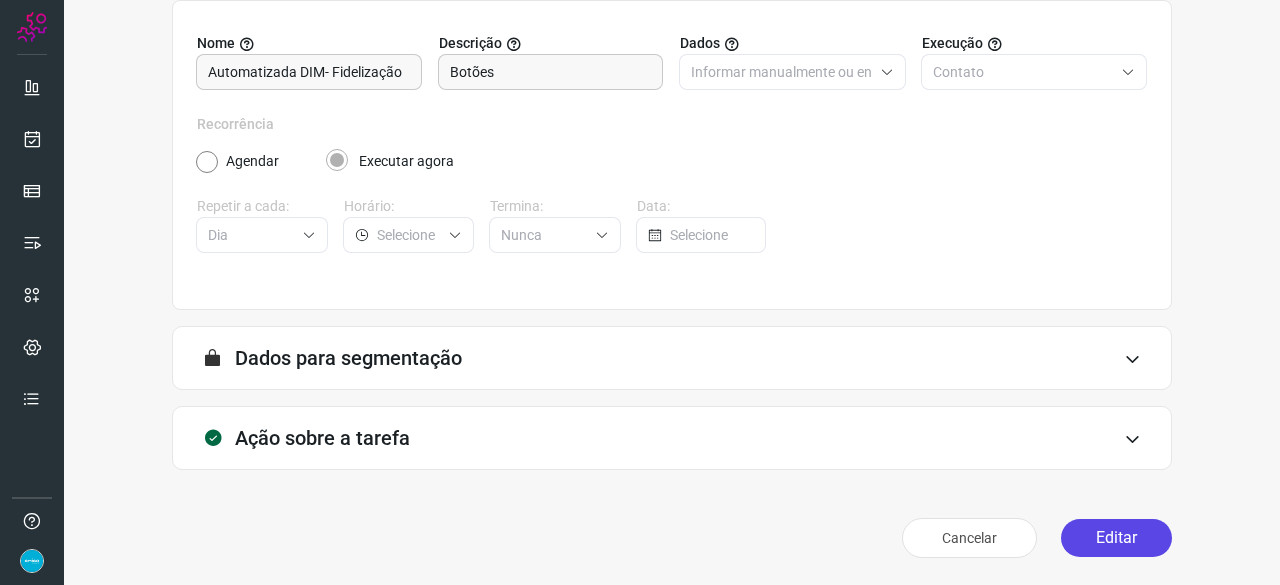 click on "Editar" at bounding box center (1116, 538) 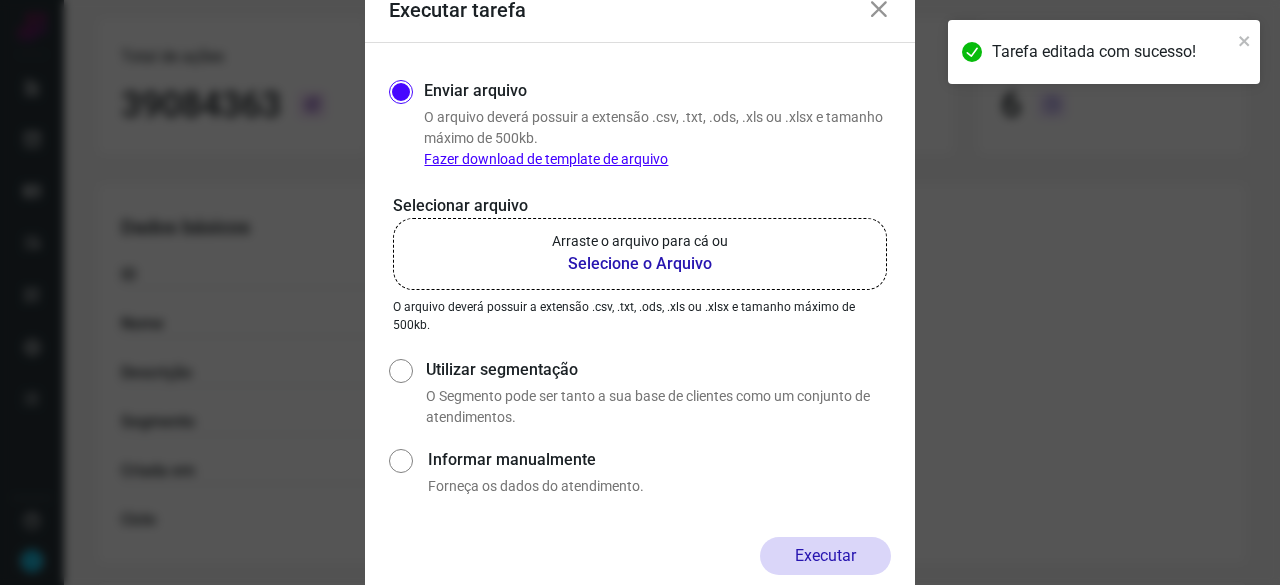 click on "Selecione o Arquivo" at bounding box center [640, 264] 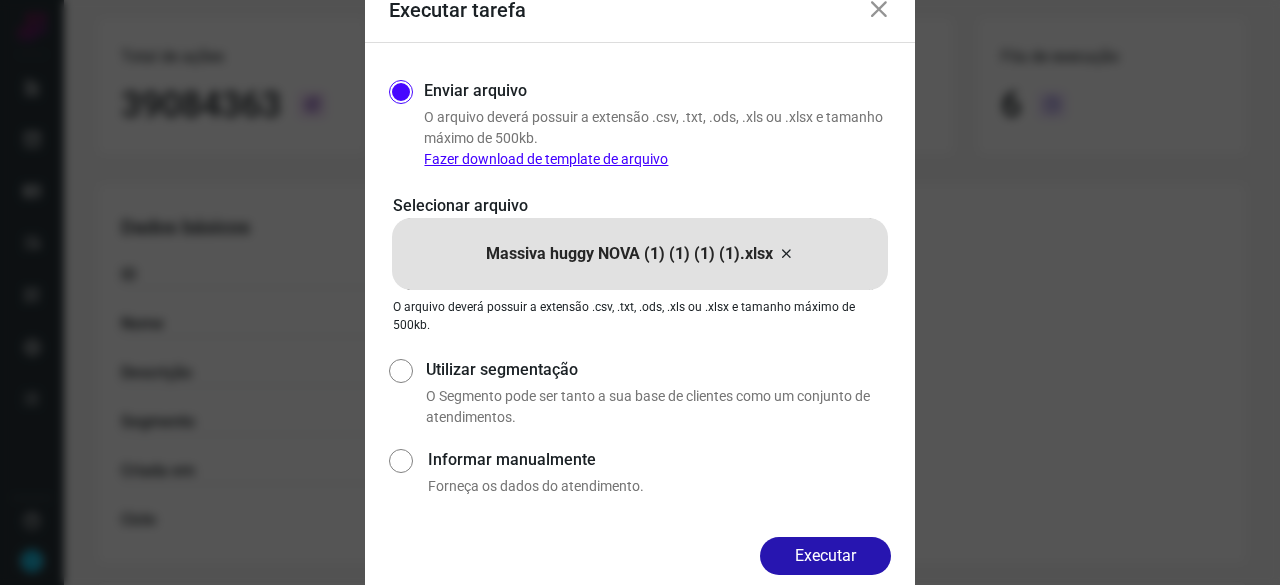 drag, startPoint x: 838, startPoint y: 553, endPoint x: 859, endPoint y: 541, distance: 24.186773 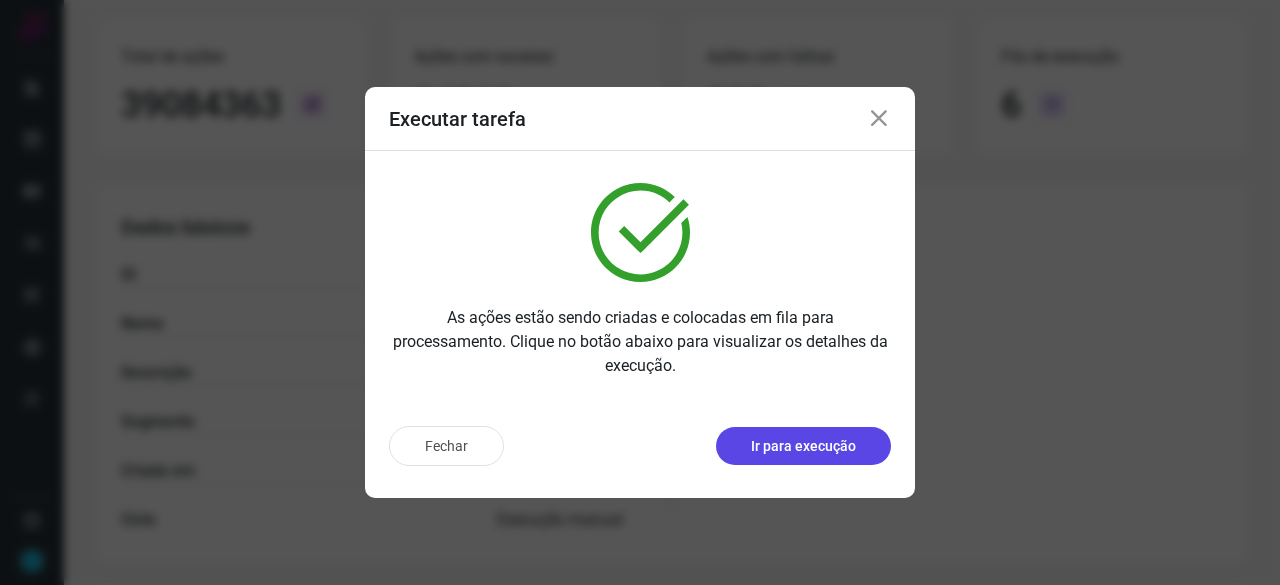 click on "Ir para execução" at bounding box center (803, 446) 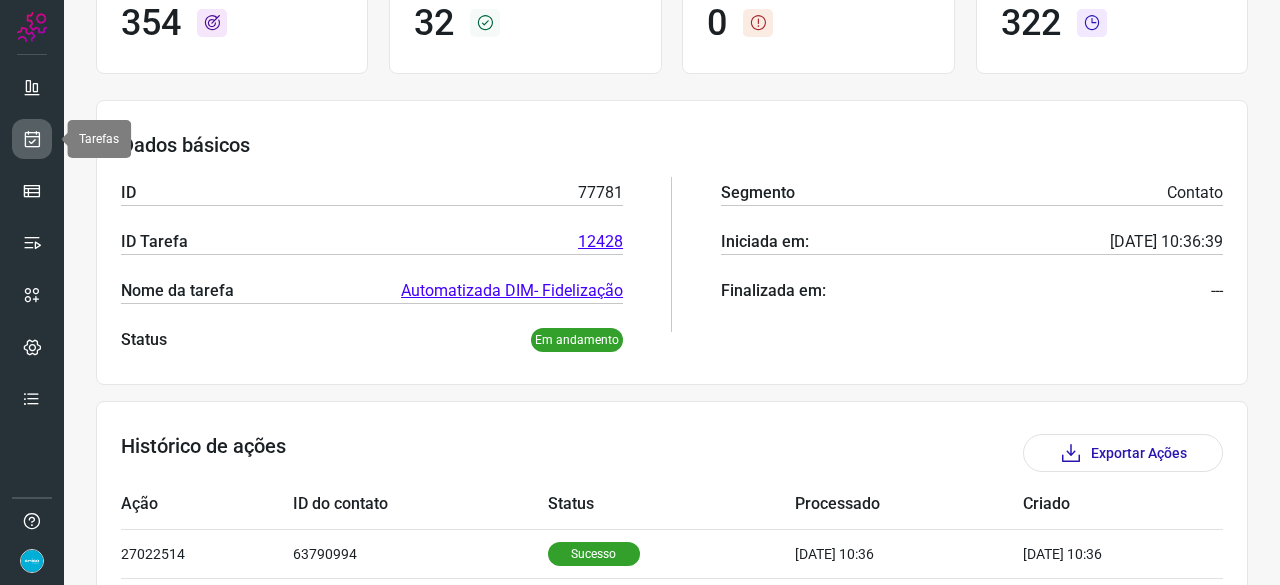 click at bounding box center (32, 139) 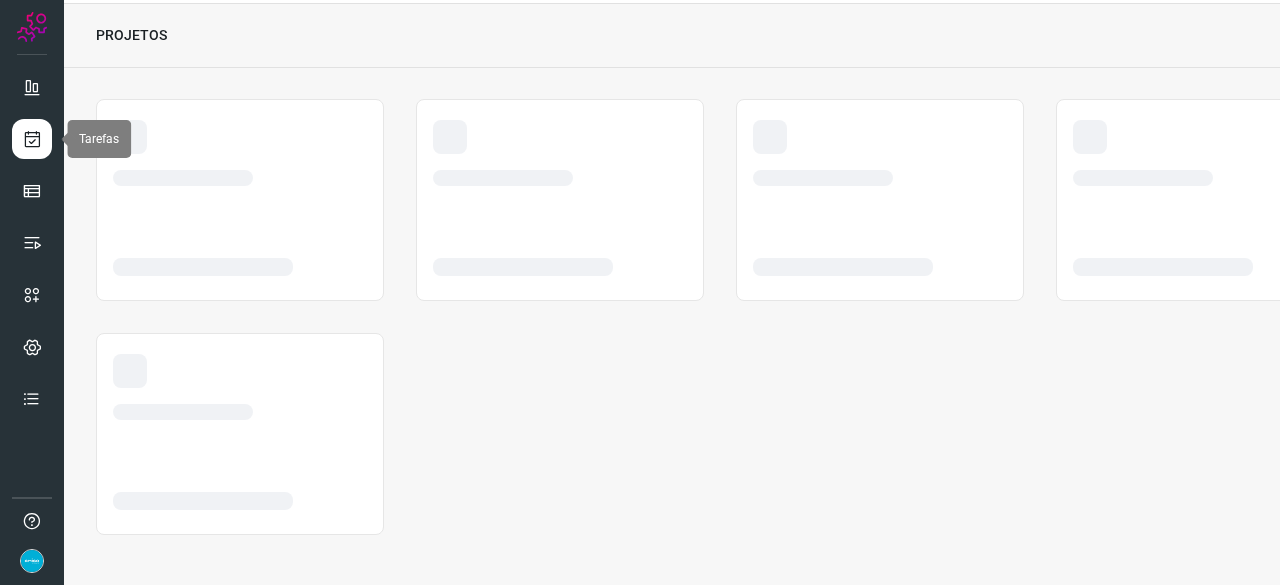 scroll, scrollTop: 60, scrollLeft: 0, axis: vertical 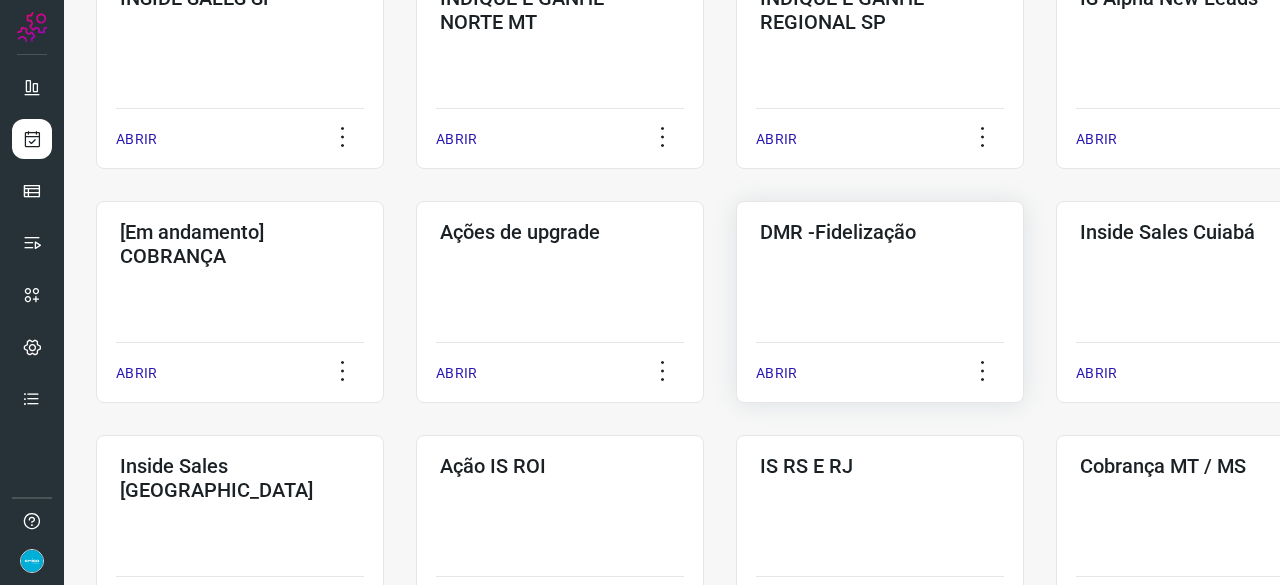 click on "ABRIR" at bounding box center [776, 373] 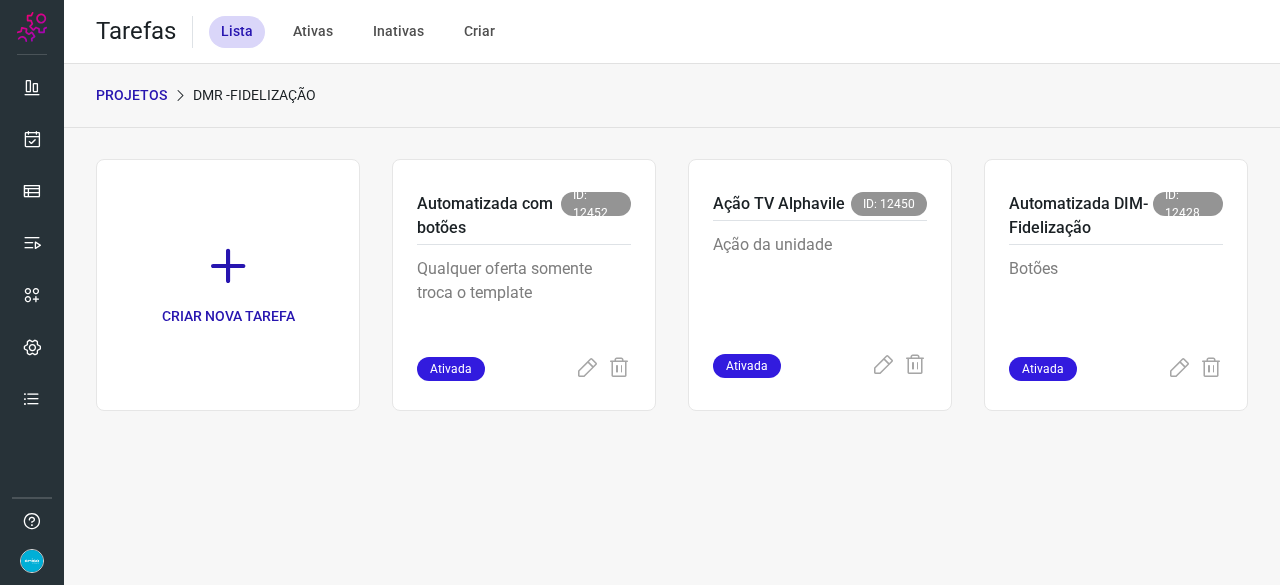 scroll, scrollTop: 0, scrollLeft: 0, axis: both 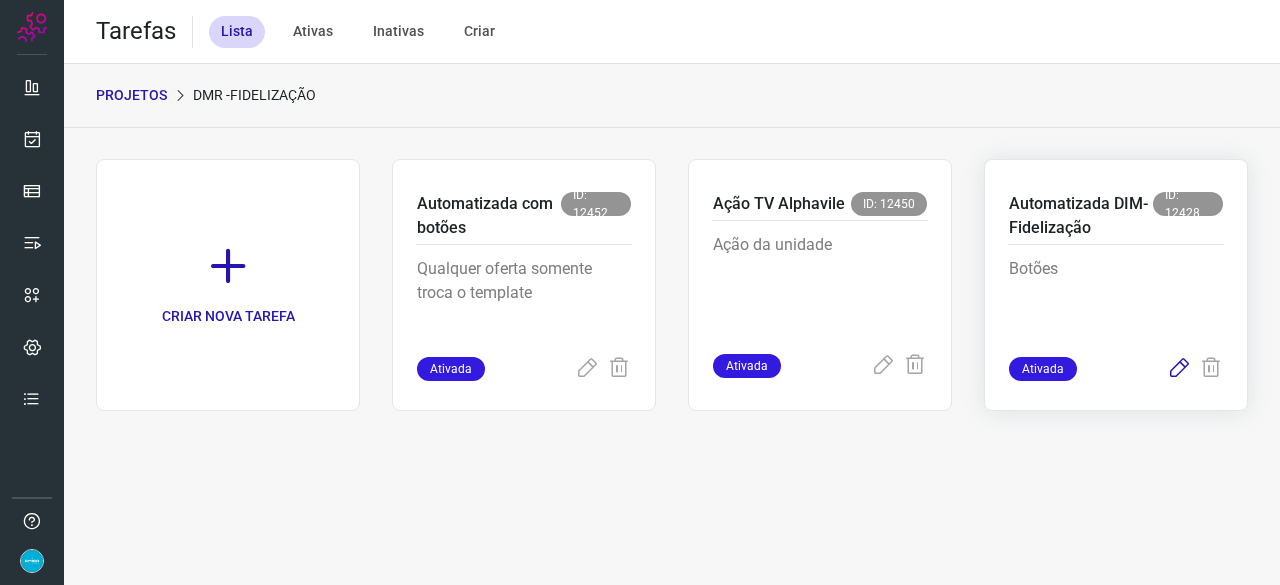 click at bounding box center (1179, 369) 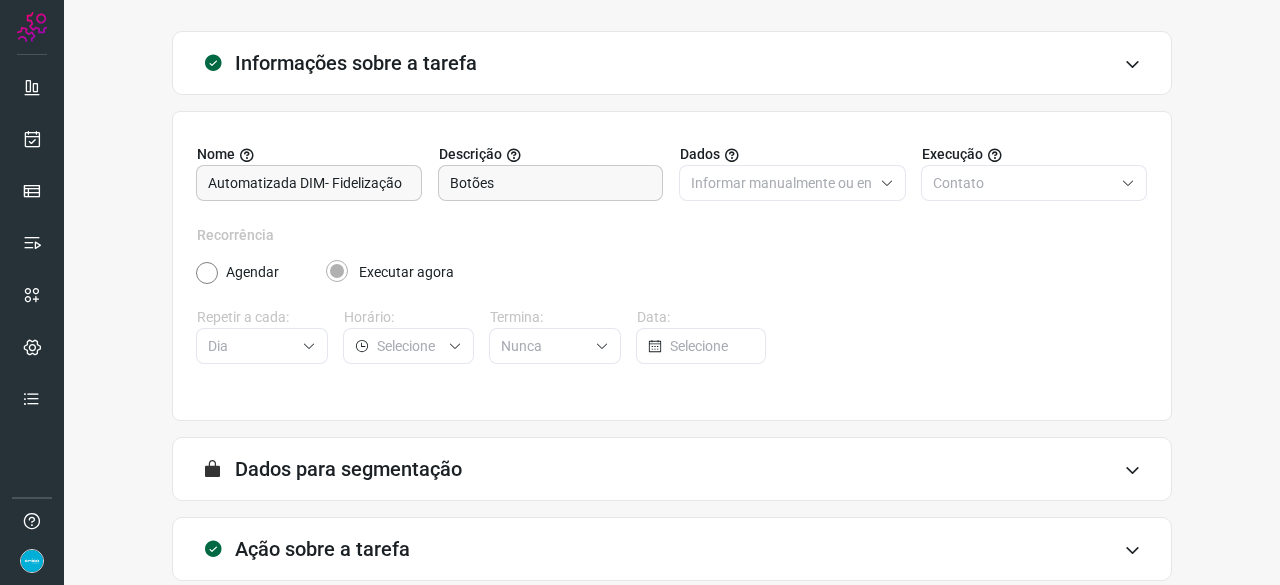 scroll, scrollTop: 195, scrollLeft: 0, axis: vertical 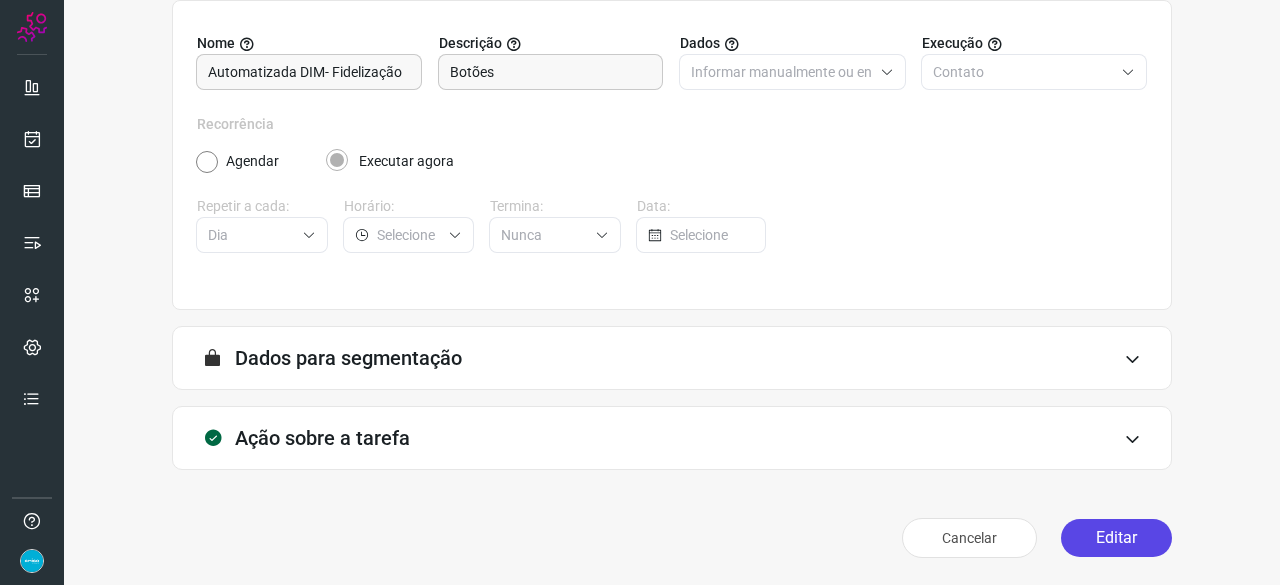 click on "Editar" at bounding box center (1116, 538) 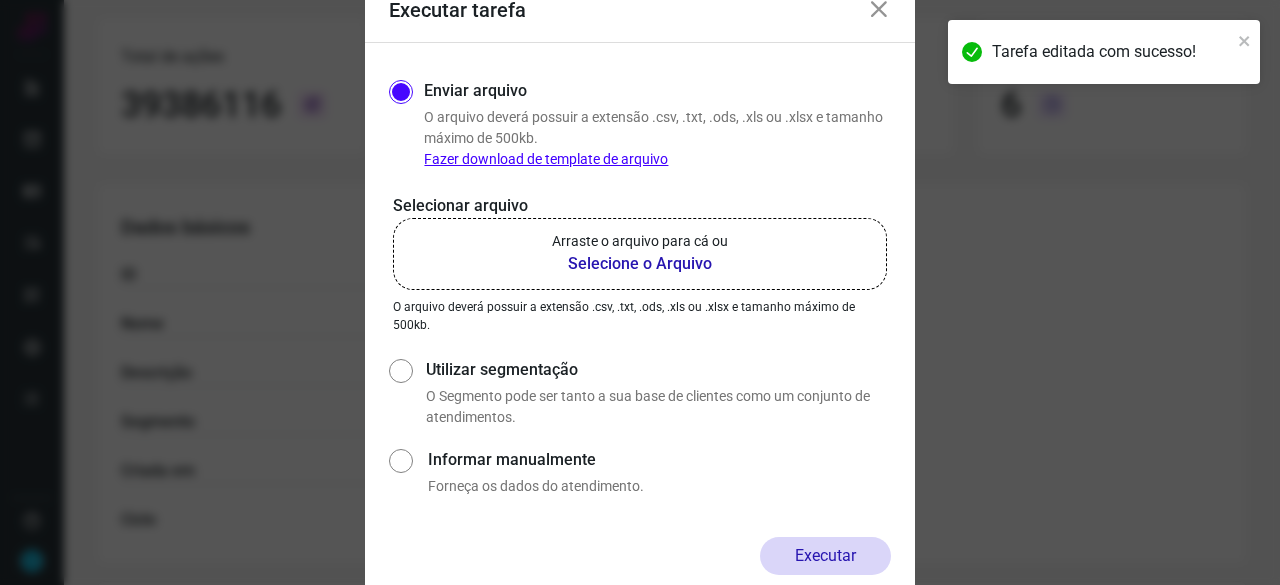 click on "Selecione o Arquivo" at bounding box center [640, 264] 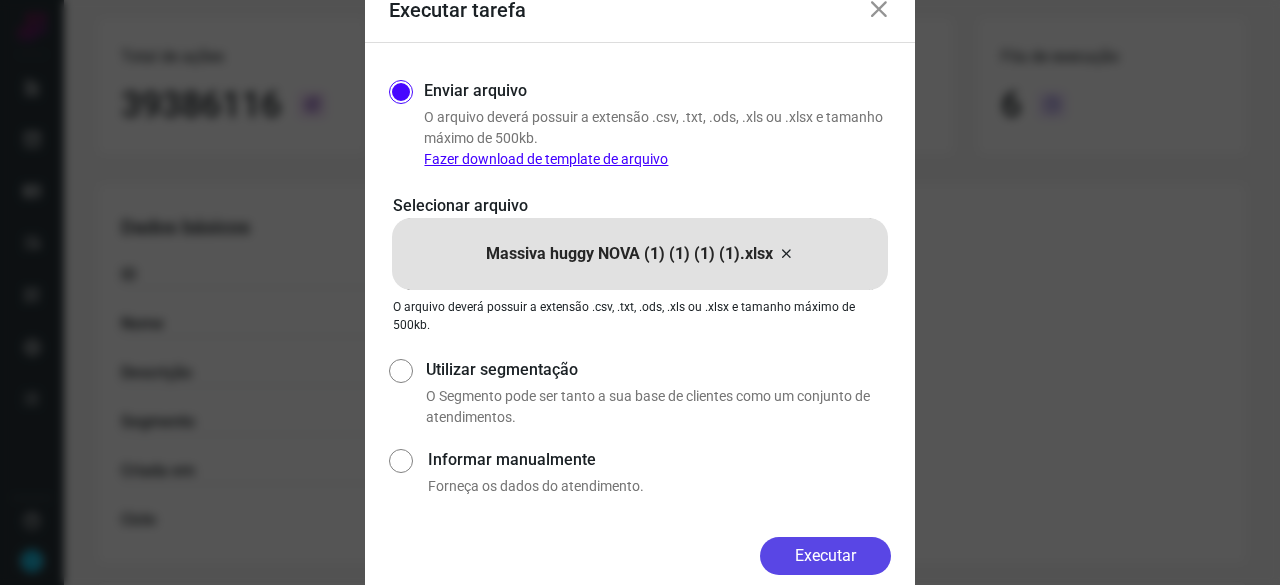 click on "Executar" at bounding box center [825, 556] 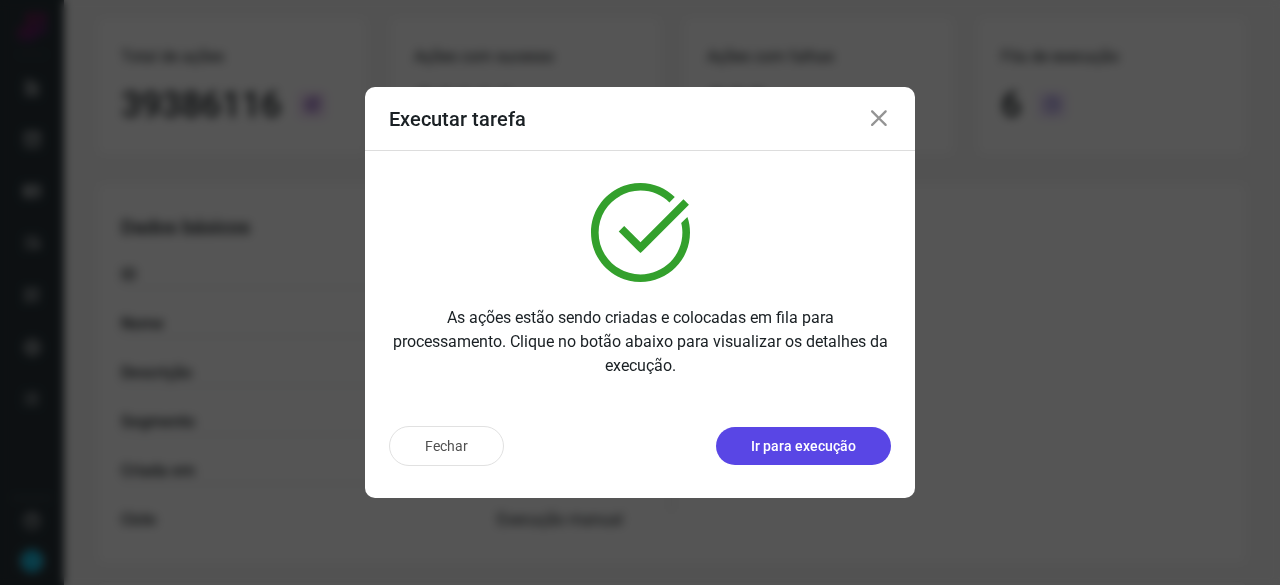click on "Ir para execução" at bounding box center [803, 446] 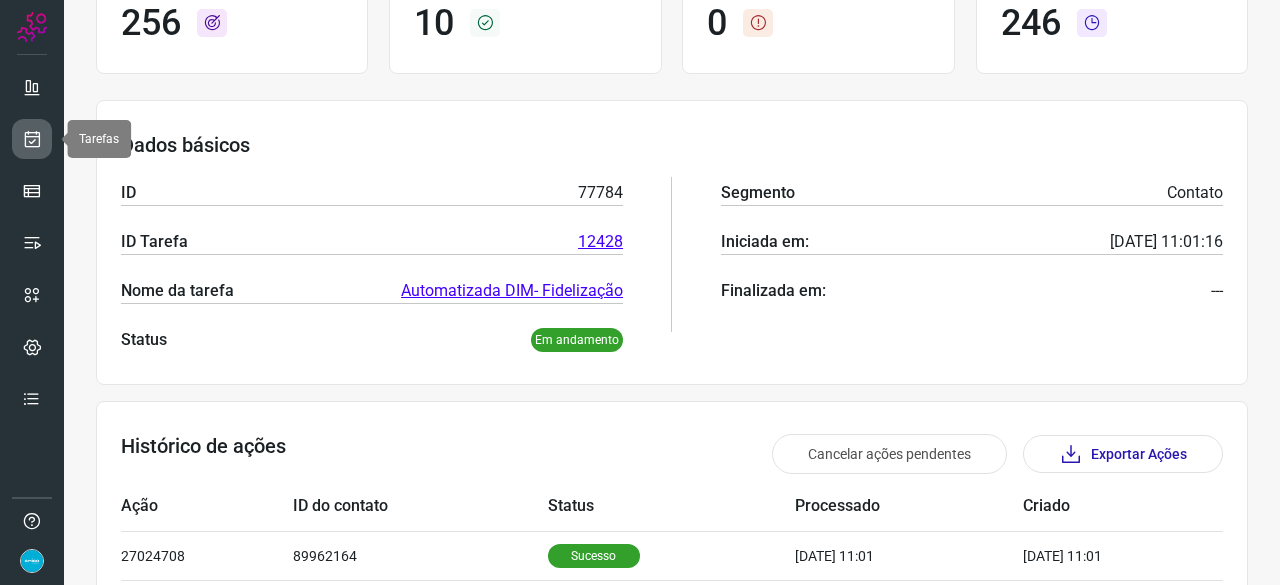 click at bounding box center (32, 139) 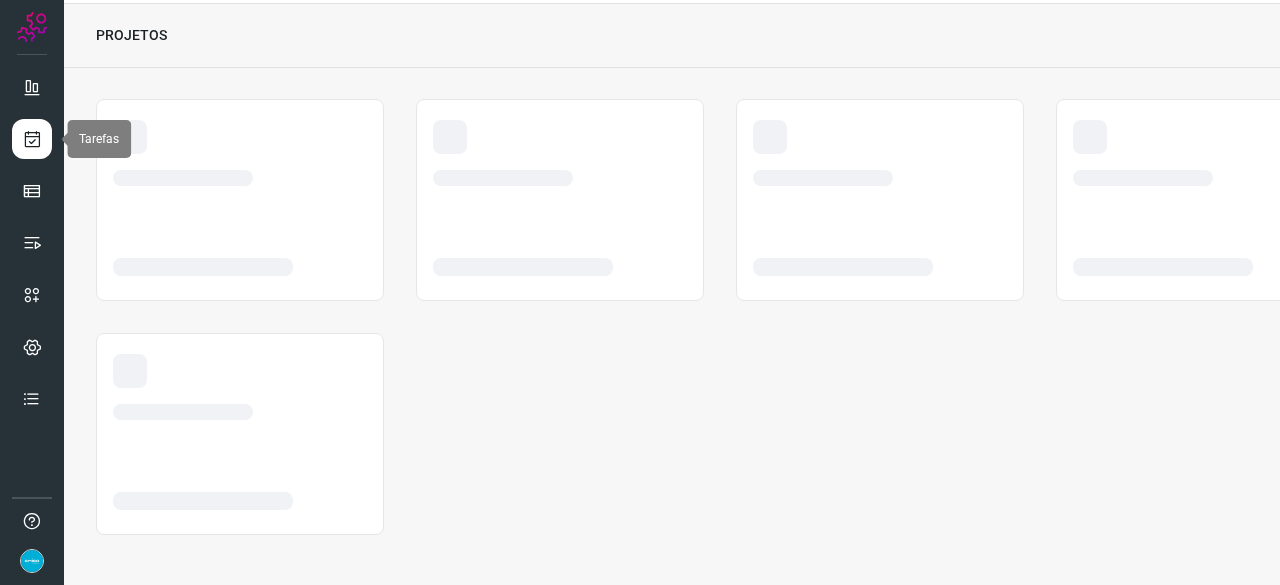 scroll, scrollTop: 60, scrollLeft: 0, axis: vertical 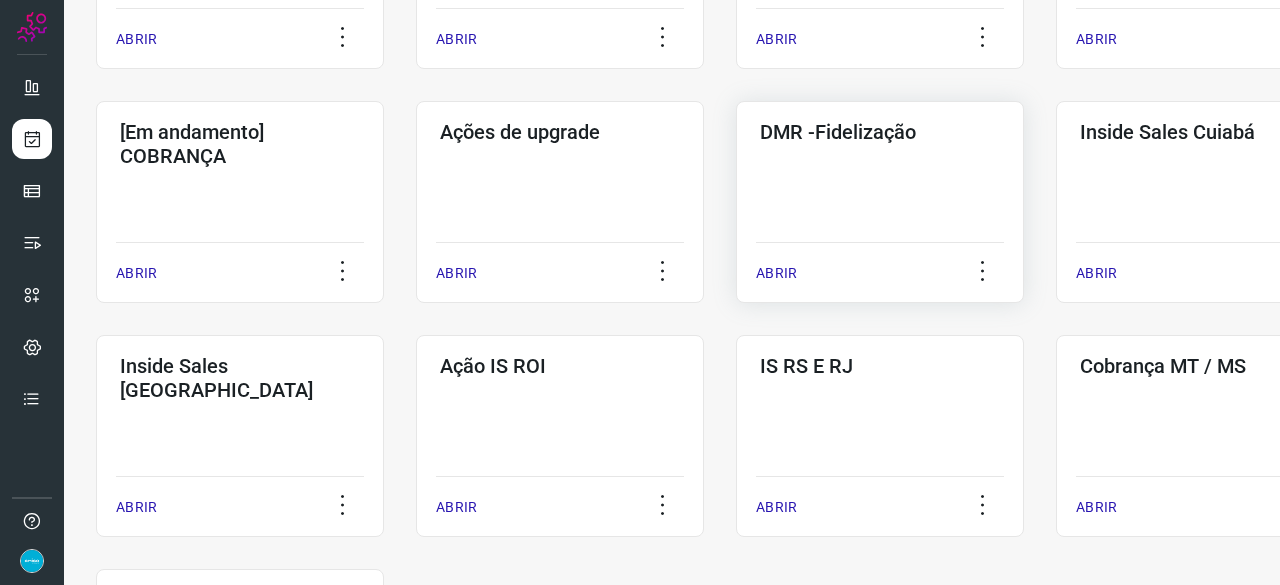 click on "ABRIR" at bounding box center (776, 273) 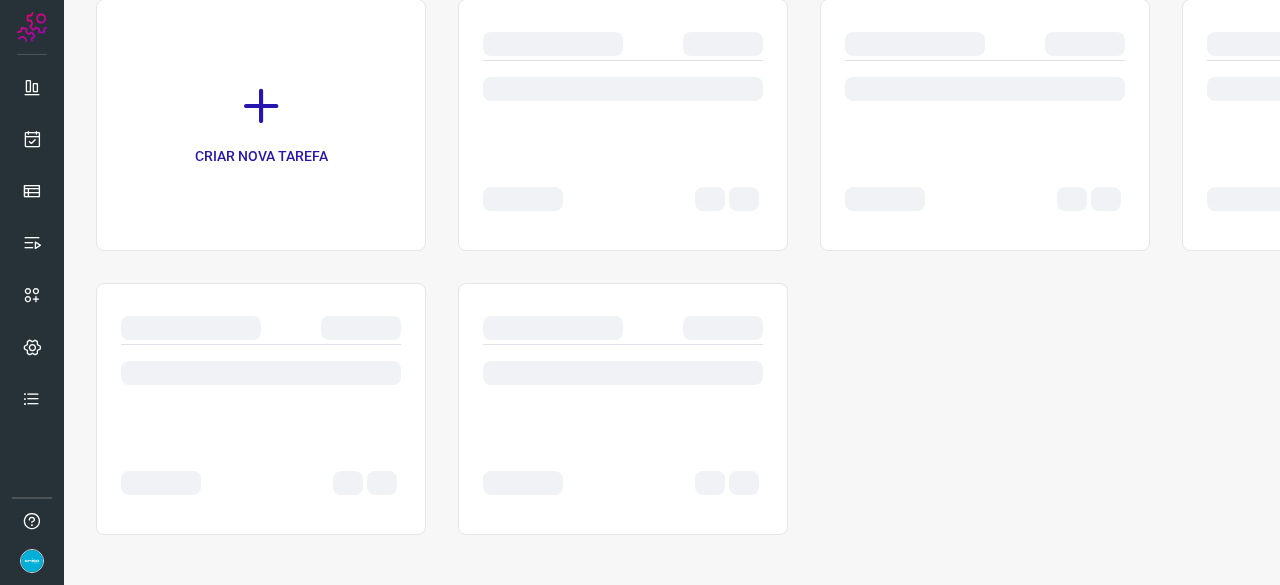 scroll, scrollTop: 0, scrollLeft: 0, axis: both 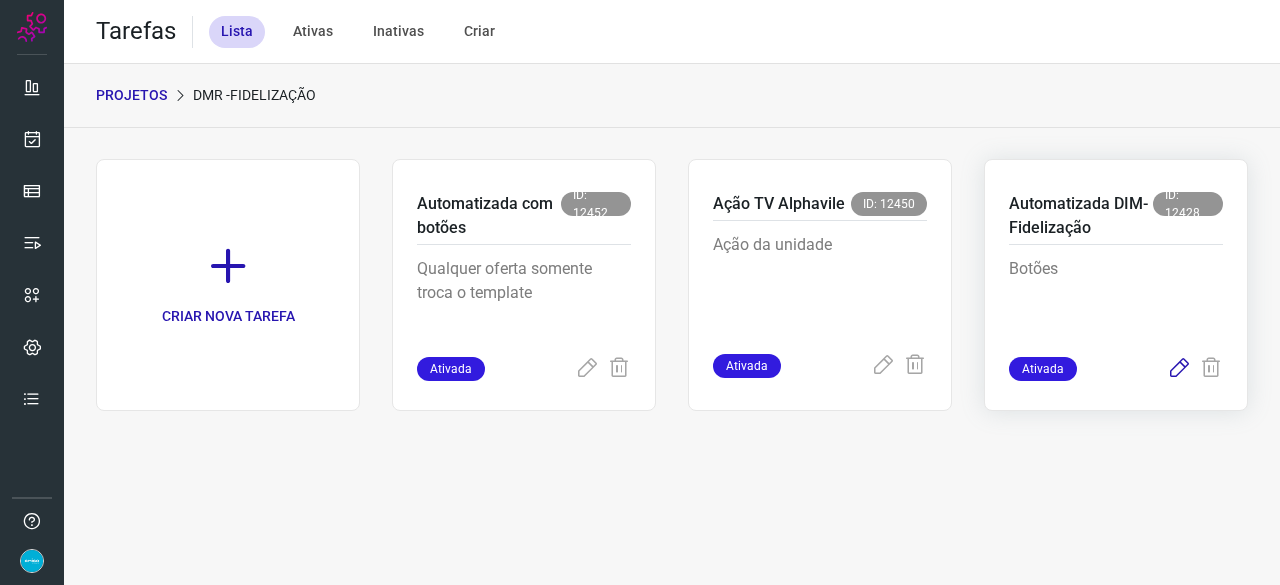 click at bounding box center (1179, 369) 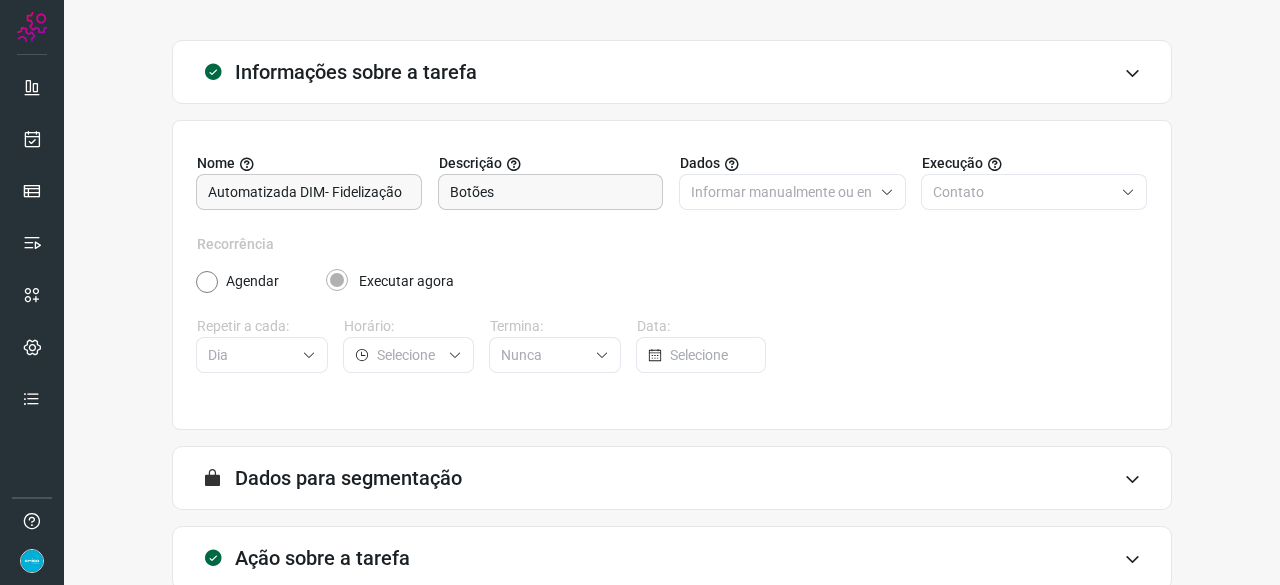 scroll, scrollTop: 195, scrollLeft: 0, axis: vertical 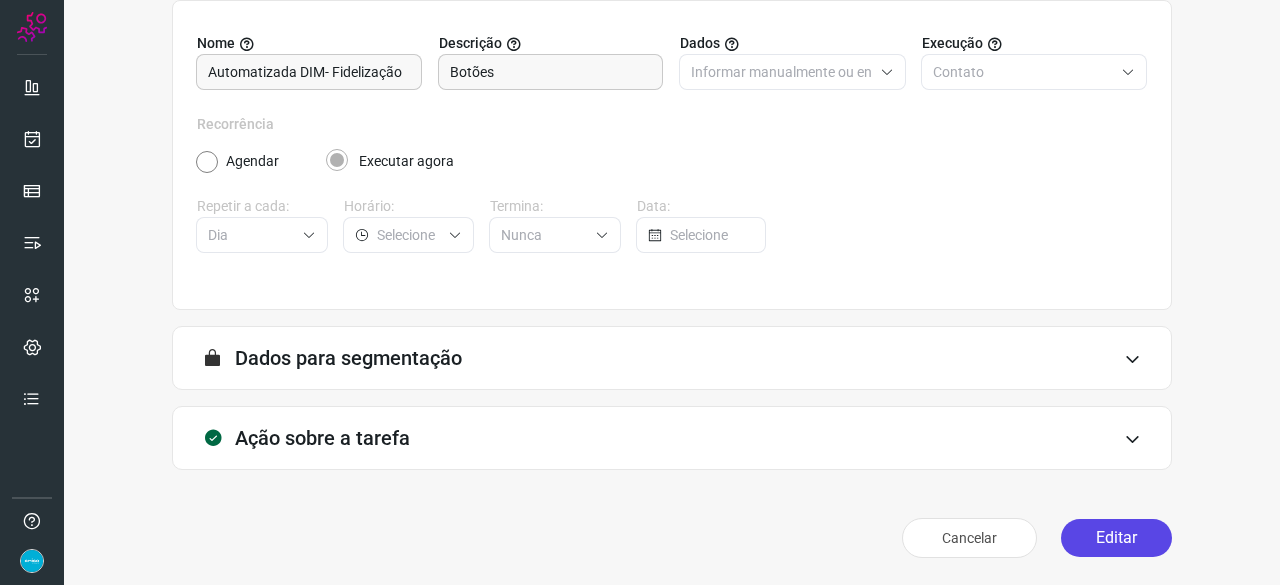 click on "Editar" at bounding box center [1116, 538] 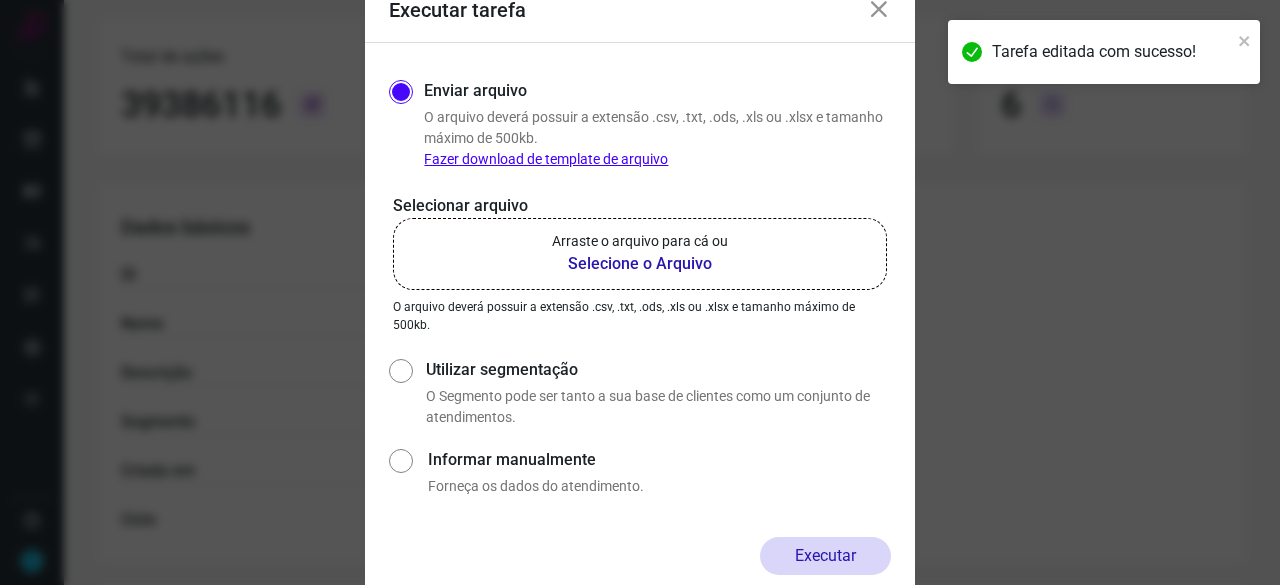 click on "Selecione o Arquivo" at bounding box center (640, 264) 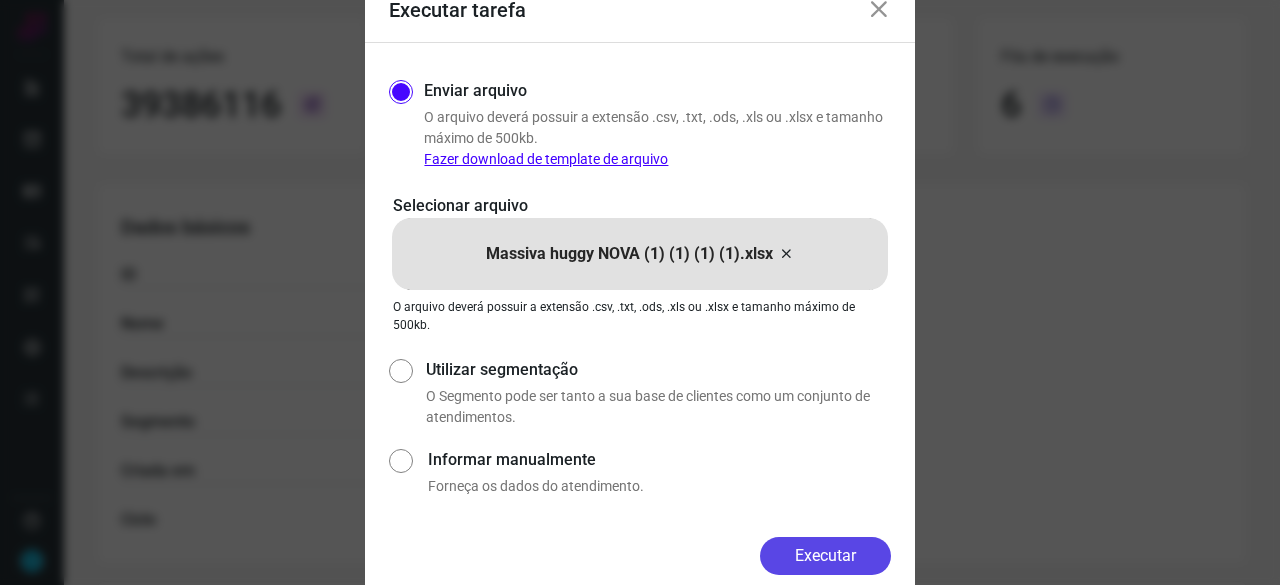click on "Executar" at bounding box center [825, 556] 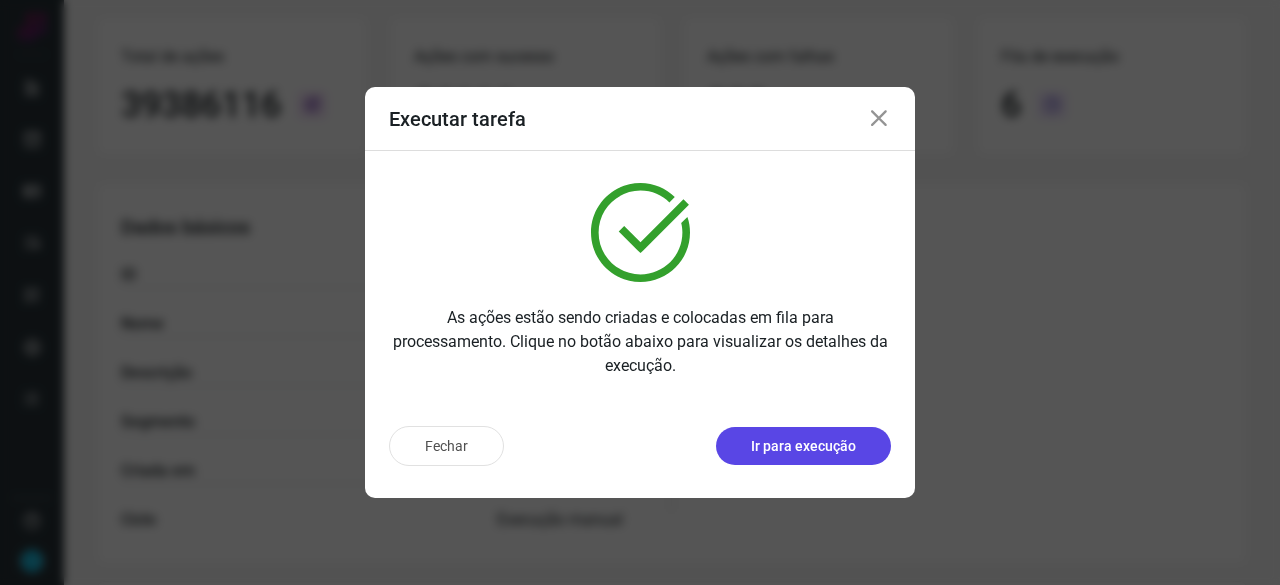 click on "Ir para execução" at bounding box center [803, 446] 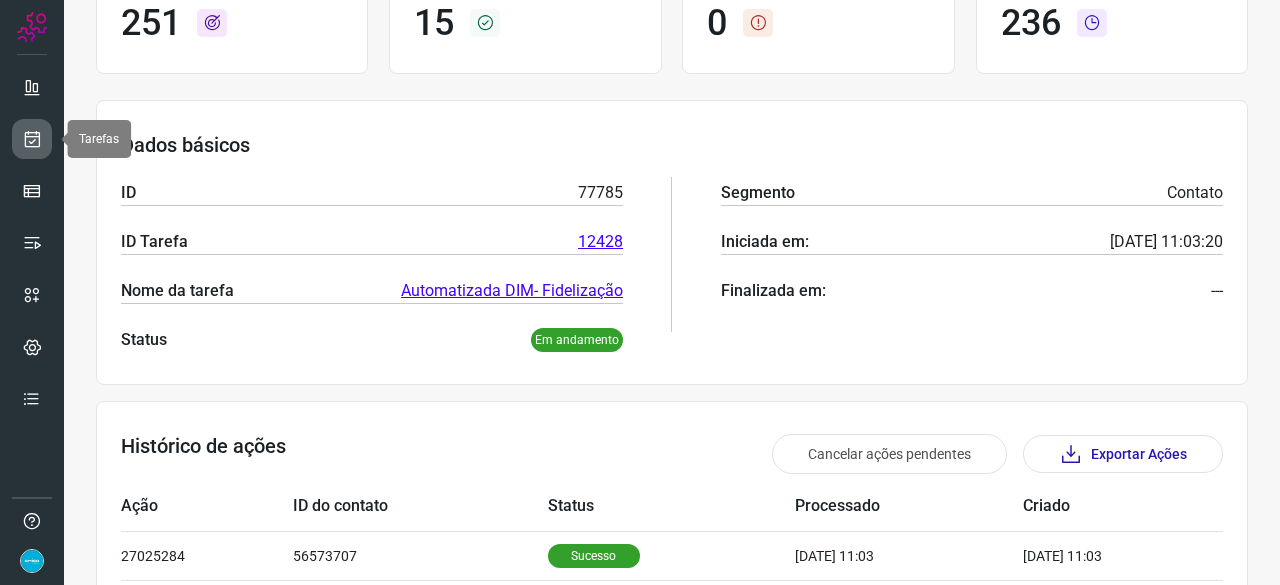click at bounding box center (32, 139) 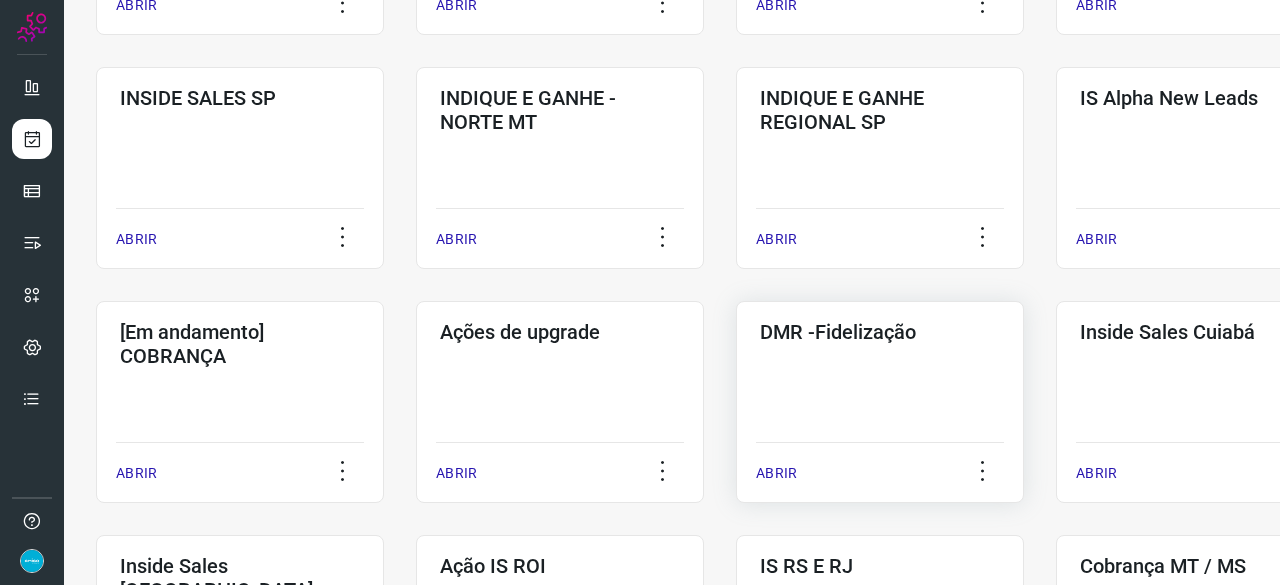 click on "ABRIR" at bounding box center (776, 473) 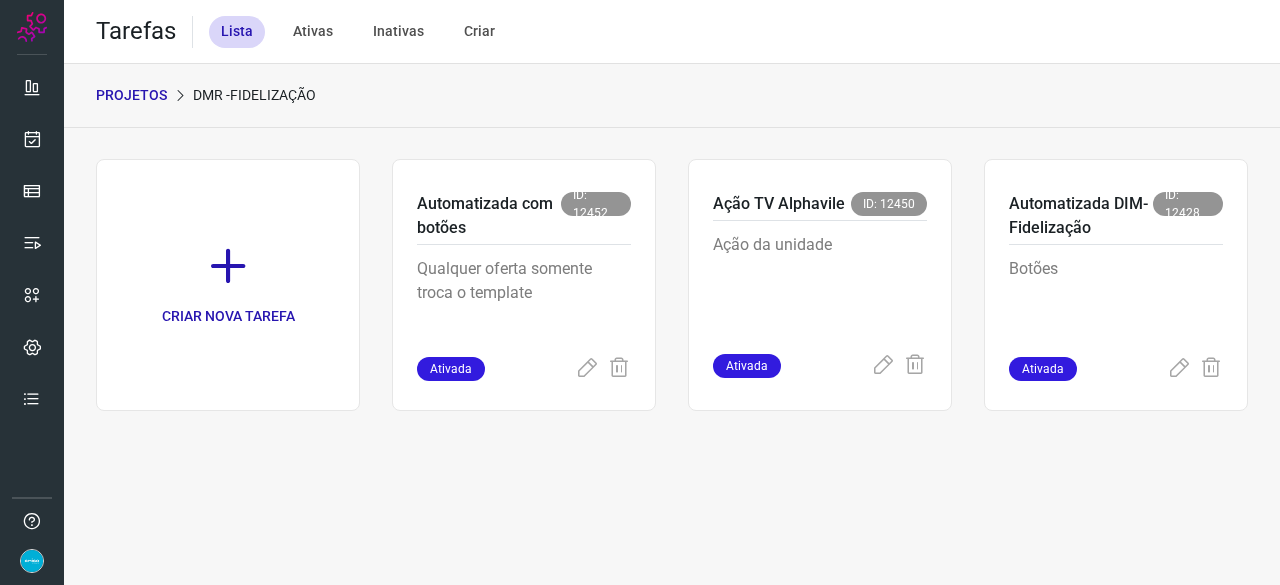 scroll, scrollTop: 0, scrollLeft: 0, axis: both 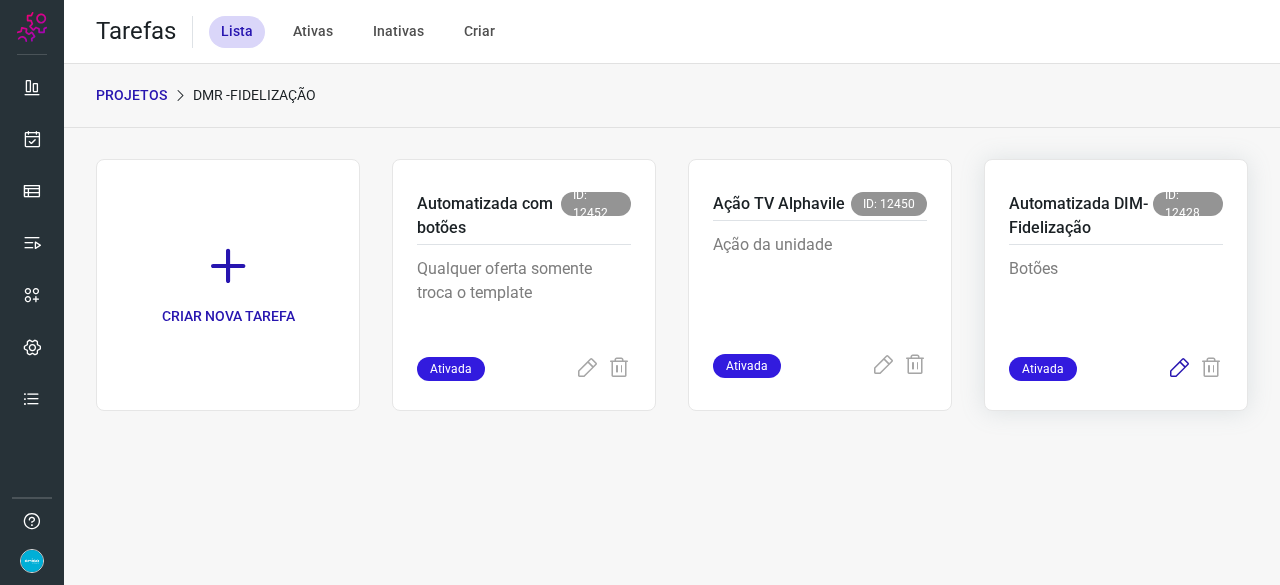click at bounding box center [1179, 369] 